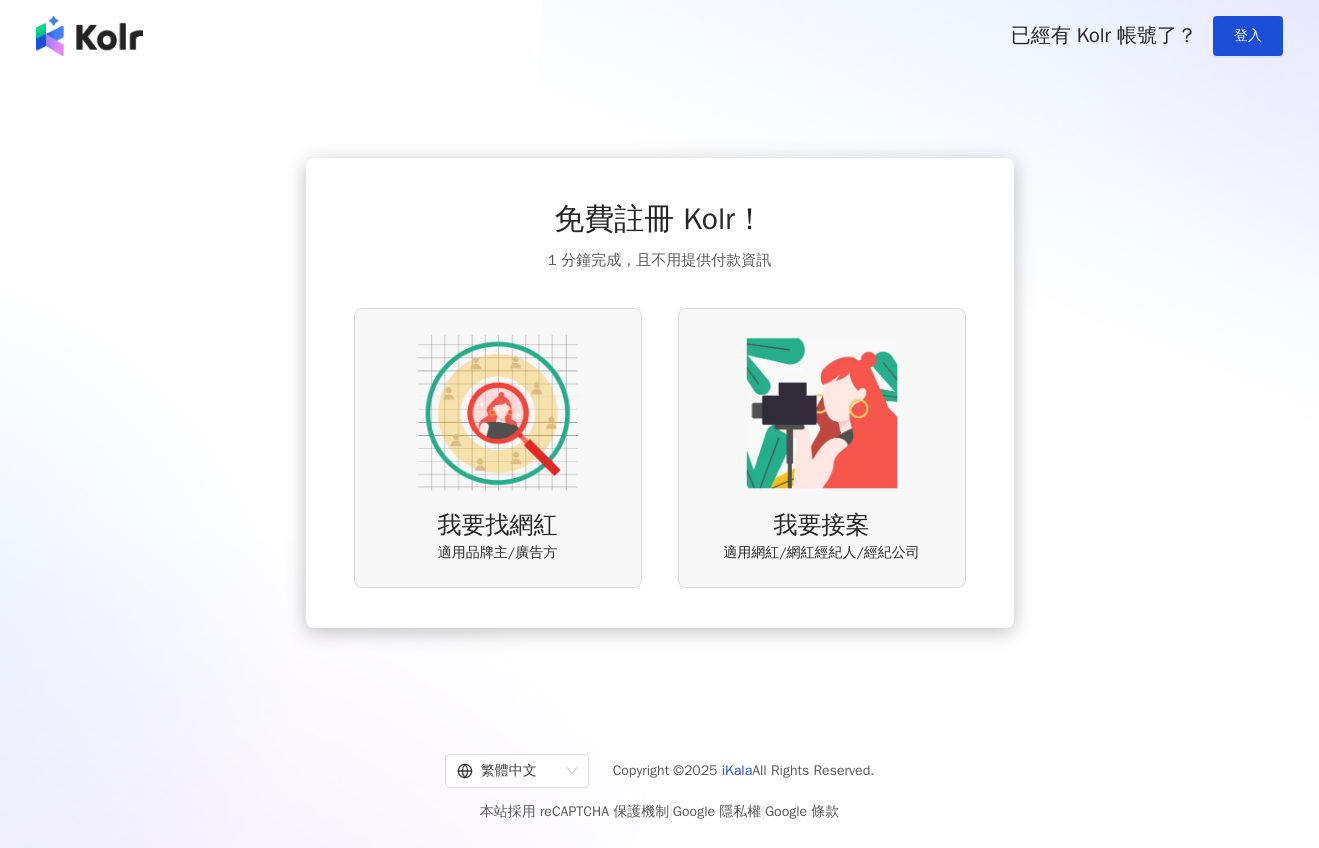 scroll, scrollTop: 0, scrollLeft: 0, axis: both 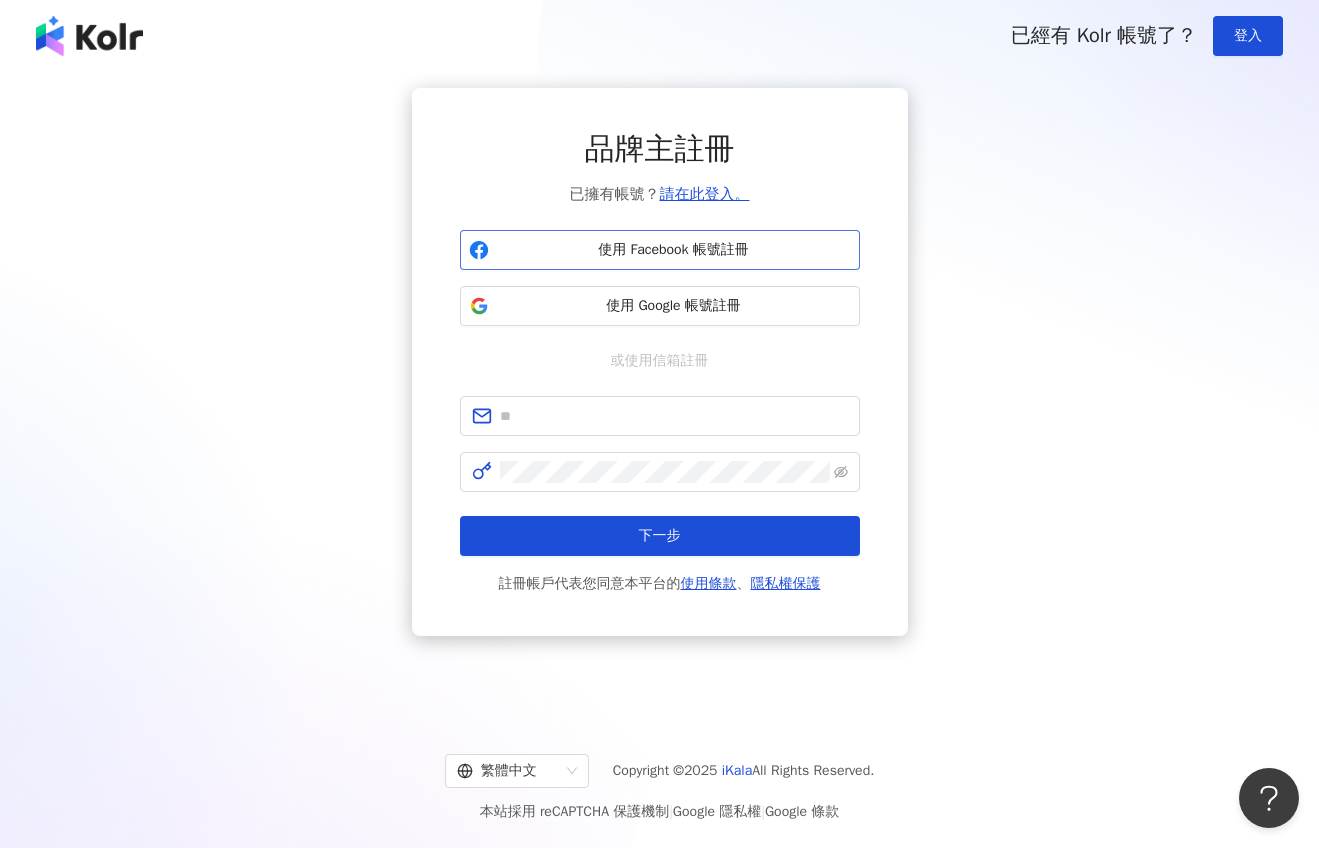 click on "使用 Facebook 帳號註冊" at bounding box center (674, 250) 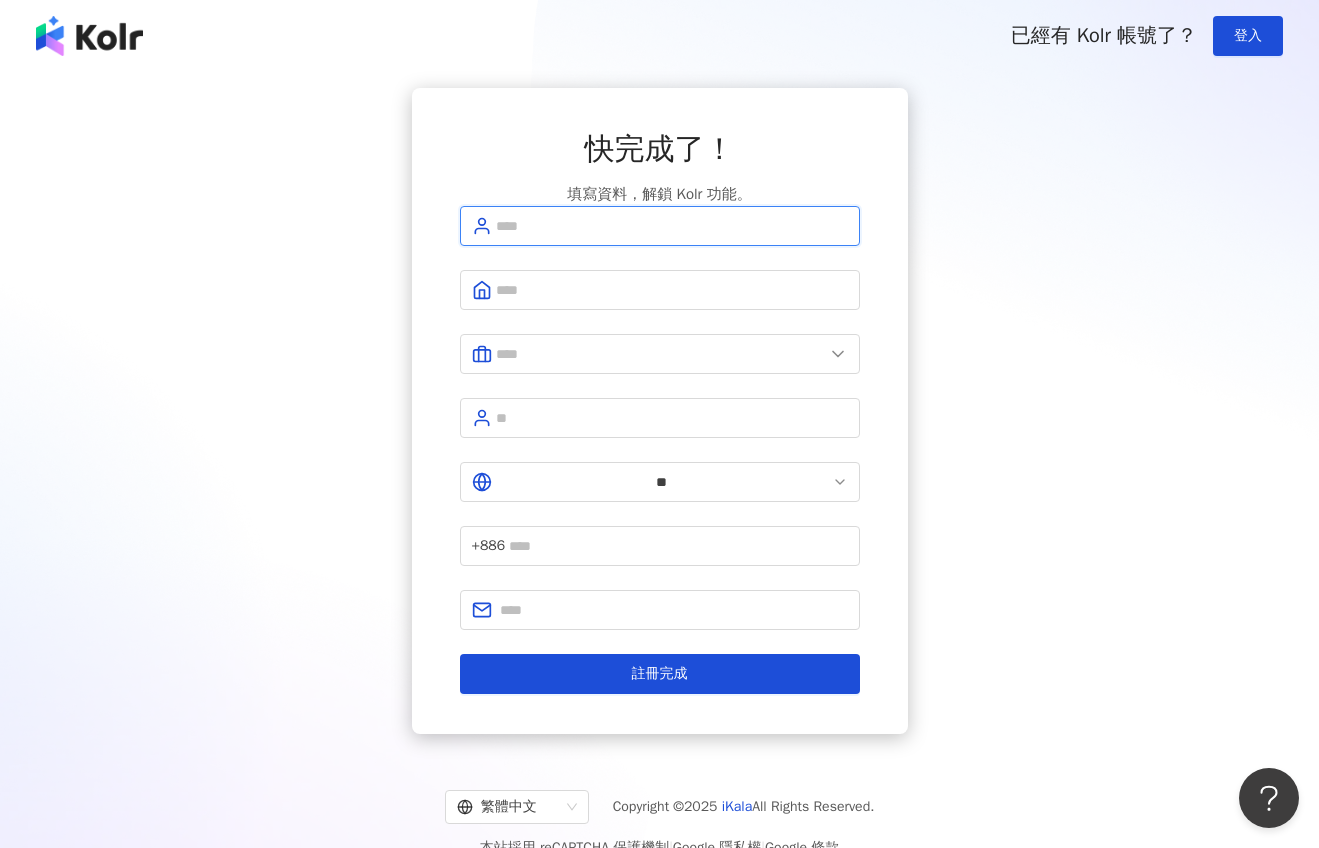 click at bounding box center (672, 226) 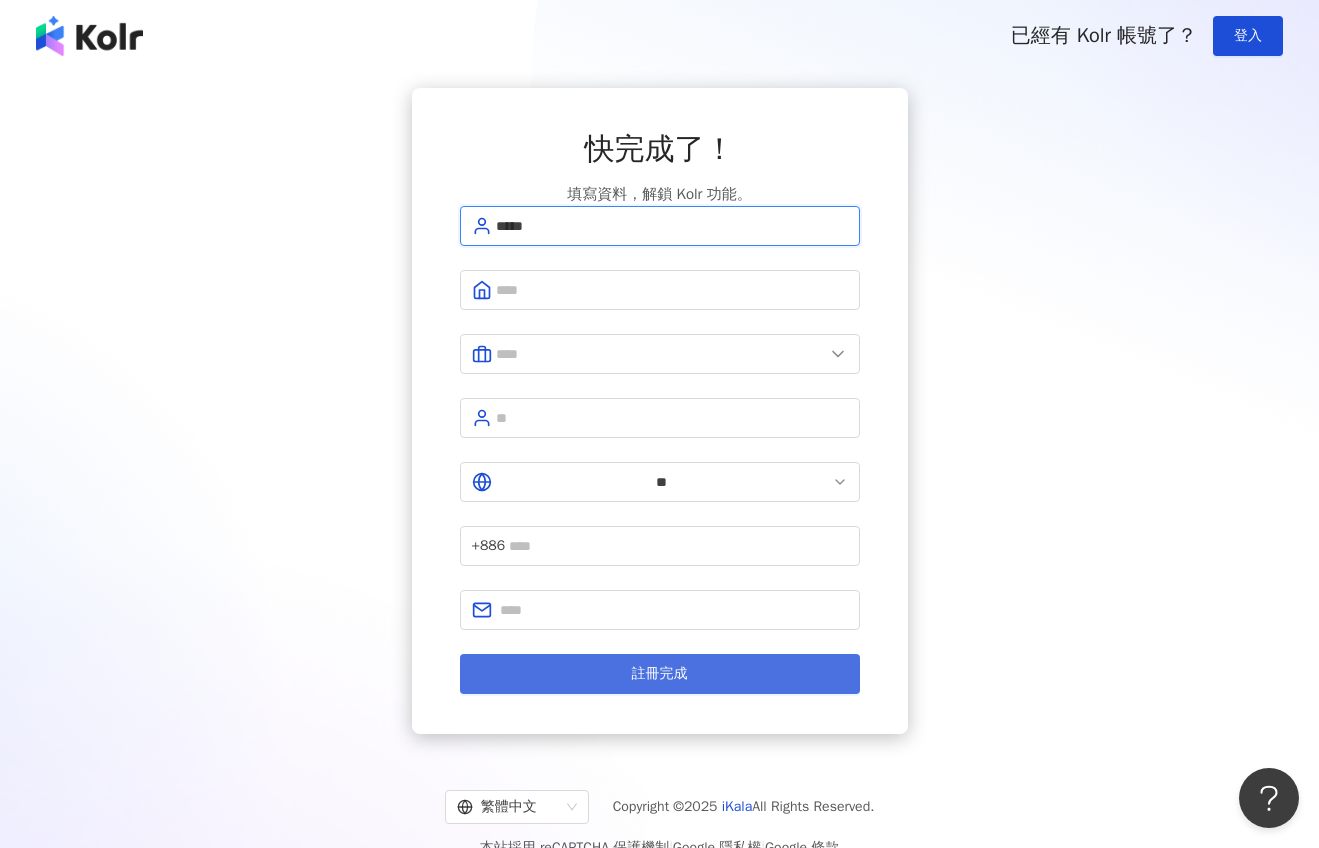 type on "*****" 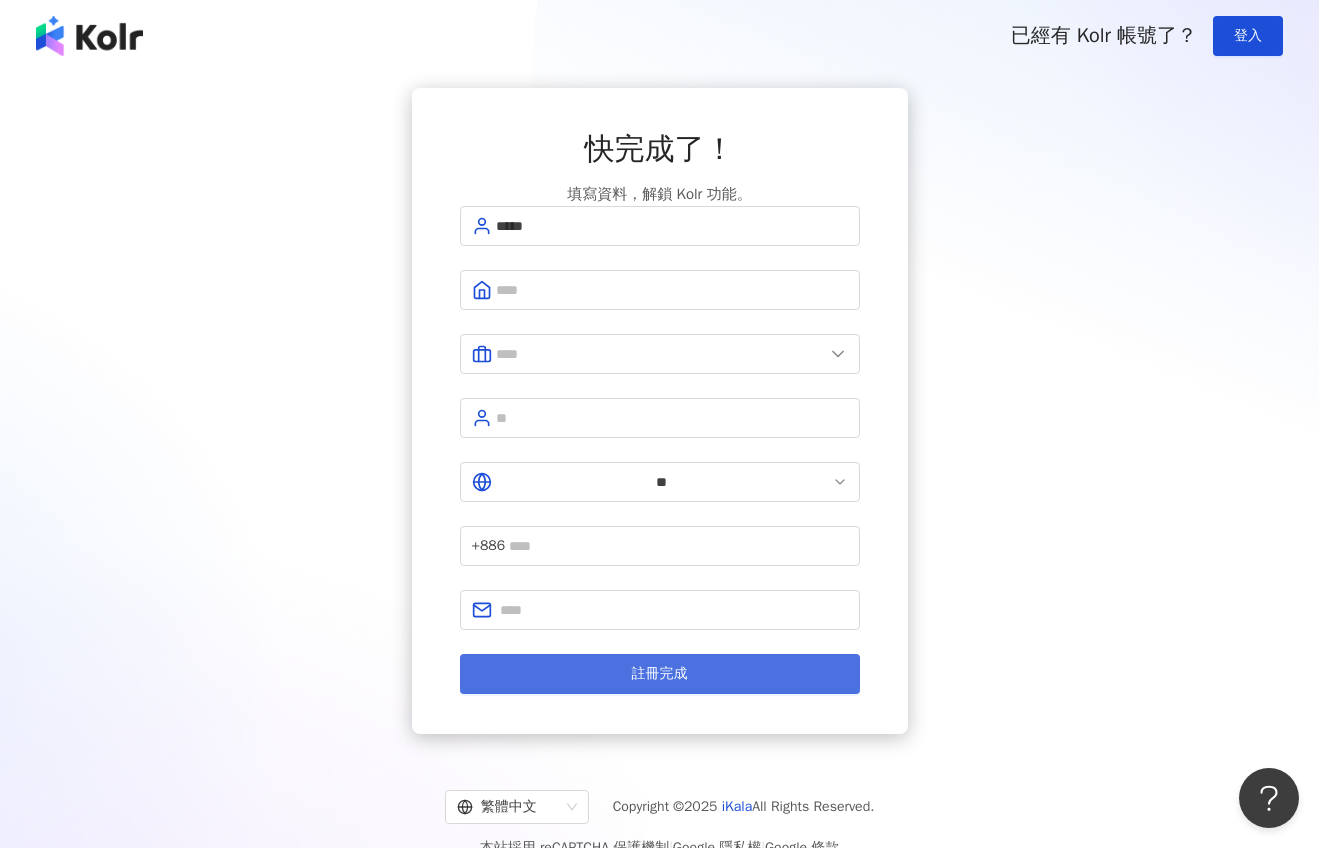 click on "註冊完成" at bounding box center [660, 674] 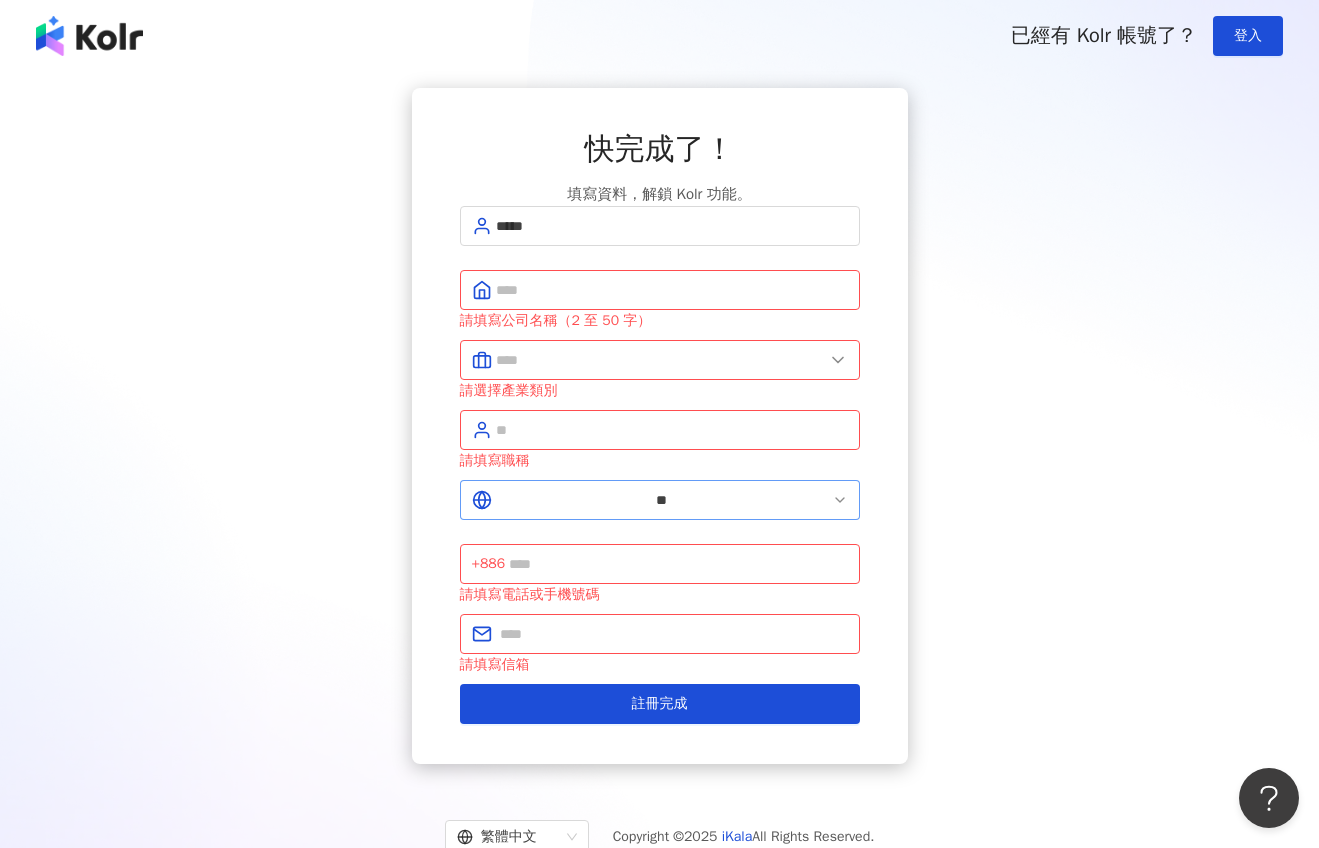 click 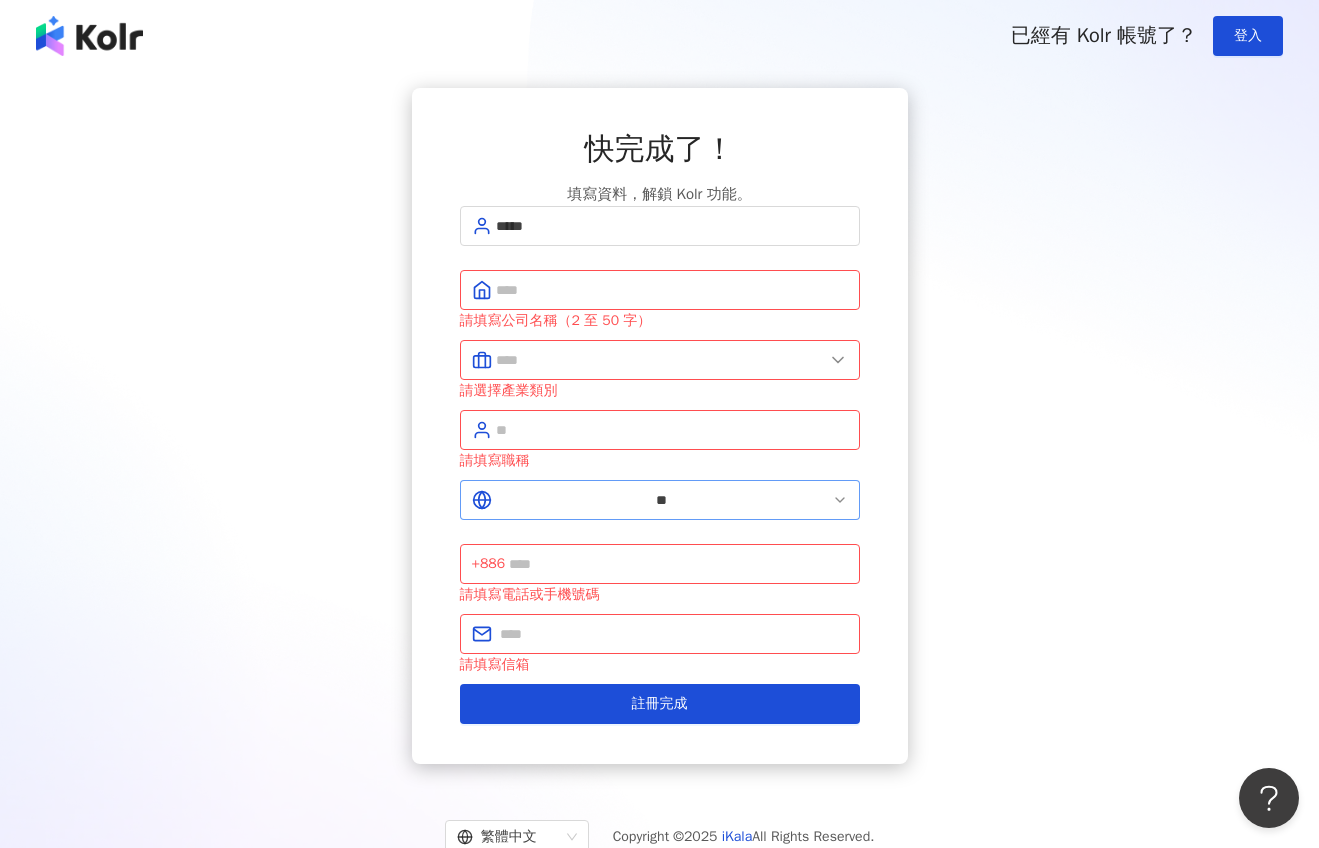 click 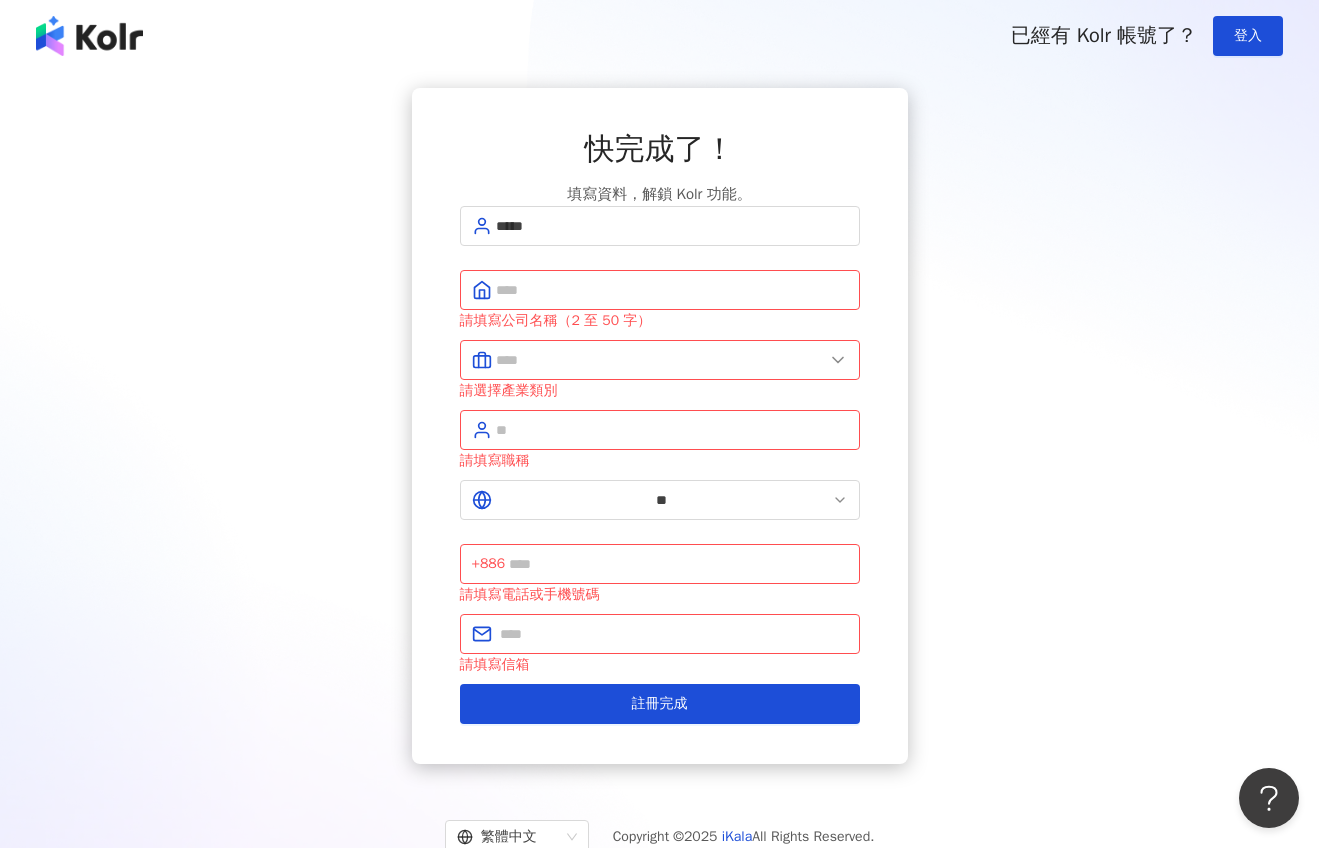 click on "請填寫職稱" at bounding box center [660, 461] 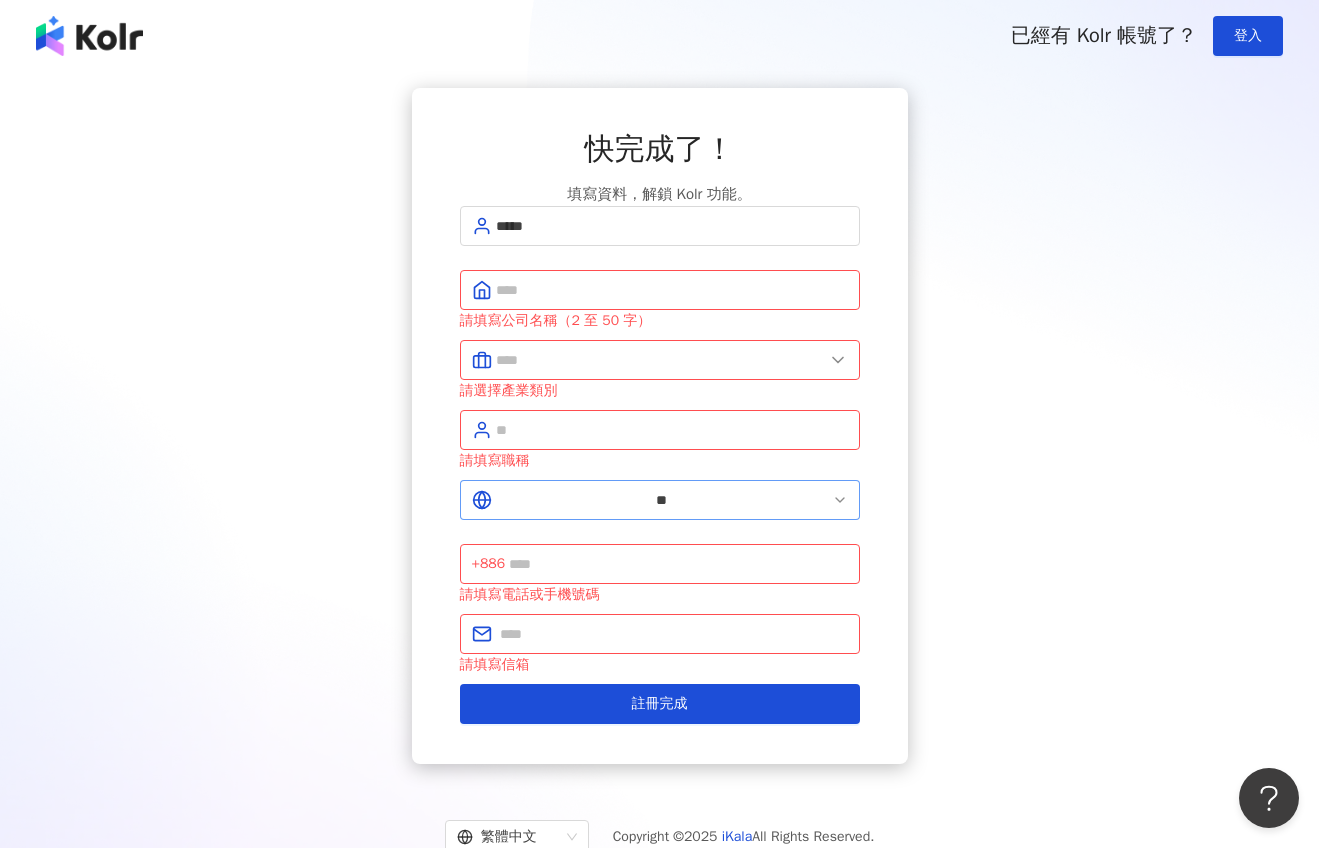 click 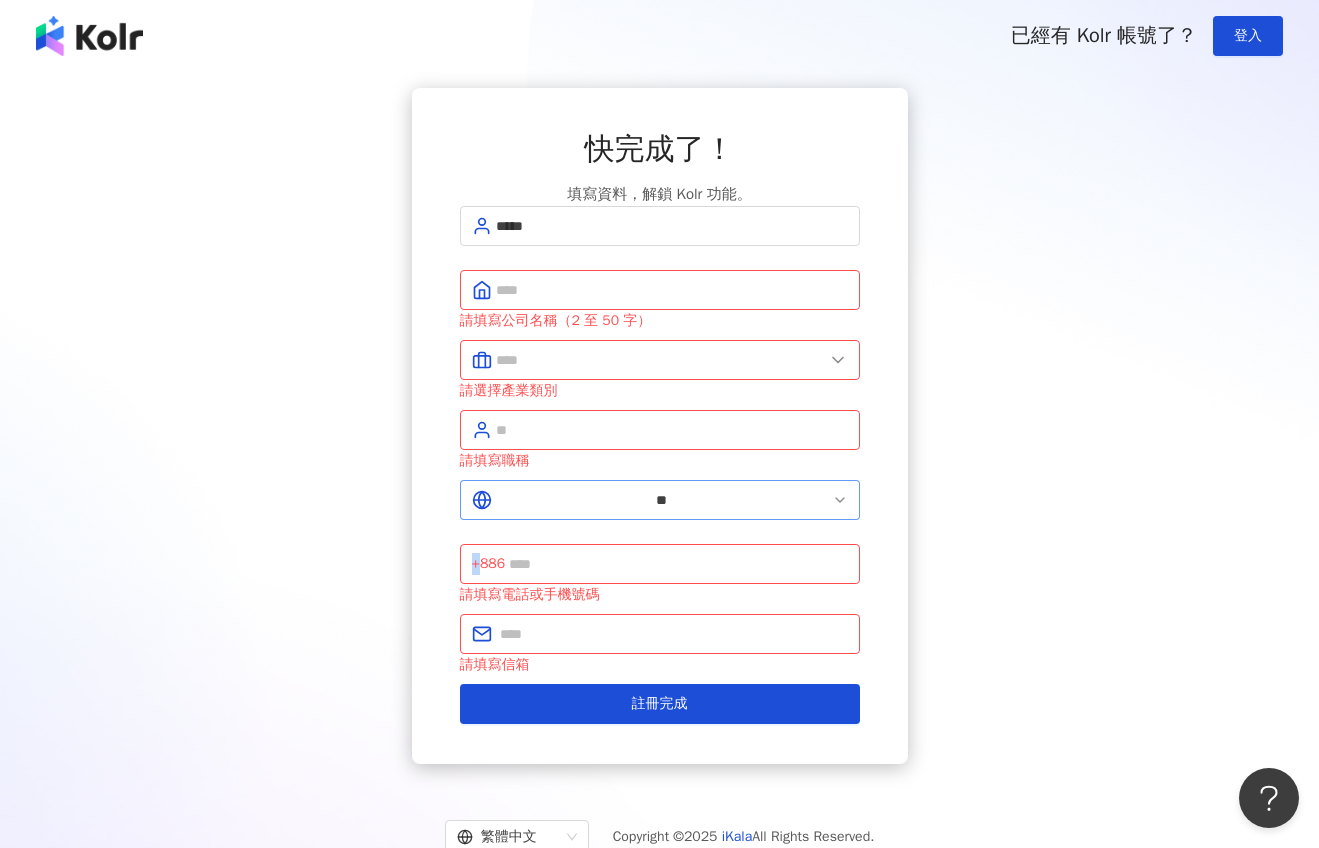 click 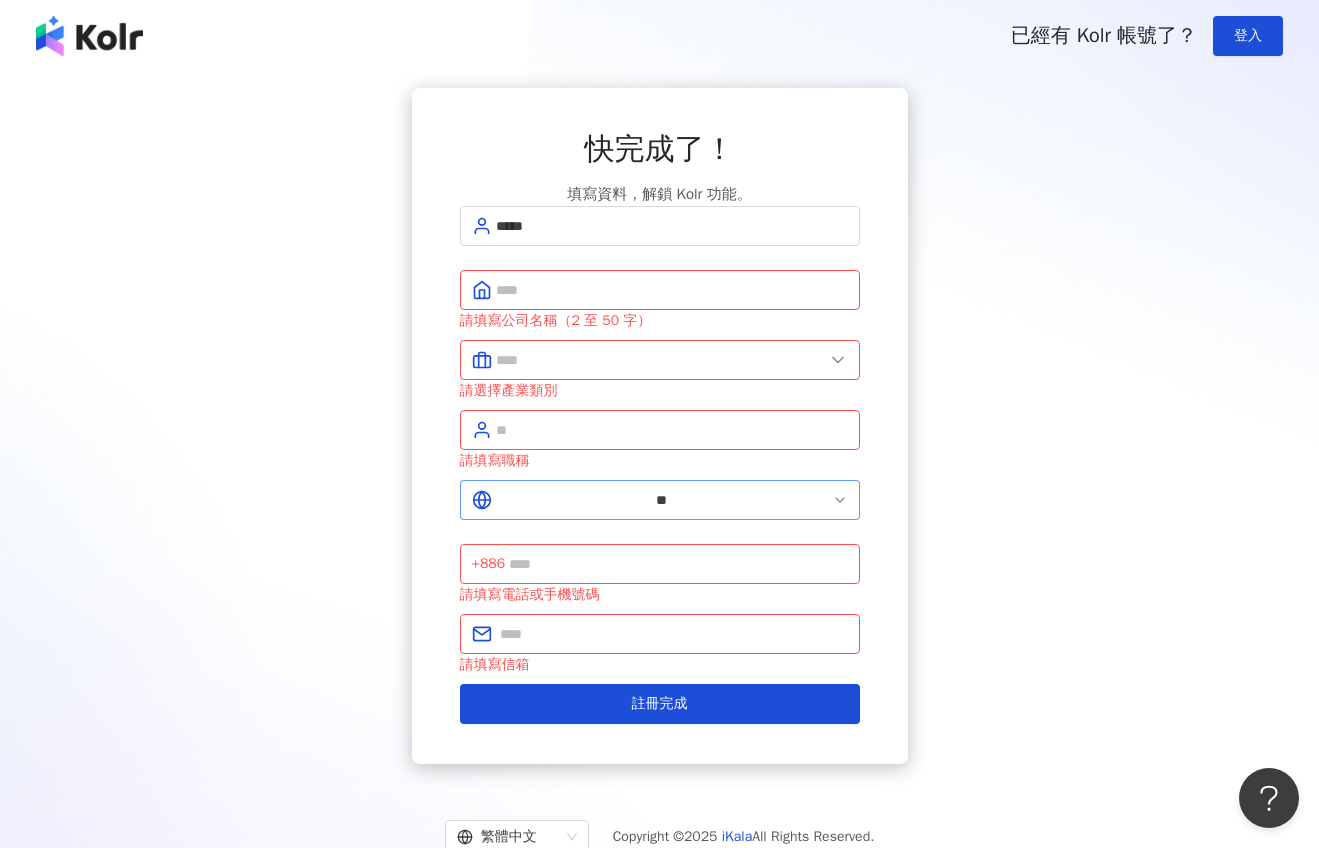 click 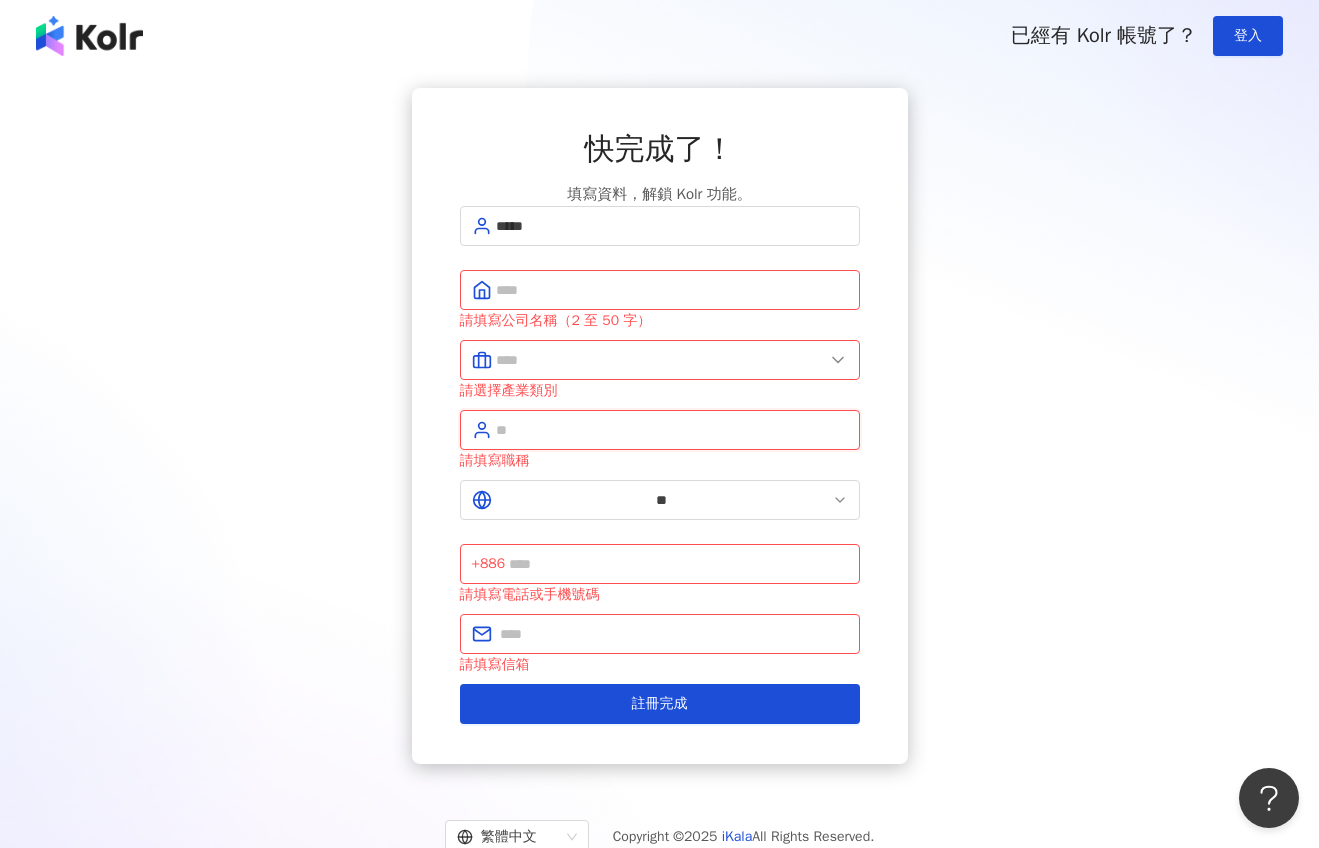 click at bounding box center (672, 430) 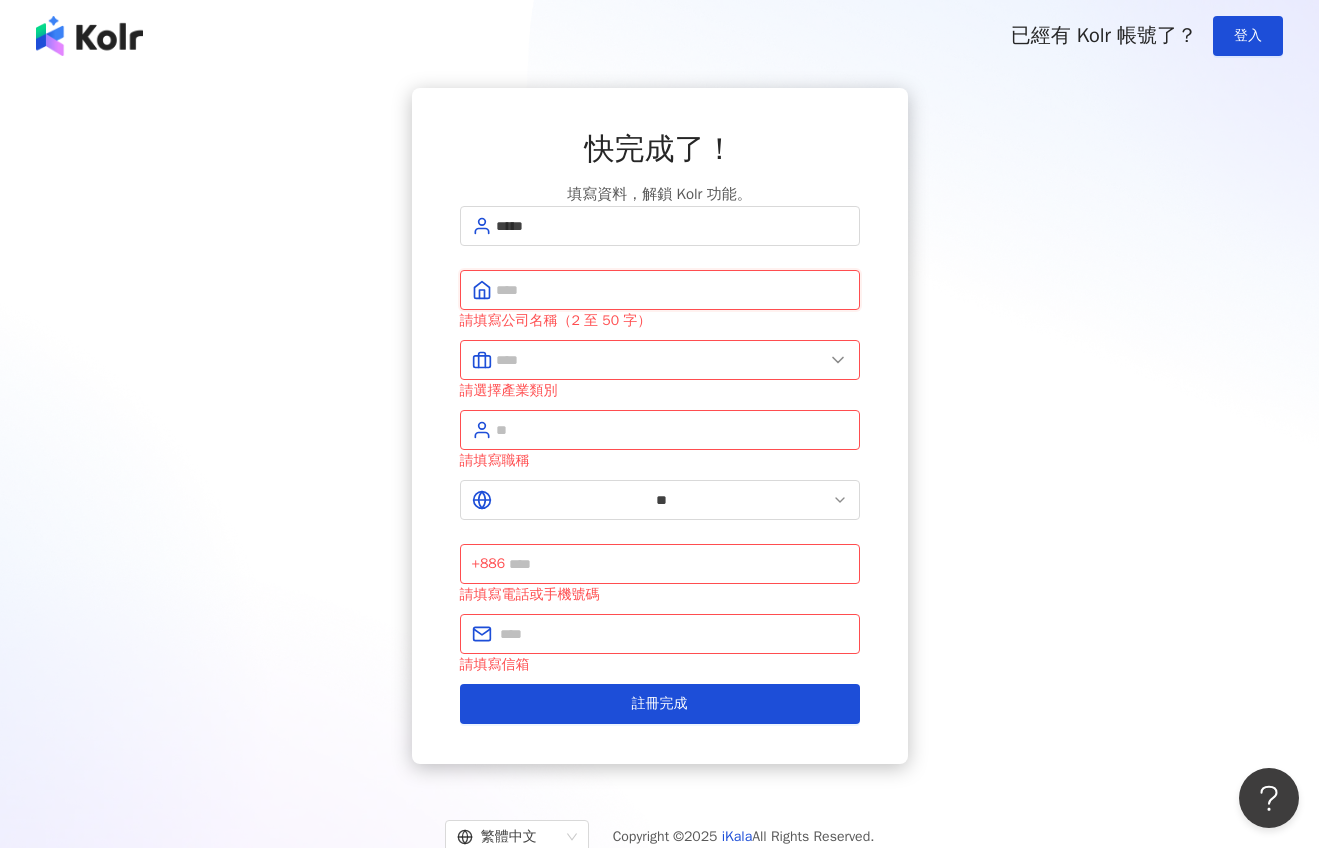 click at bounding box center [672, 290] 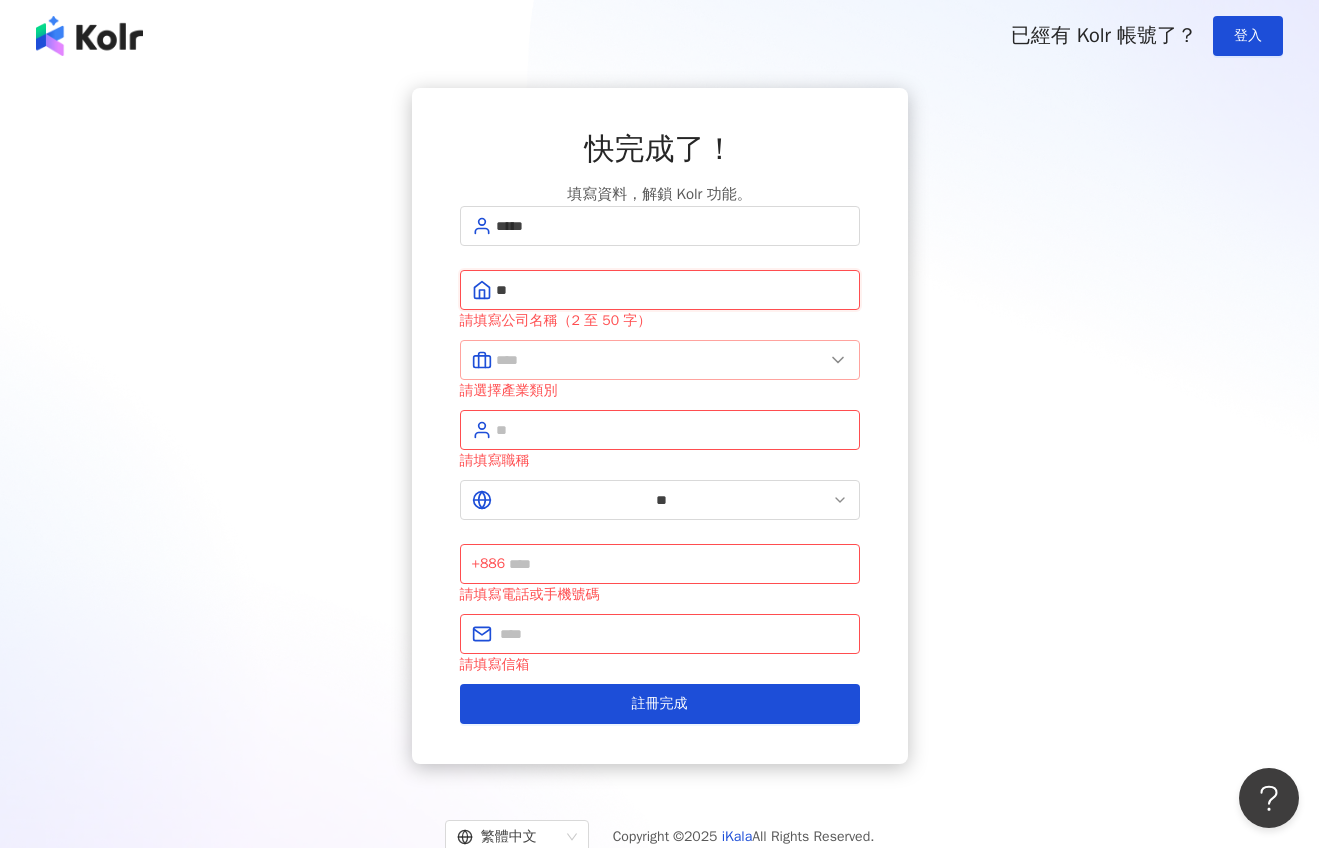 type on "**" 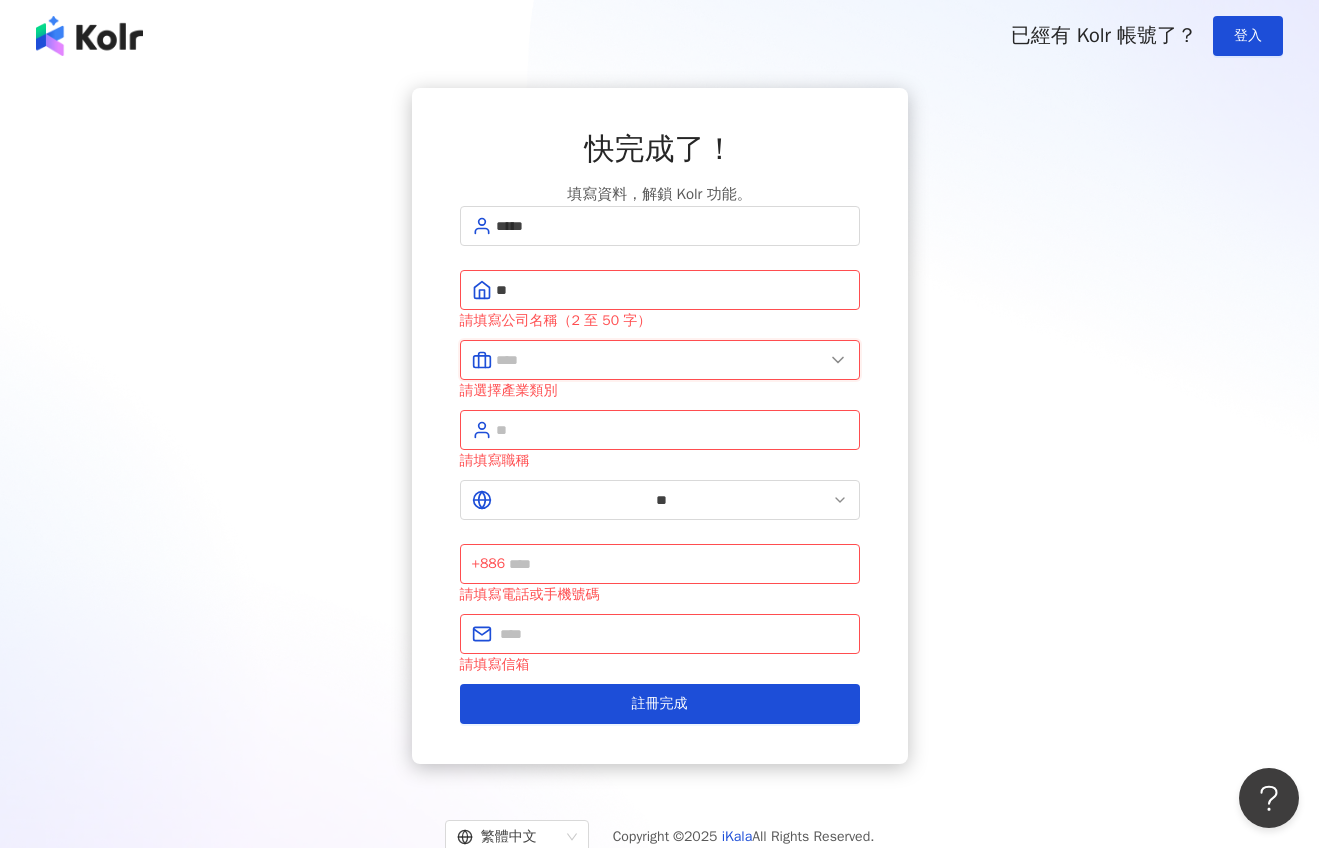 click at bounding box center (660, 360) 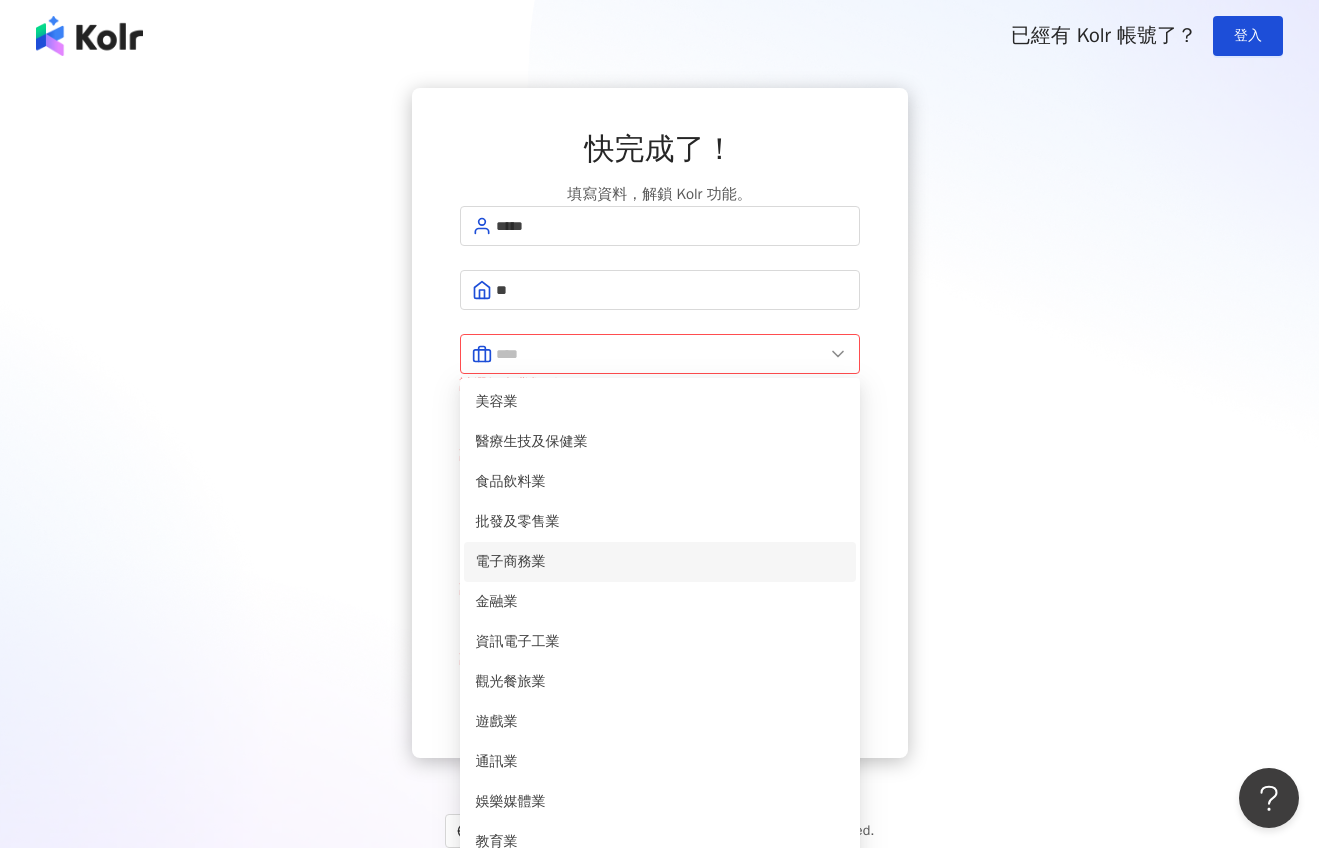 click on "電子商務業" at bounding box center [660, 562] 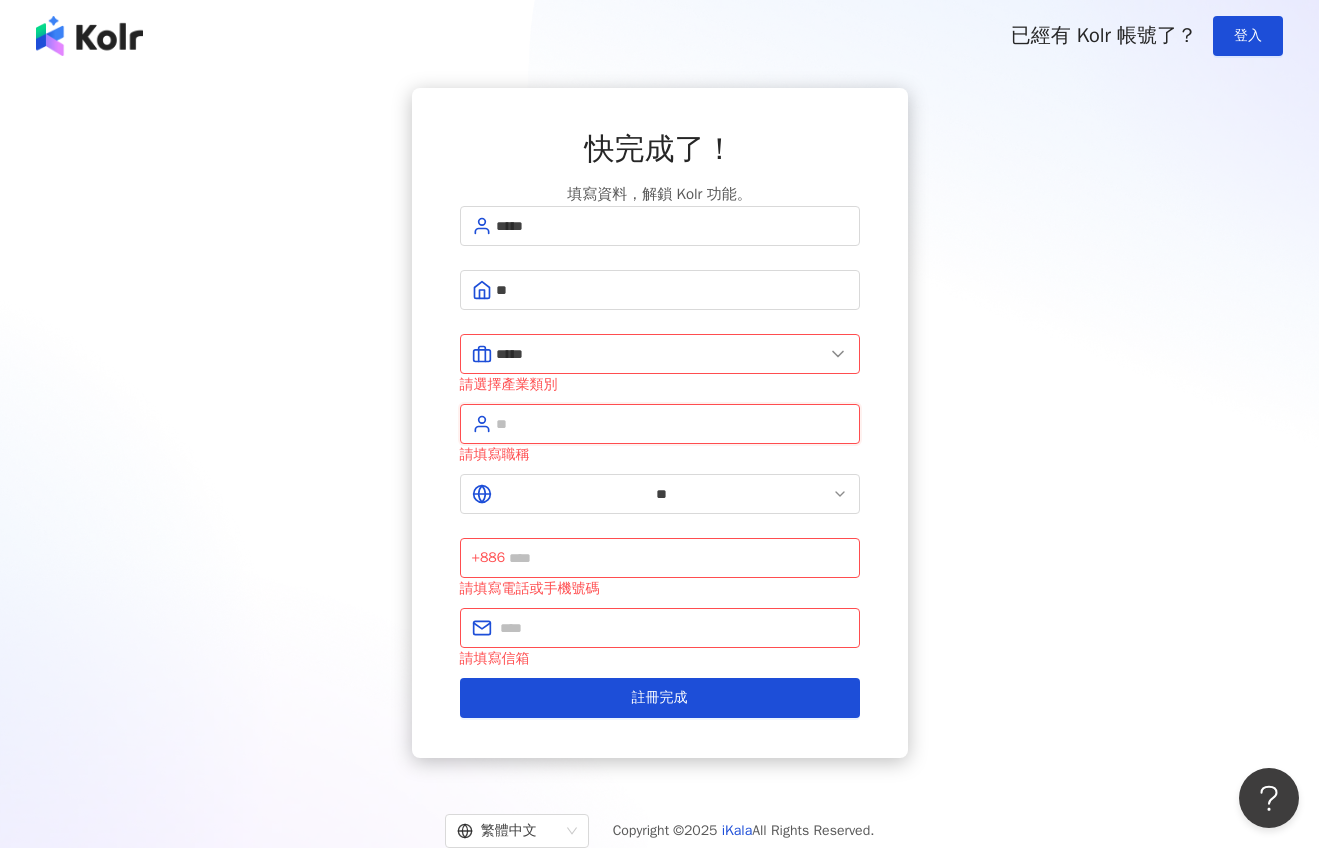 click at bounding box center [672, 424] 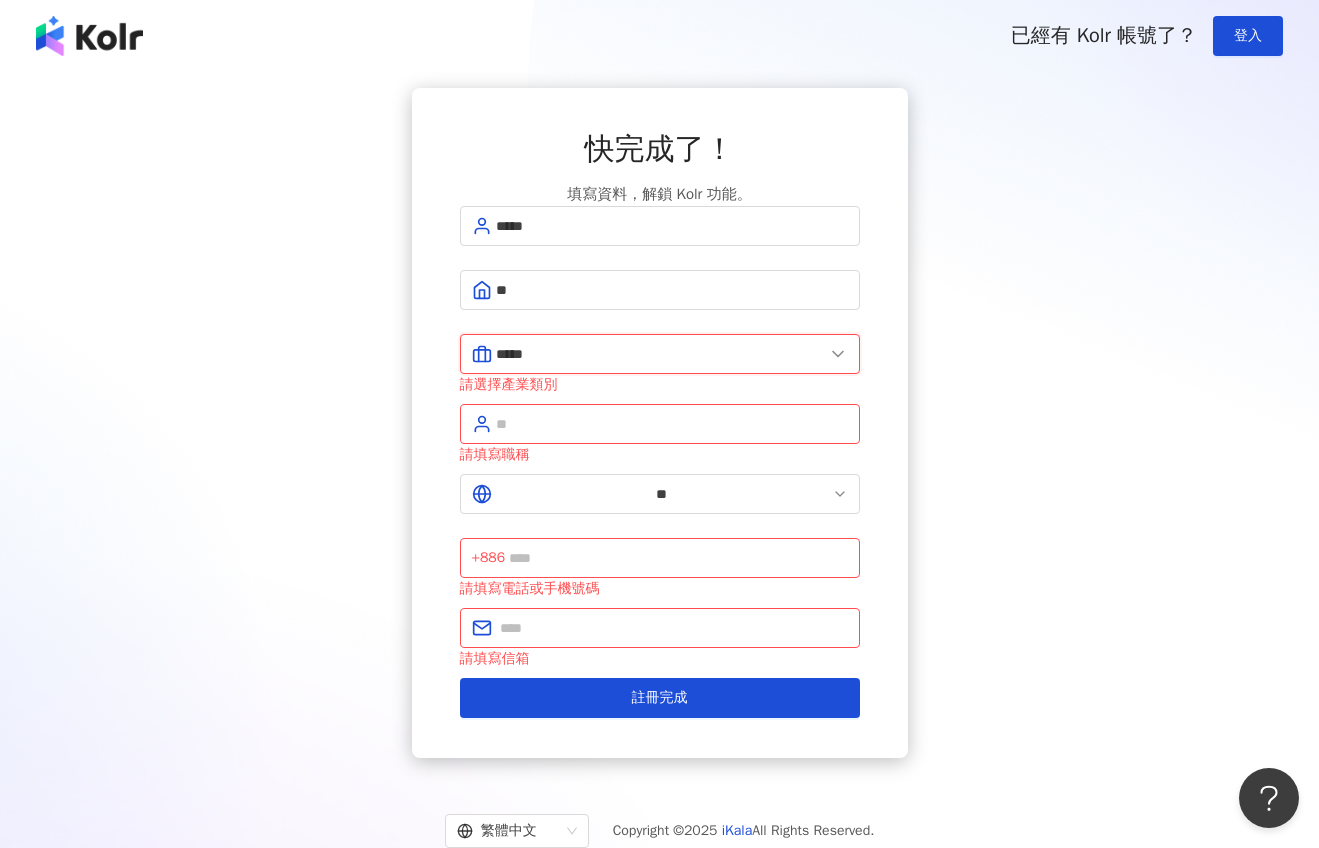 click on "*****" at bounding box center (660, 354) 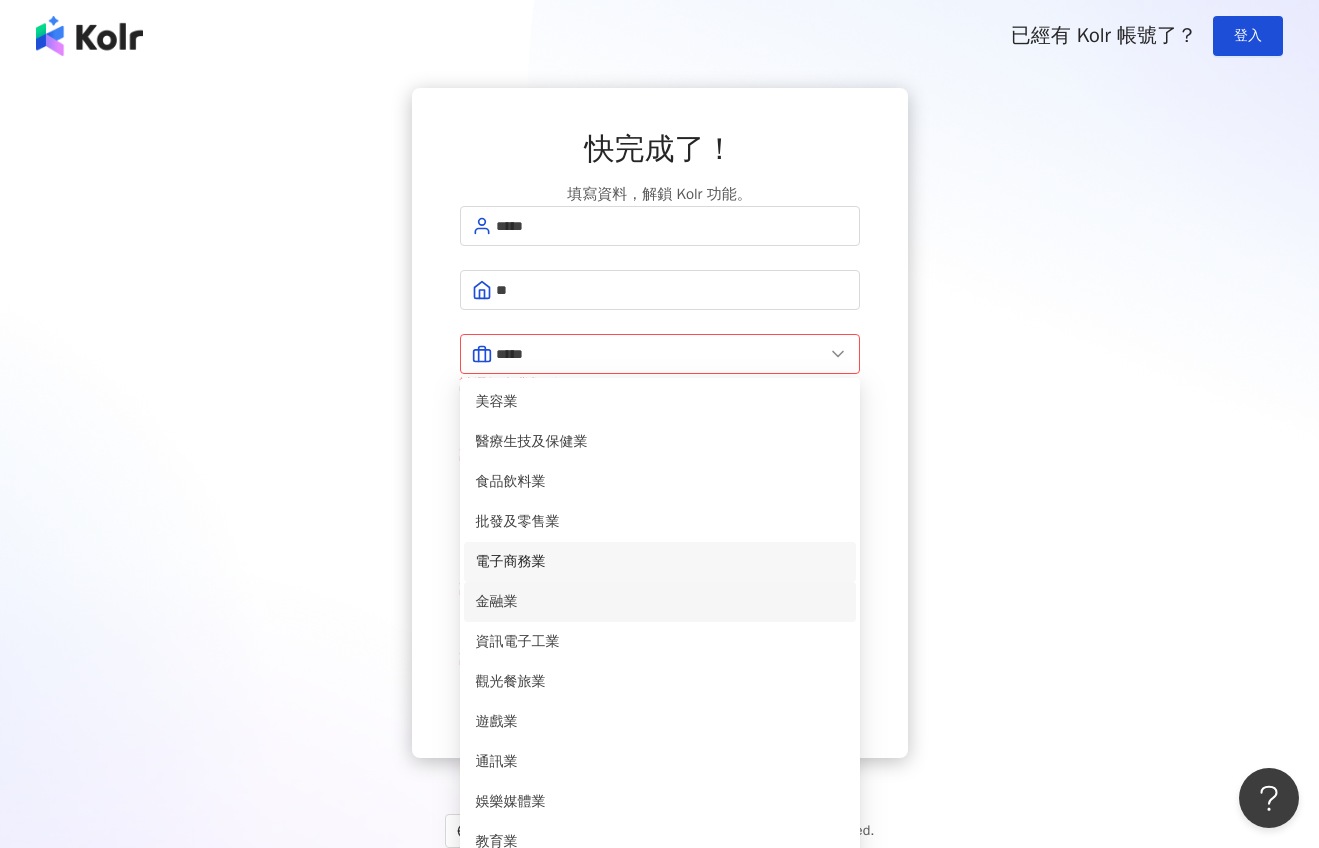 click on "金融業" at bounding box center [660, 602] 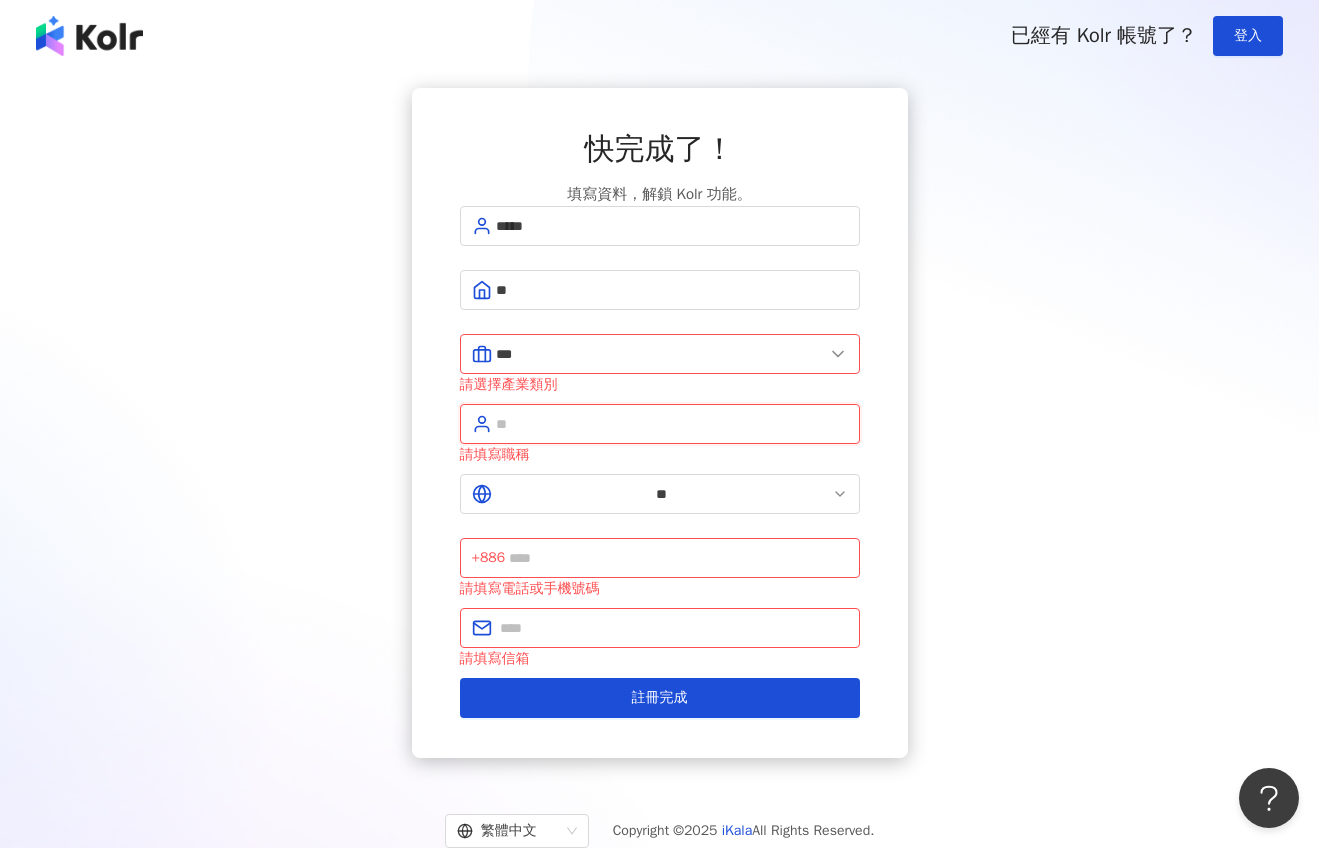 click at bounding box center [672, 424] 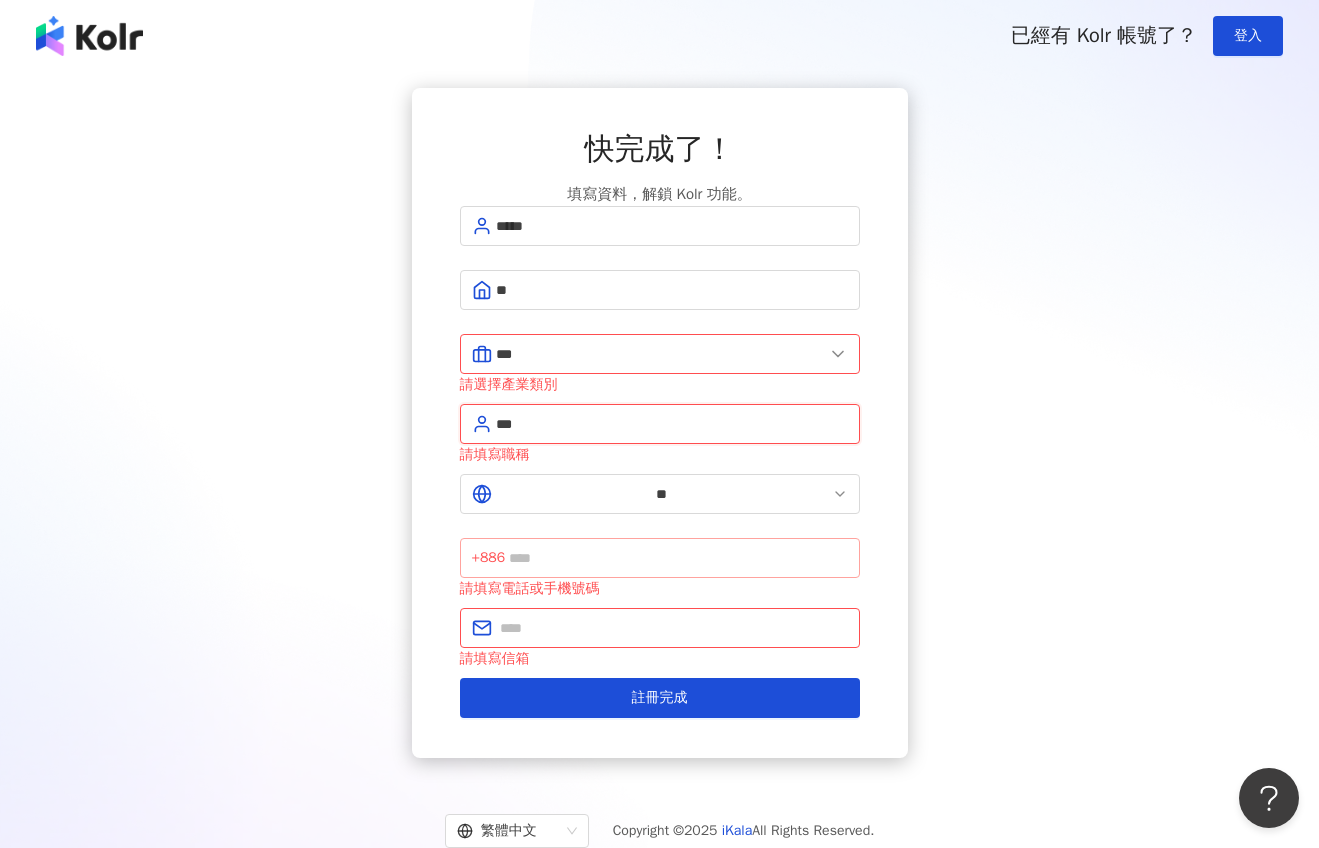 type on "***" 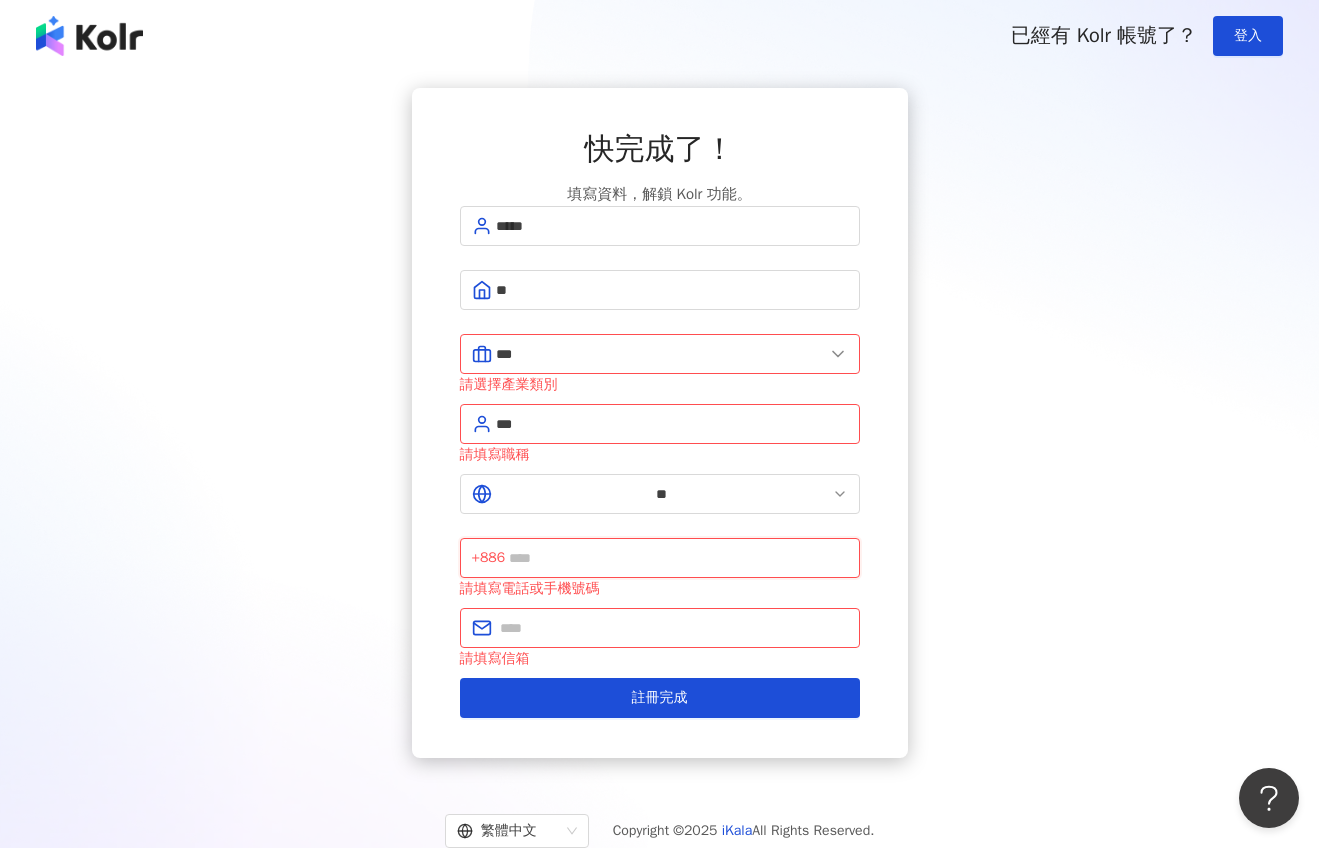 click at bounding box center (678, 558) 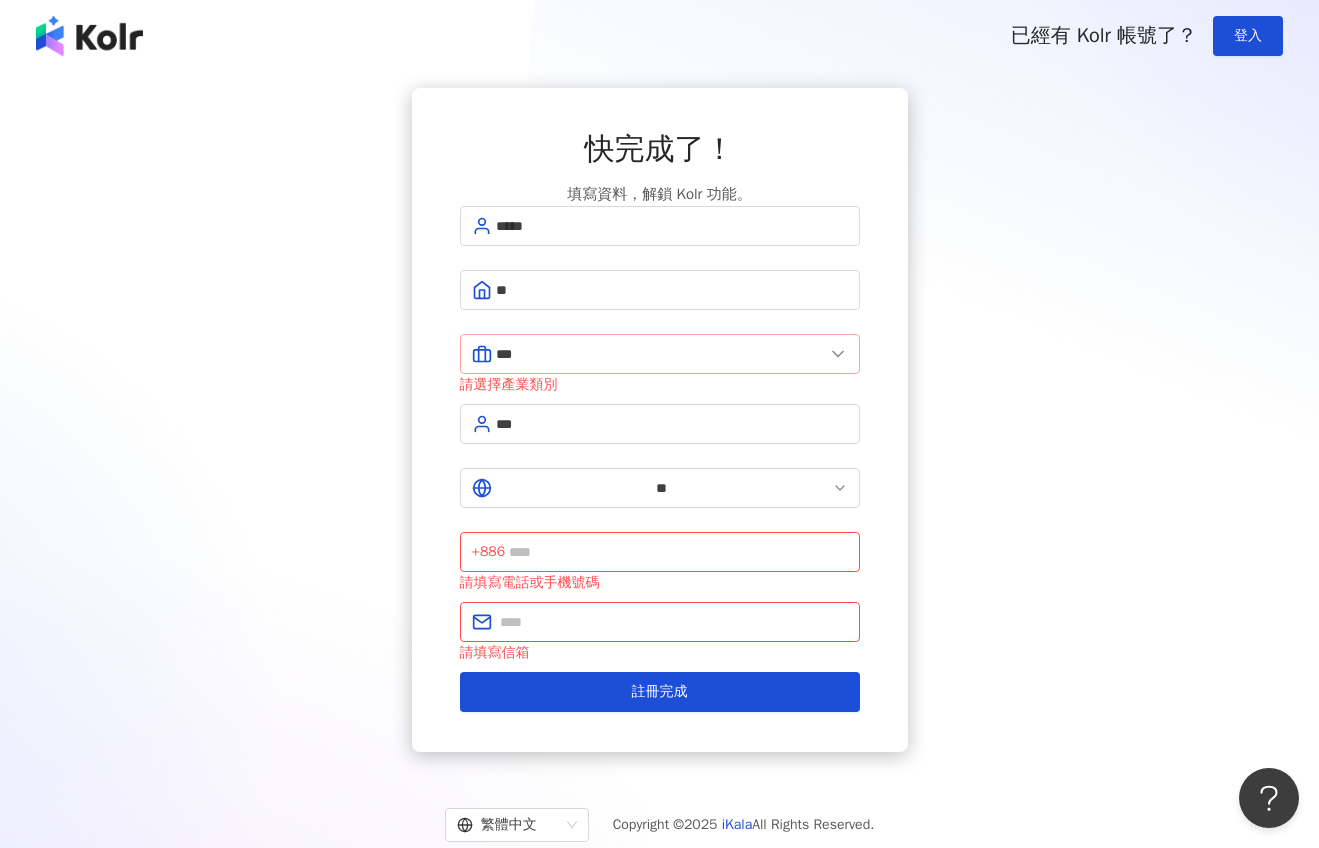 click 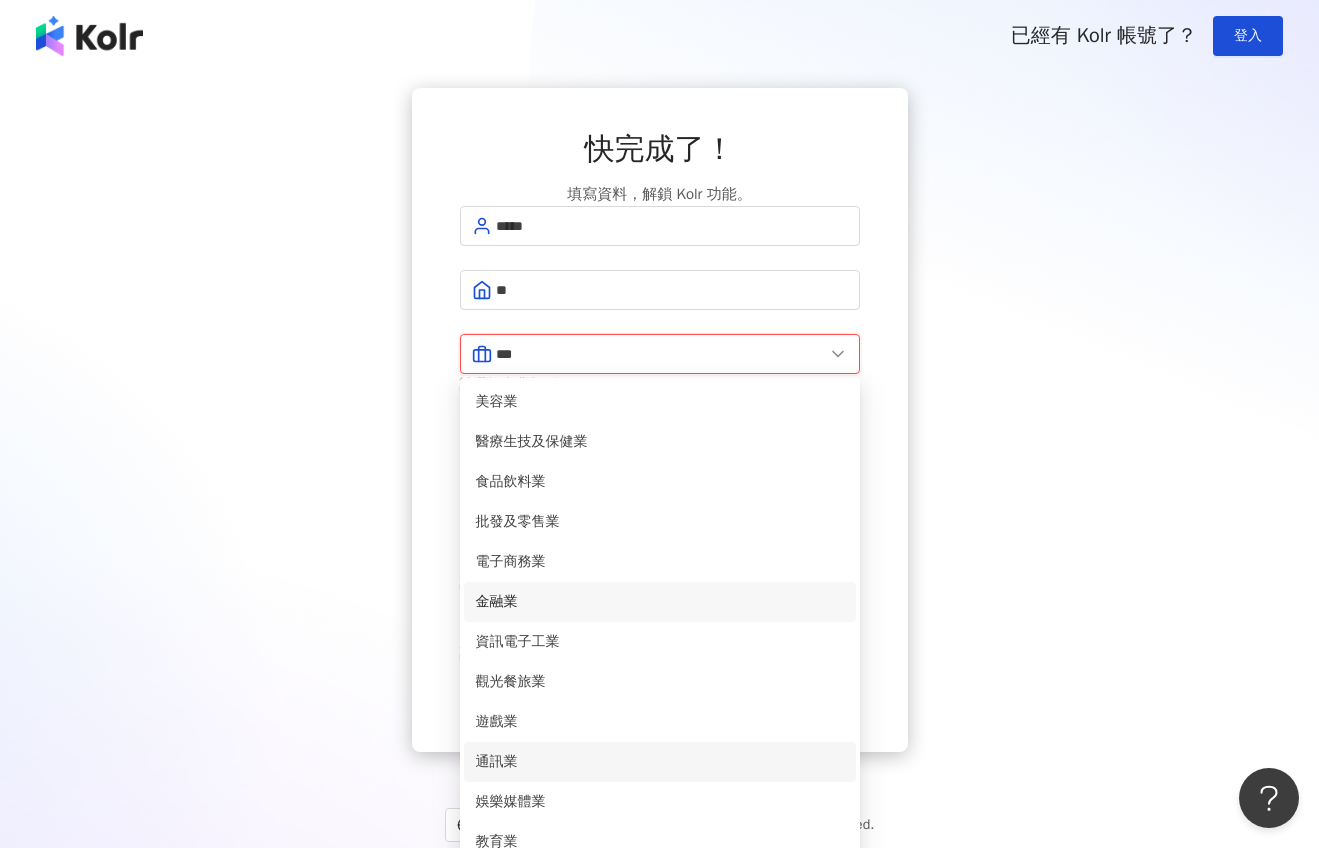 scroll, scrollTop: 0, scrollLeft: 0, axis: both 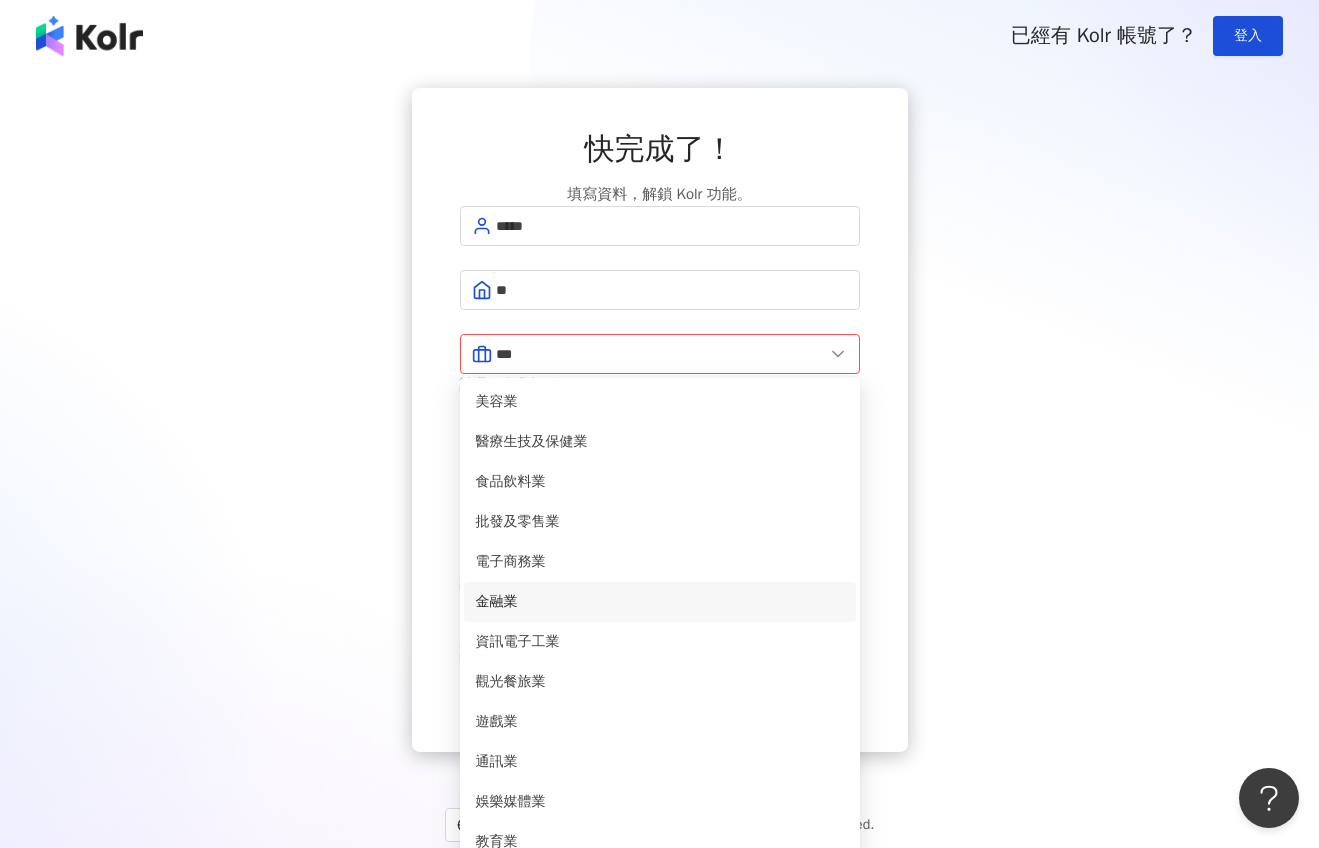 click on "快完成了！ 填寫資料，解鎖 Kolr 功能。 ***** ** *** 美容業 醫療生技及保健業 食品飲料業 批發及零售業 電子商務業 金融業 資訊電子工業 觀光餐旅業 遊戲業 通訊業 娛樂媒體業 教育業 政府及社服業 廣告行銷業 營造及不動產業 其他 資訊軟體業 其他製造業 請選擇產業類別 *** ** +886 請填寫電話或手機號碼 請填寫信箱 註冊完成" at bounding box center [659, 420] 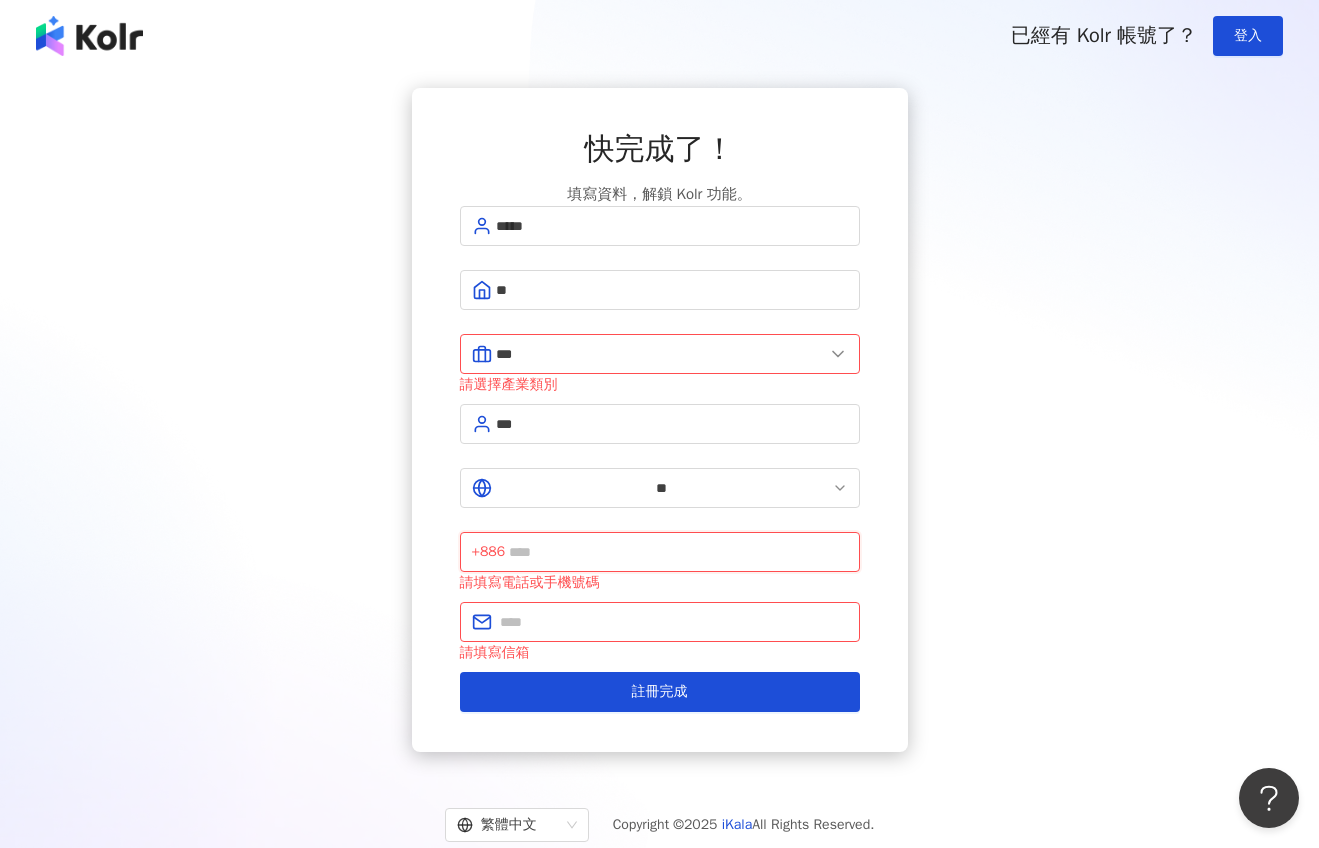 click at bounding box center [678, 552] 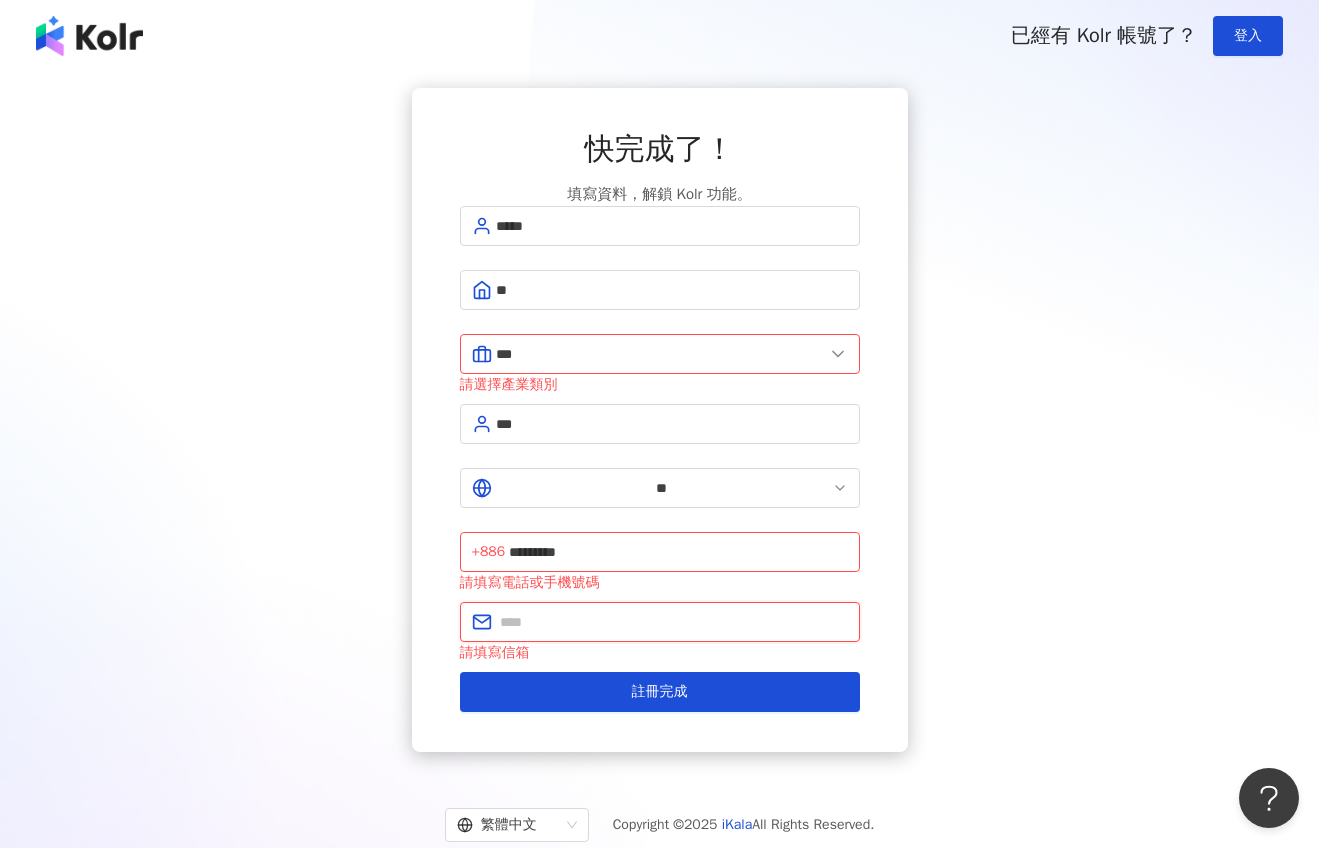 click at bounding box center [674, 622] 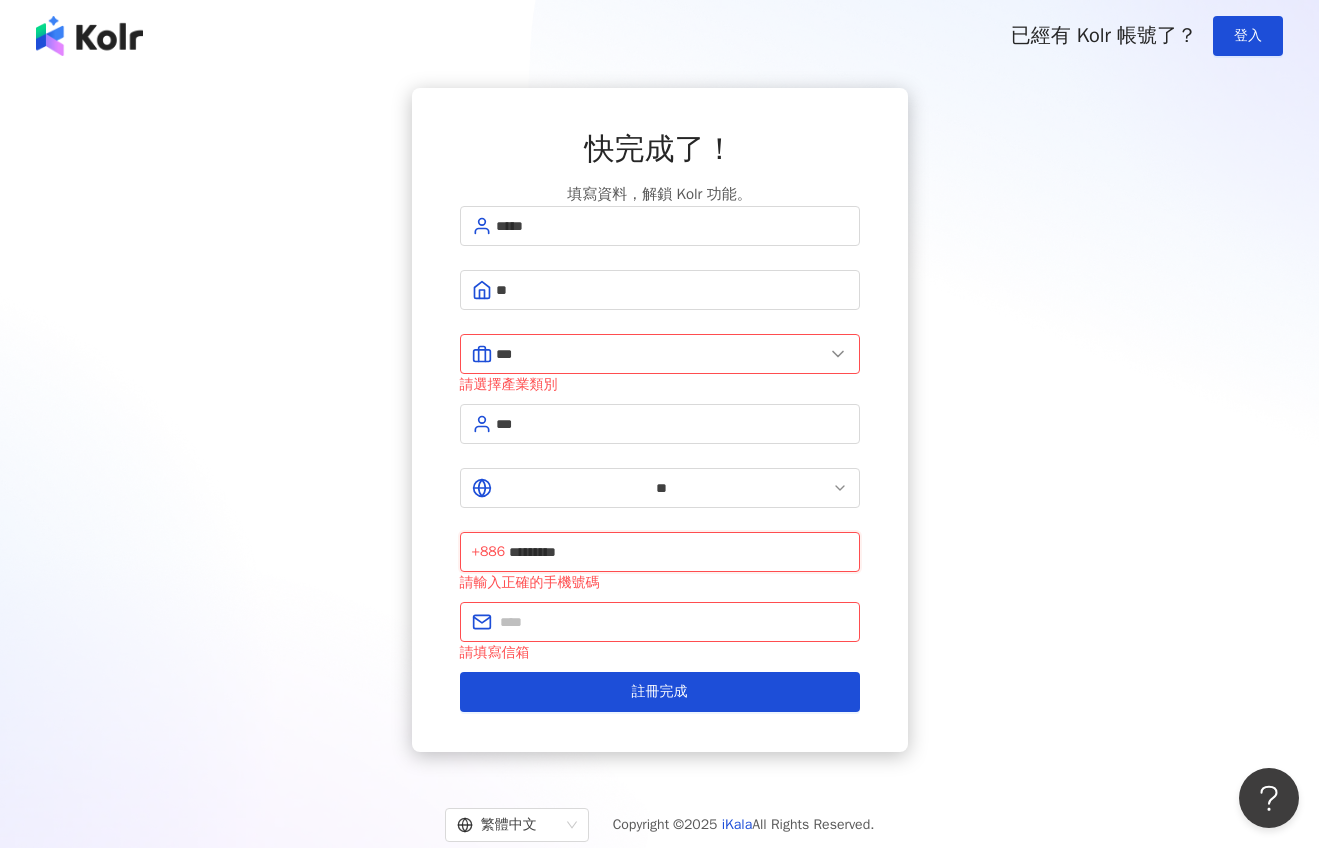 drag, startPoint x: 706, startPoint y: 486, endPoint x: 669, endPoint y: 487, distance: 37.01351 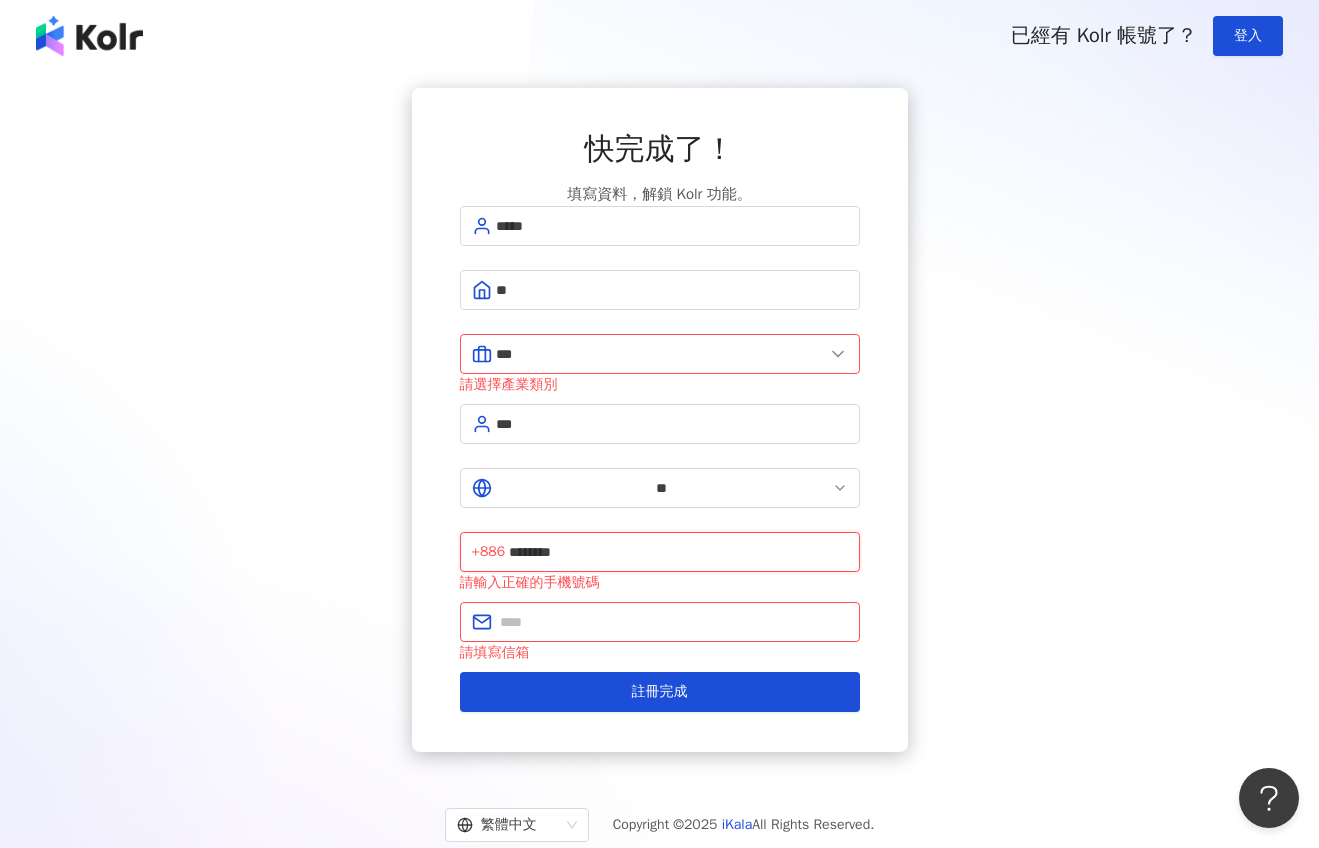 click on "********" at bounding box center (678, 552) 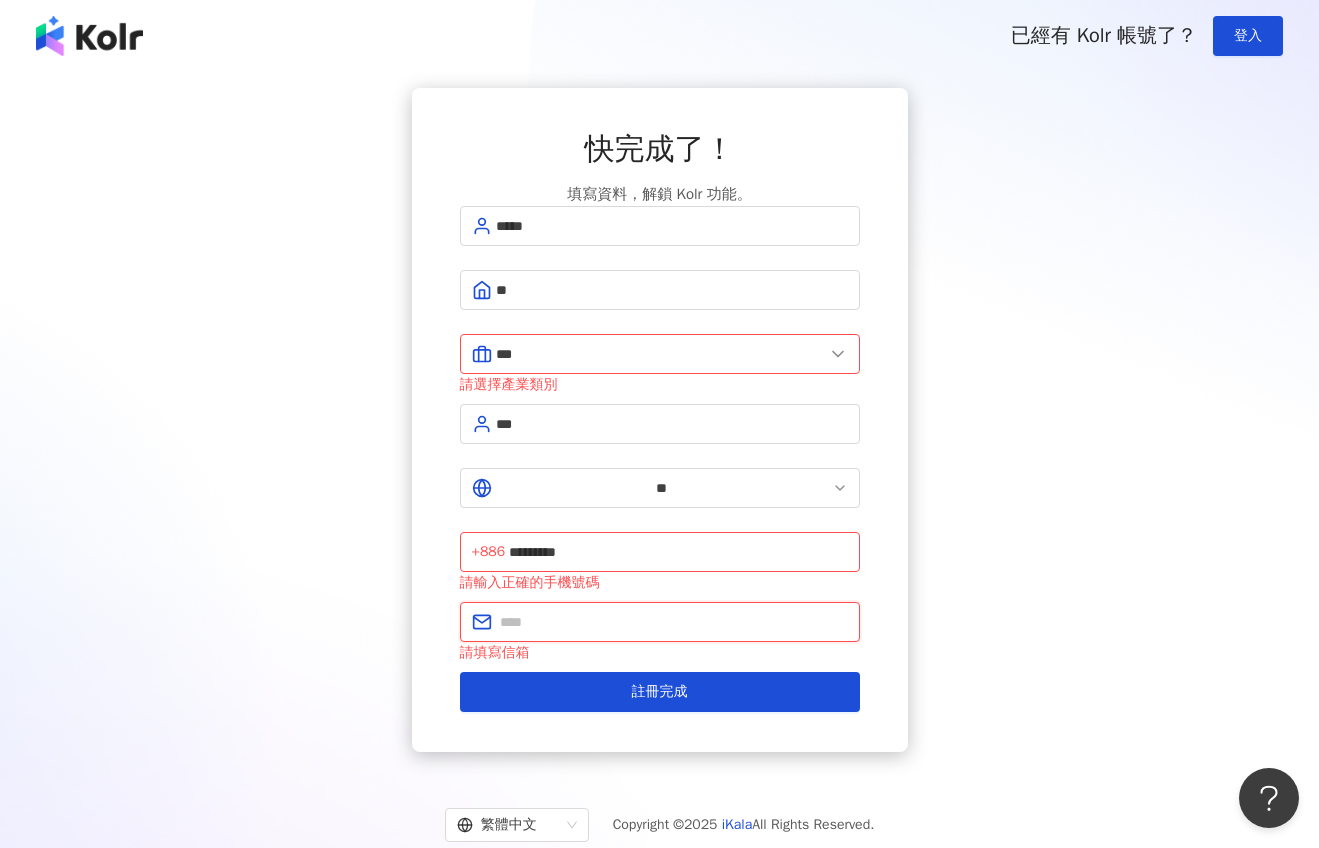 click at bounding box center (674, 622) 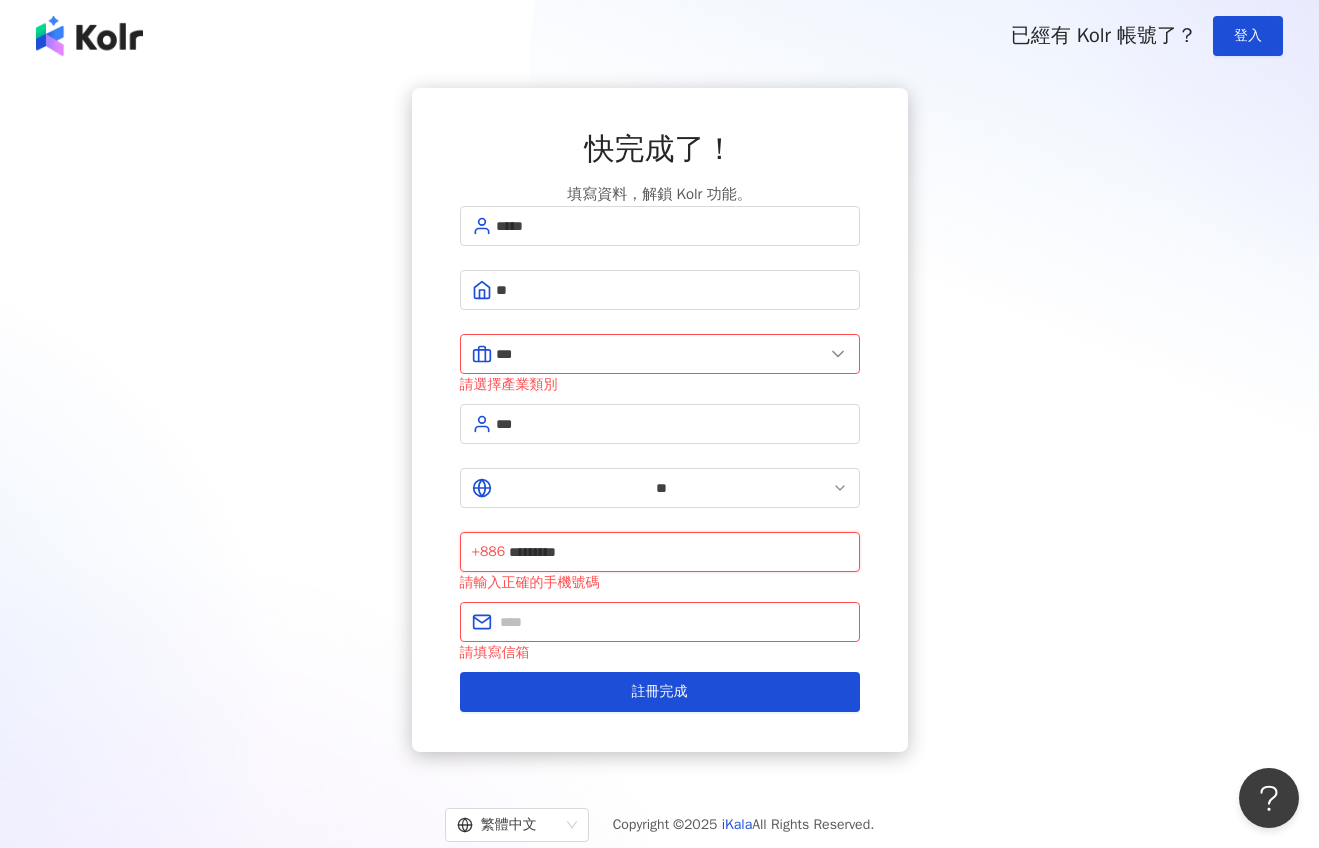 click on "*********" at bounding box center (678, 552) 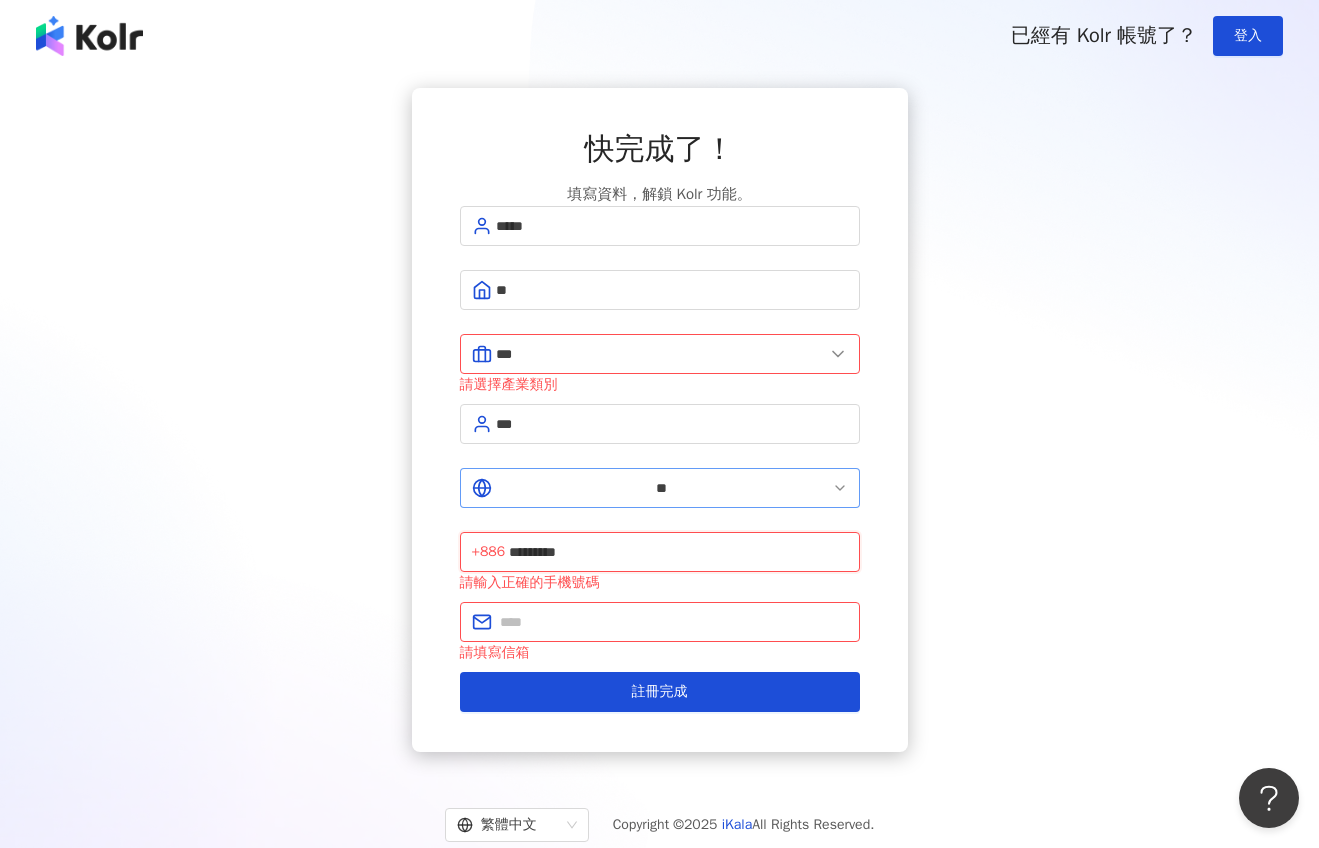 drag, startPoint x: 711, startPoint y: 487, endPoint x: 524, endPoint y: 479, distance: 187.17105 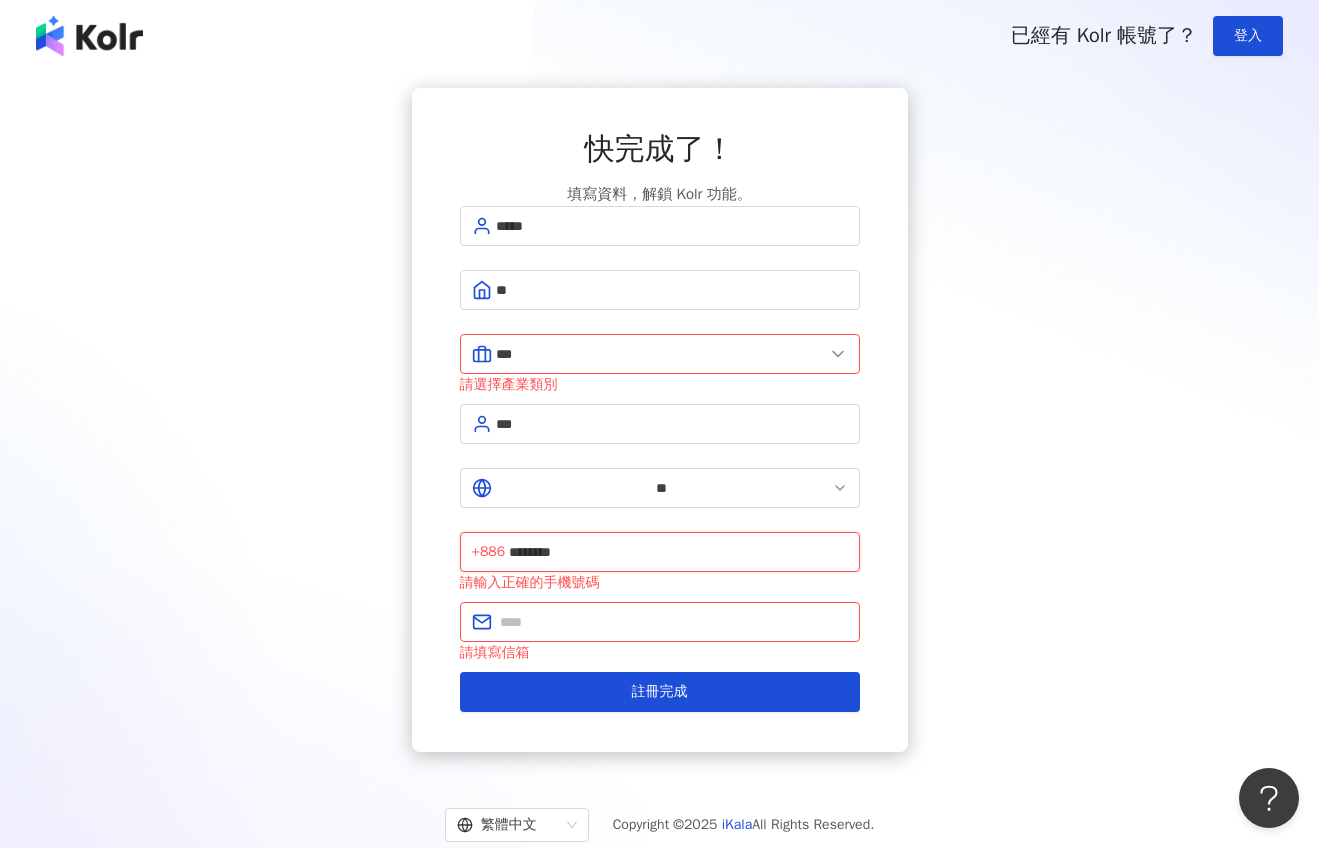 type on "********" 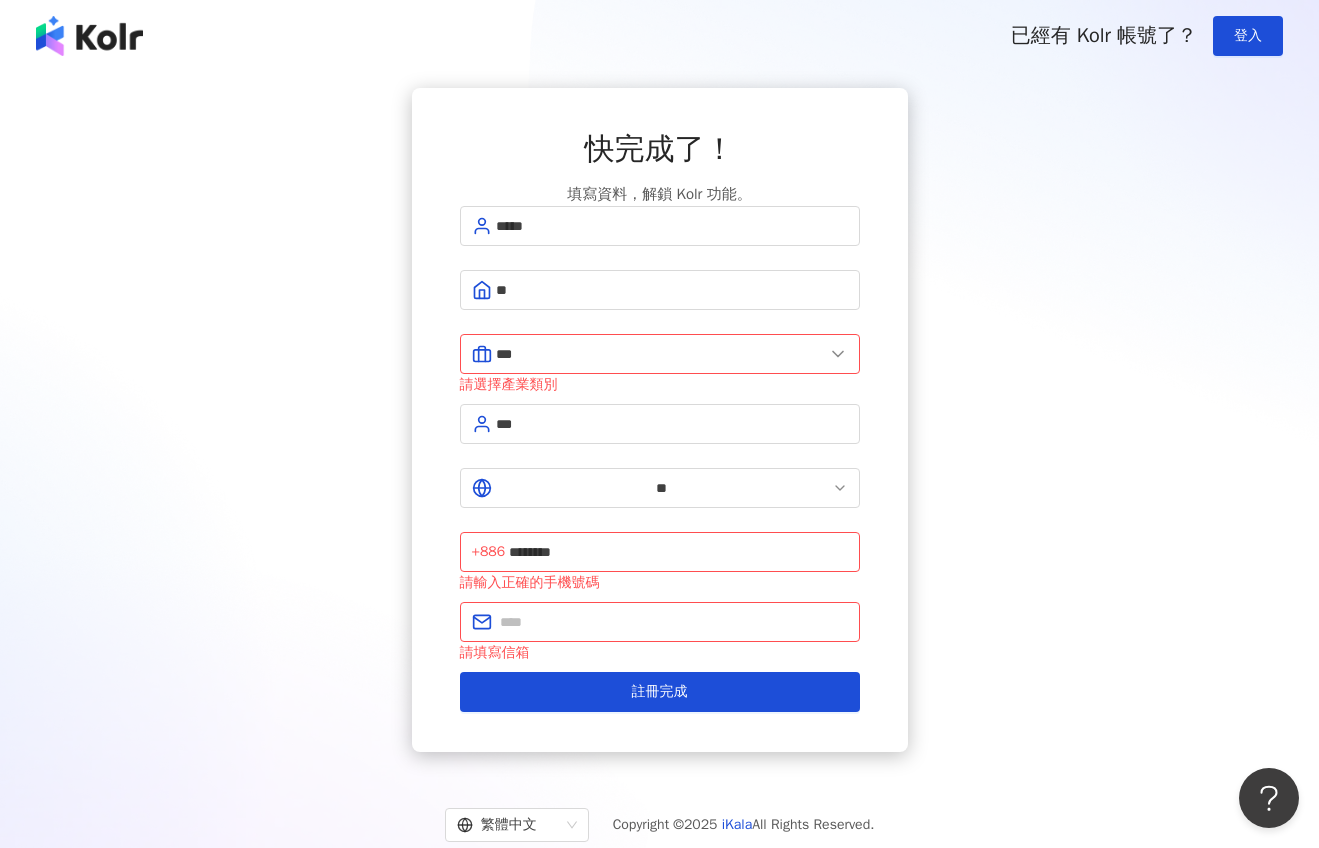 click on "請填寫信箱" at bounding box center [660, 653] 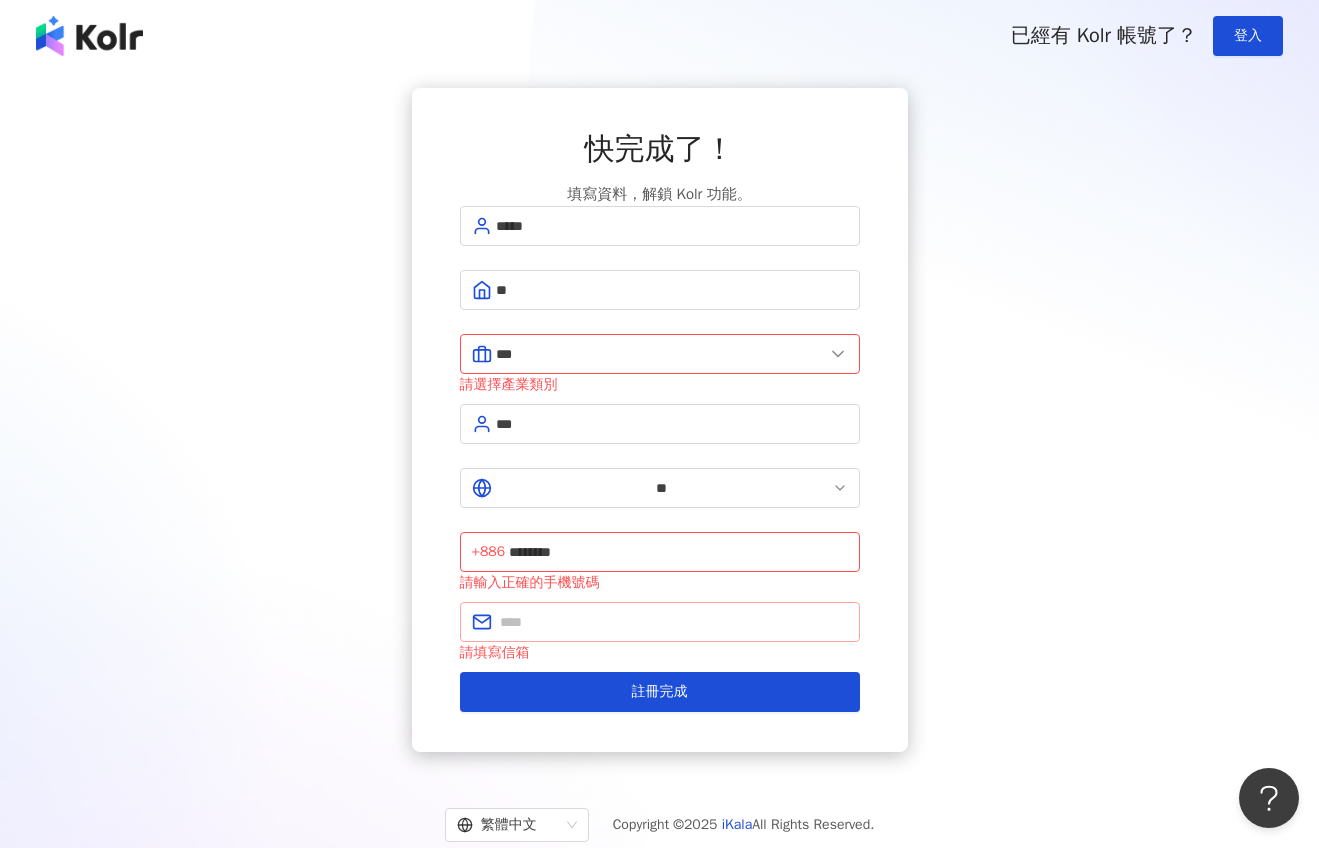 click at bounding box center [660, 622] 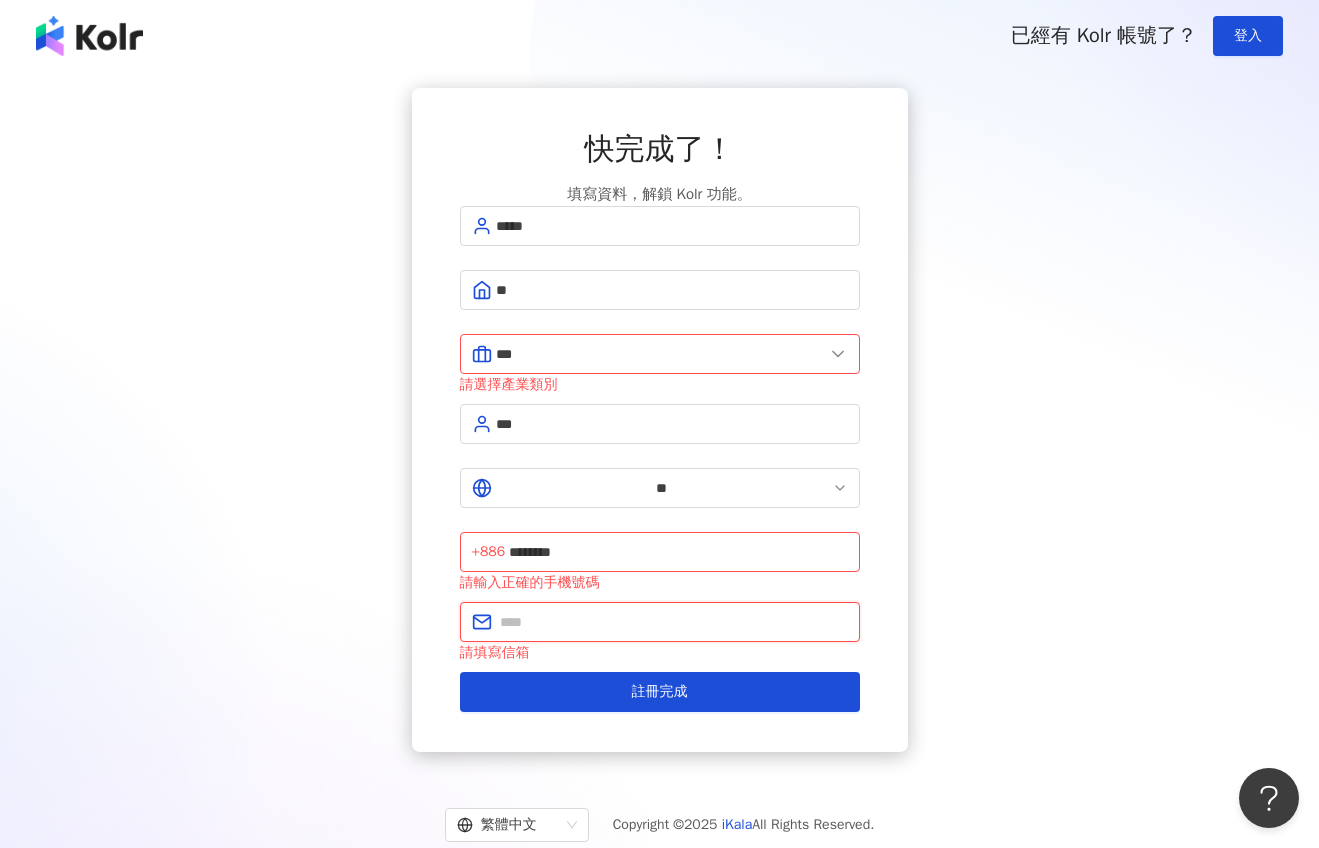 click at bounding box center (674, 622) 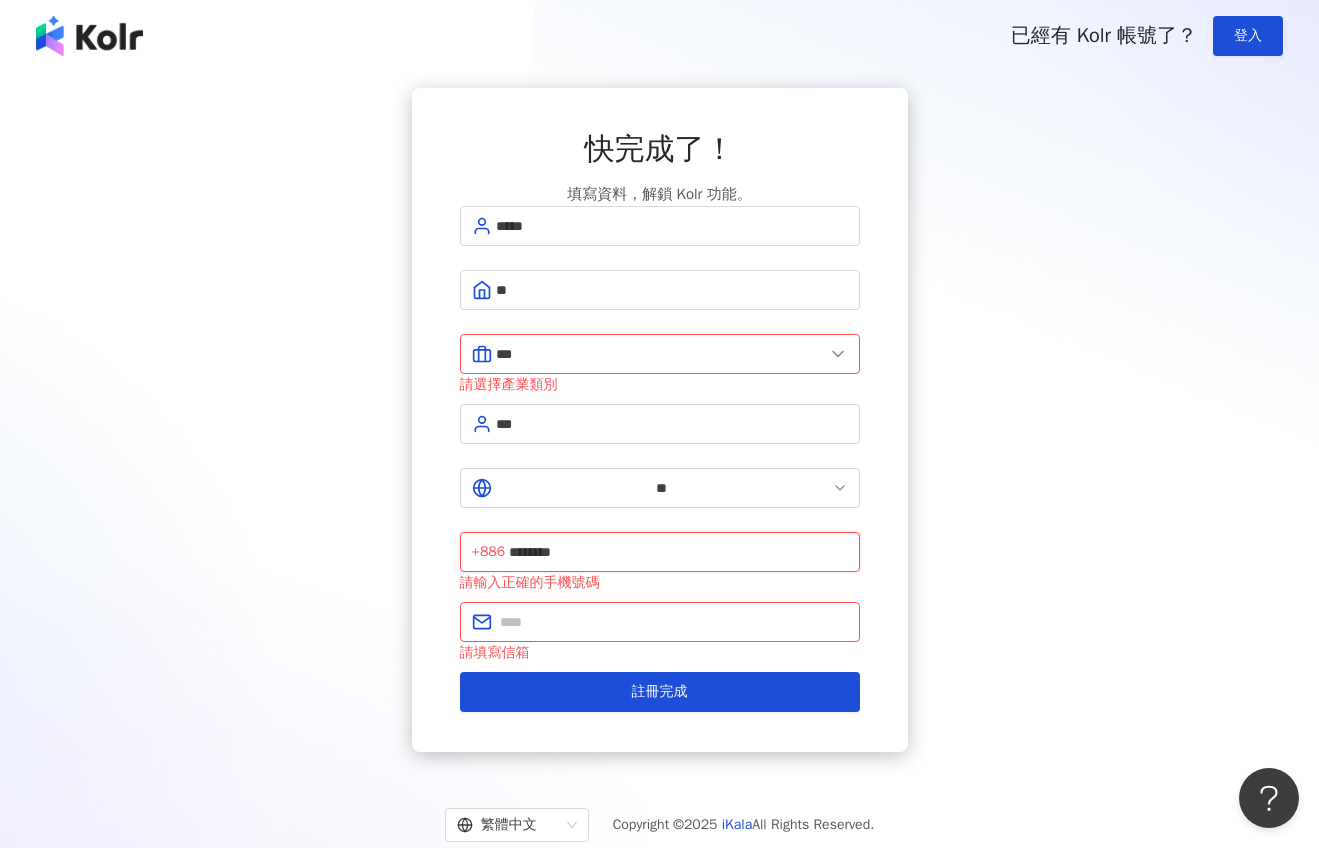 drag, startPoint x: 676, startPoint y: 488, endPoint x: 648, endPoint y: 489, distance: 28.01785 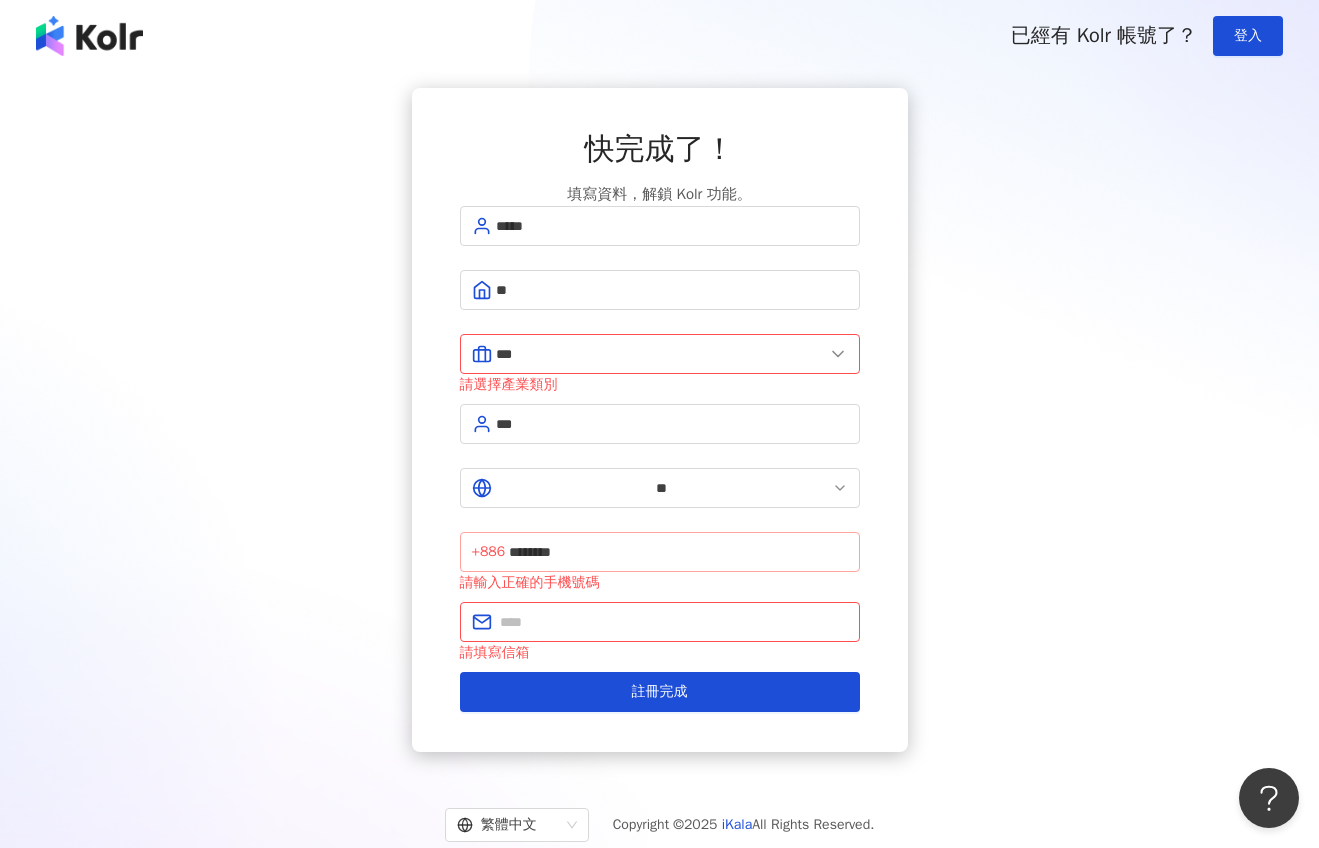 click on "+886" at bounding box center (489, 552) 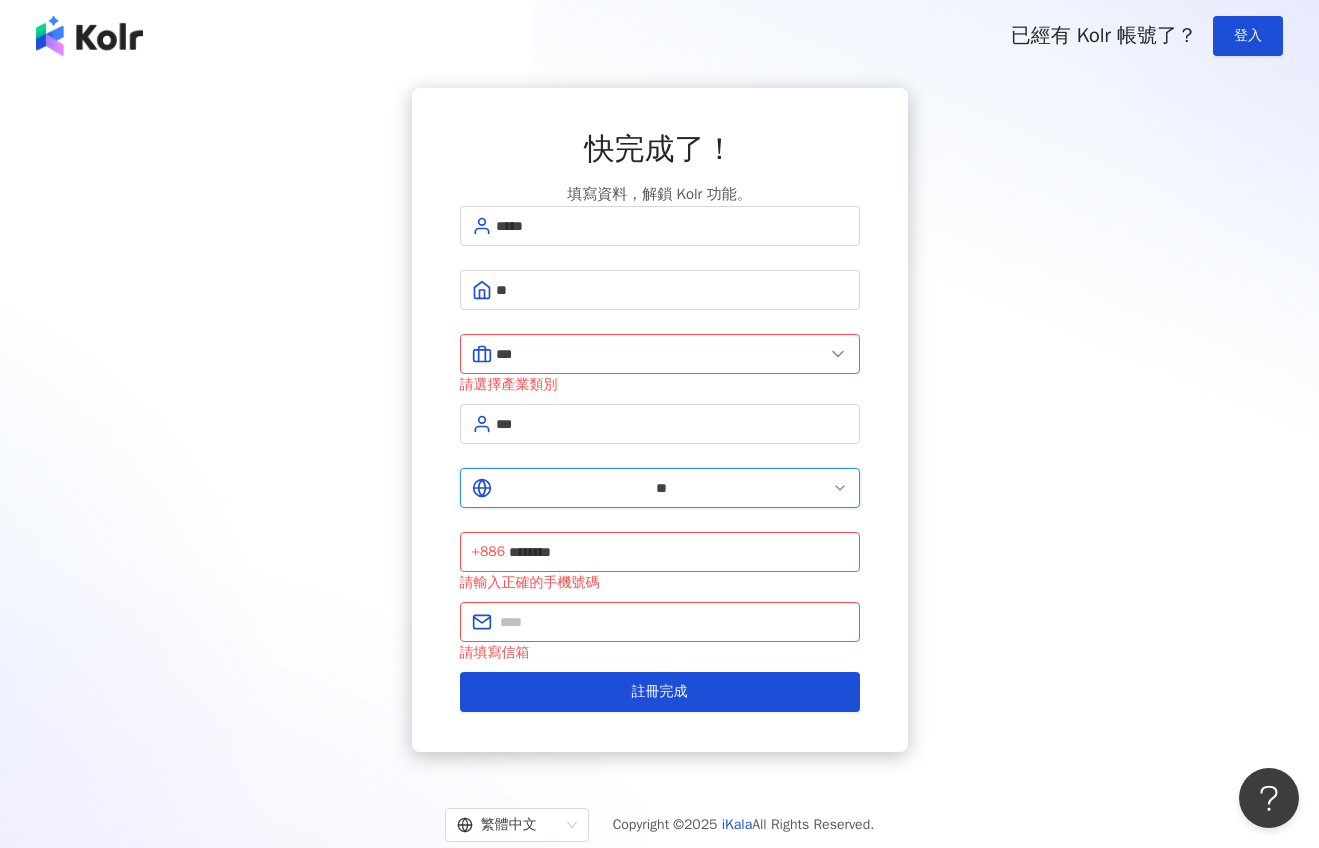 click on "**" at bounding box center [662, 488] 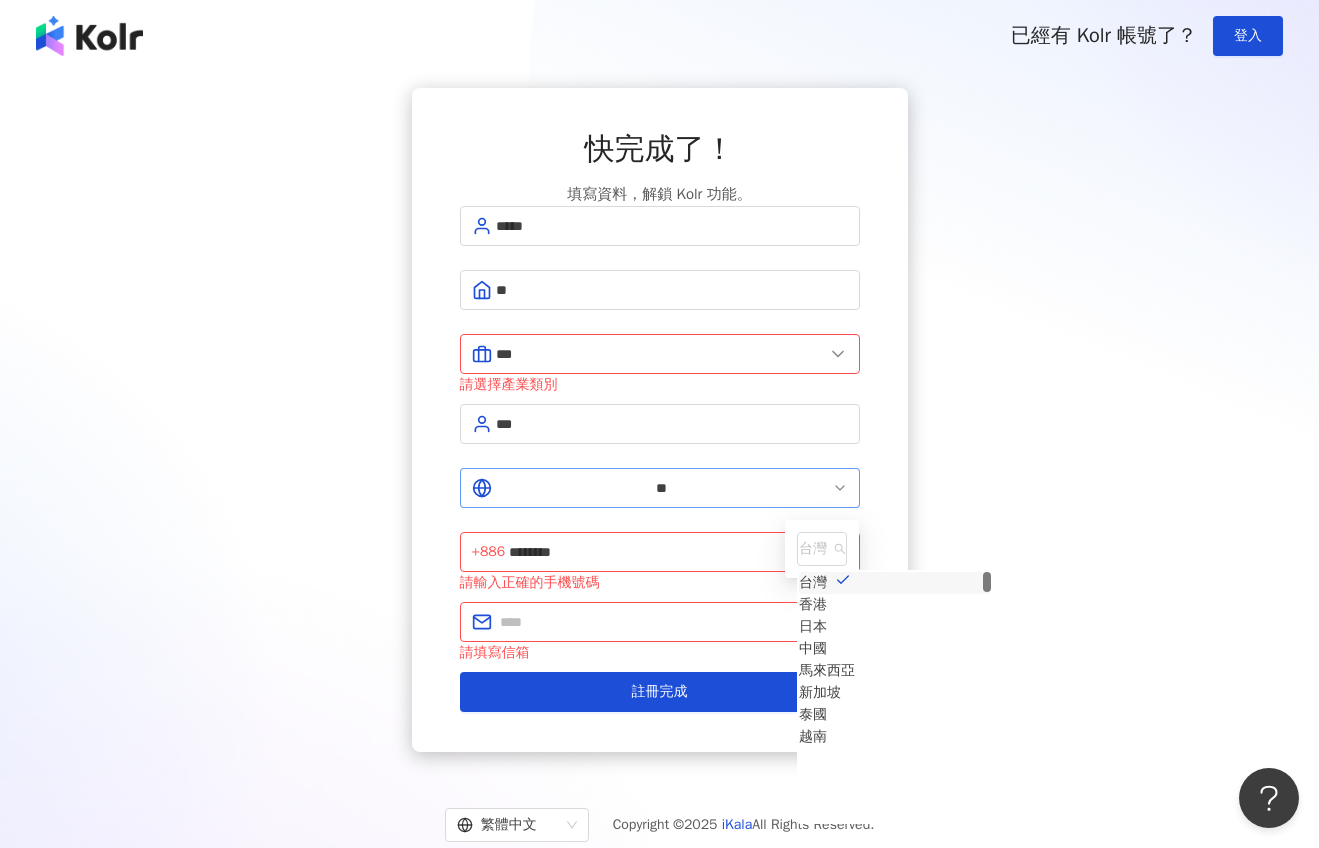 click 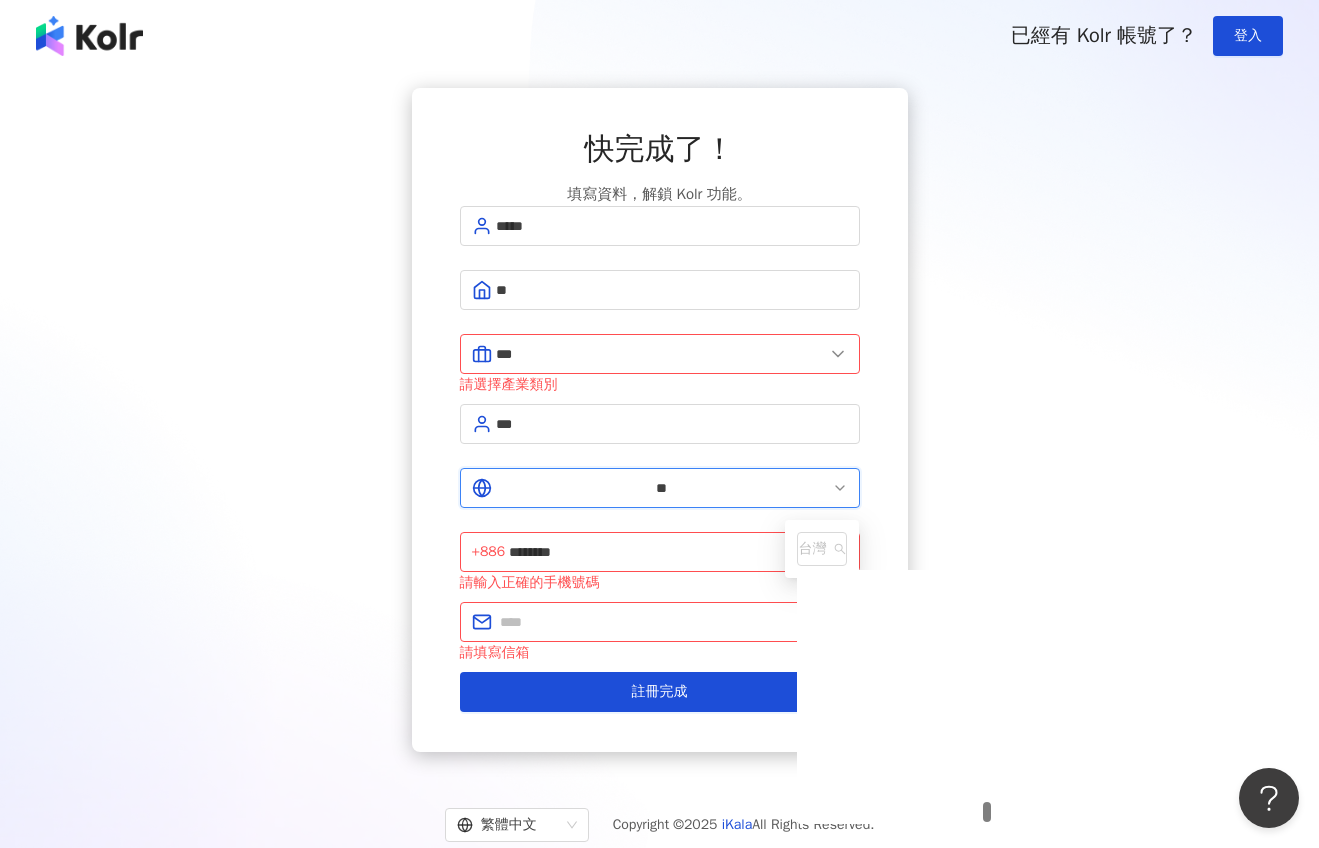 scroll, scrollTop: 8726, scrollLeft: 0, axis: vertical 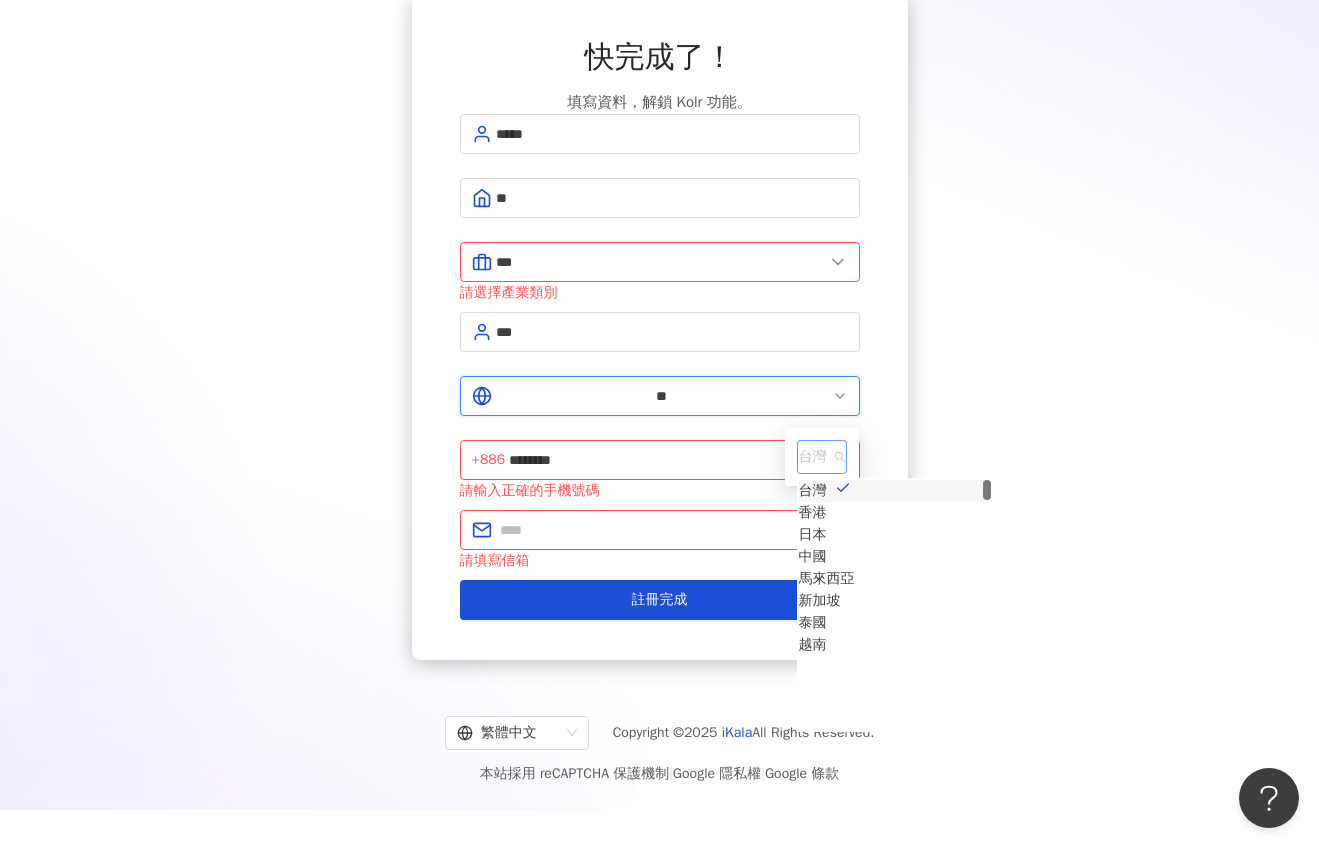 drag, startPoint x: 537, startPoint y: 725, endPoint x: 504, endPoint y: 458, distance: 269.0316 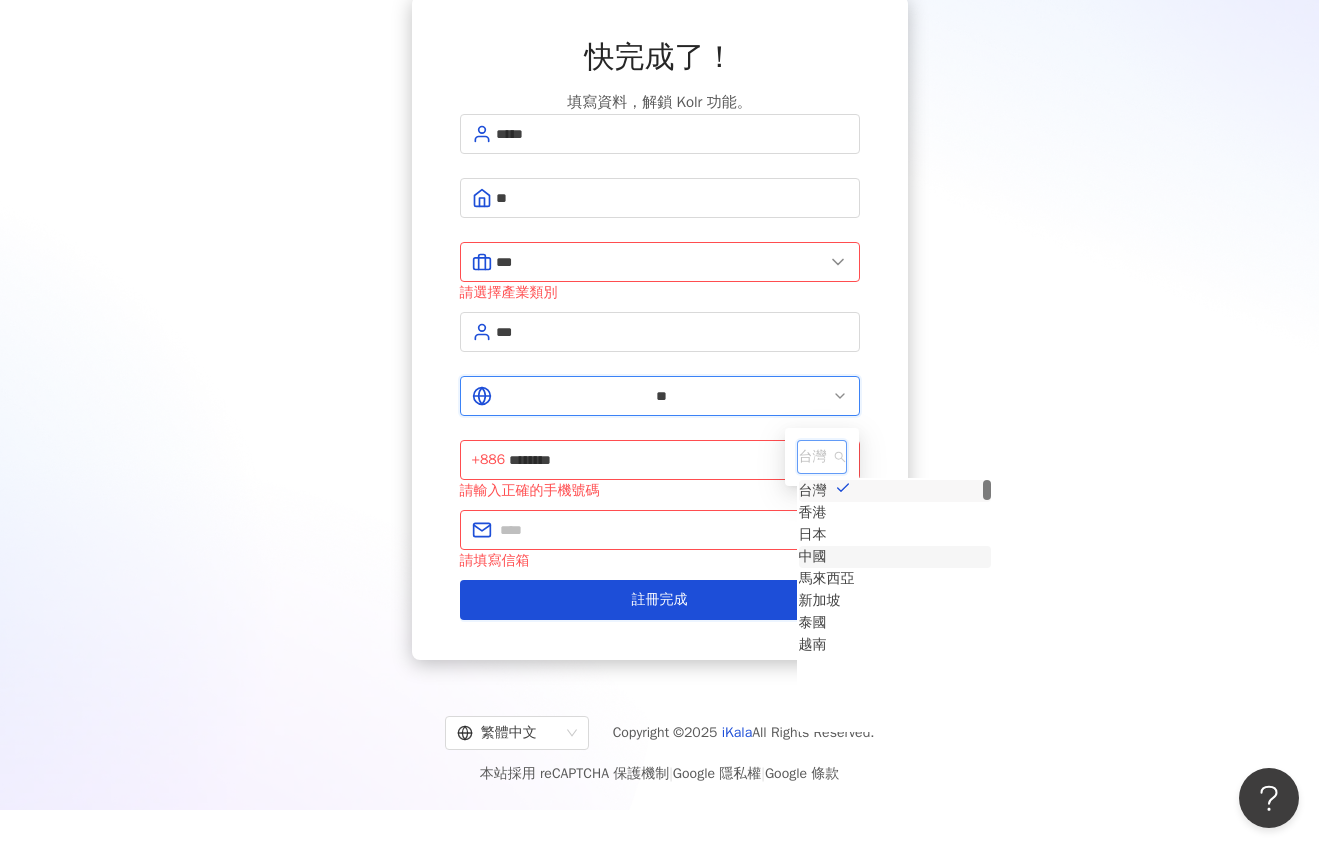 click on "中國" at bounding box center [813, 557] 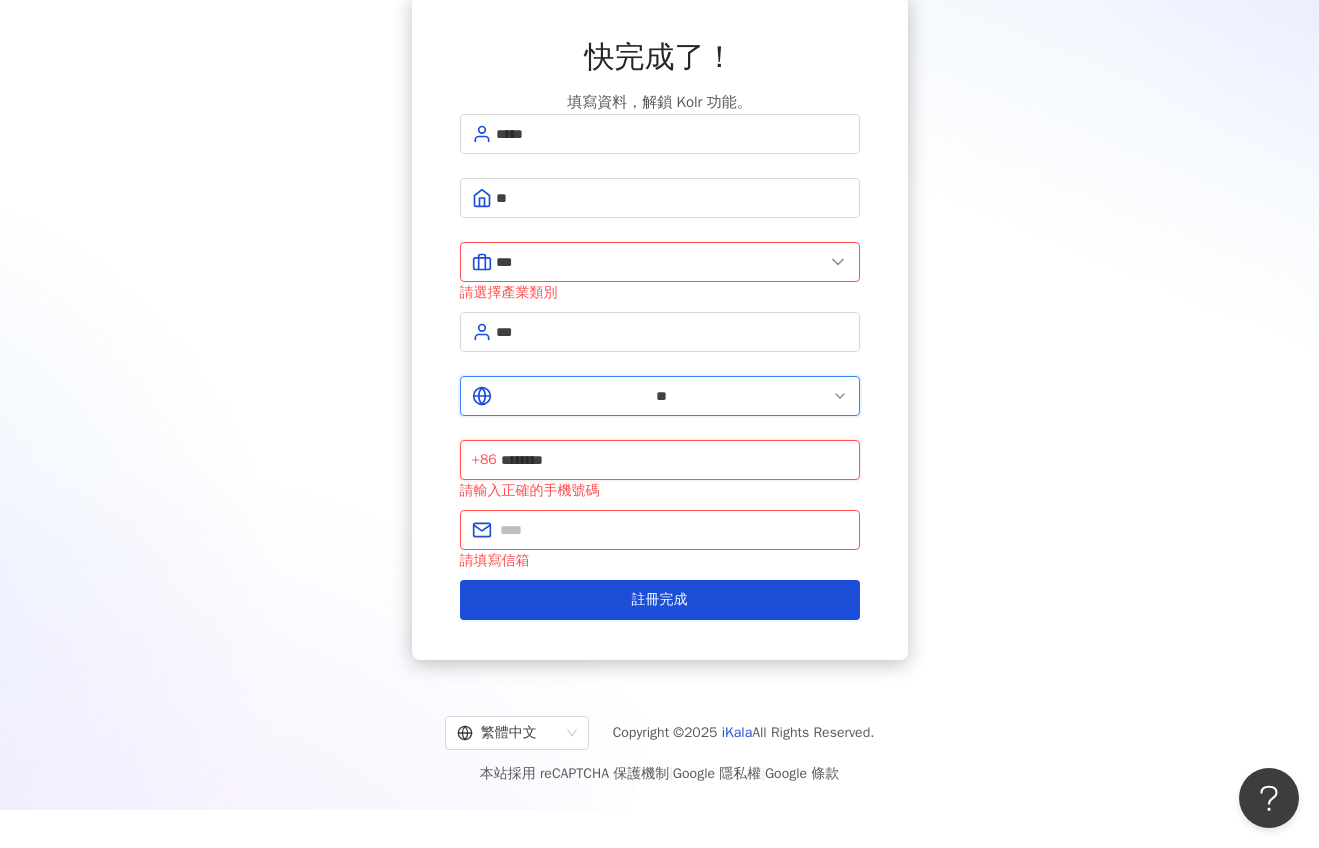 drag, startPoint x: 660, startPoint y: 394, endPoint x: 589, endPoint y: 395, distance: 71.00704 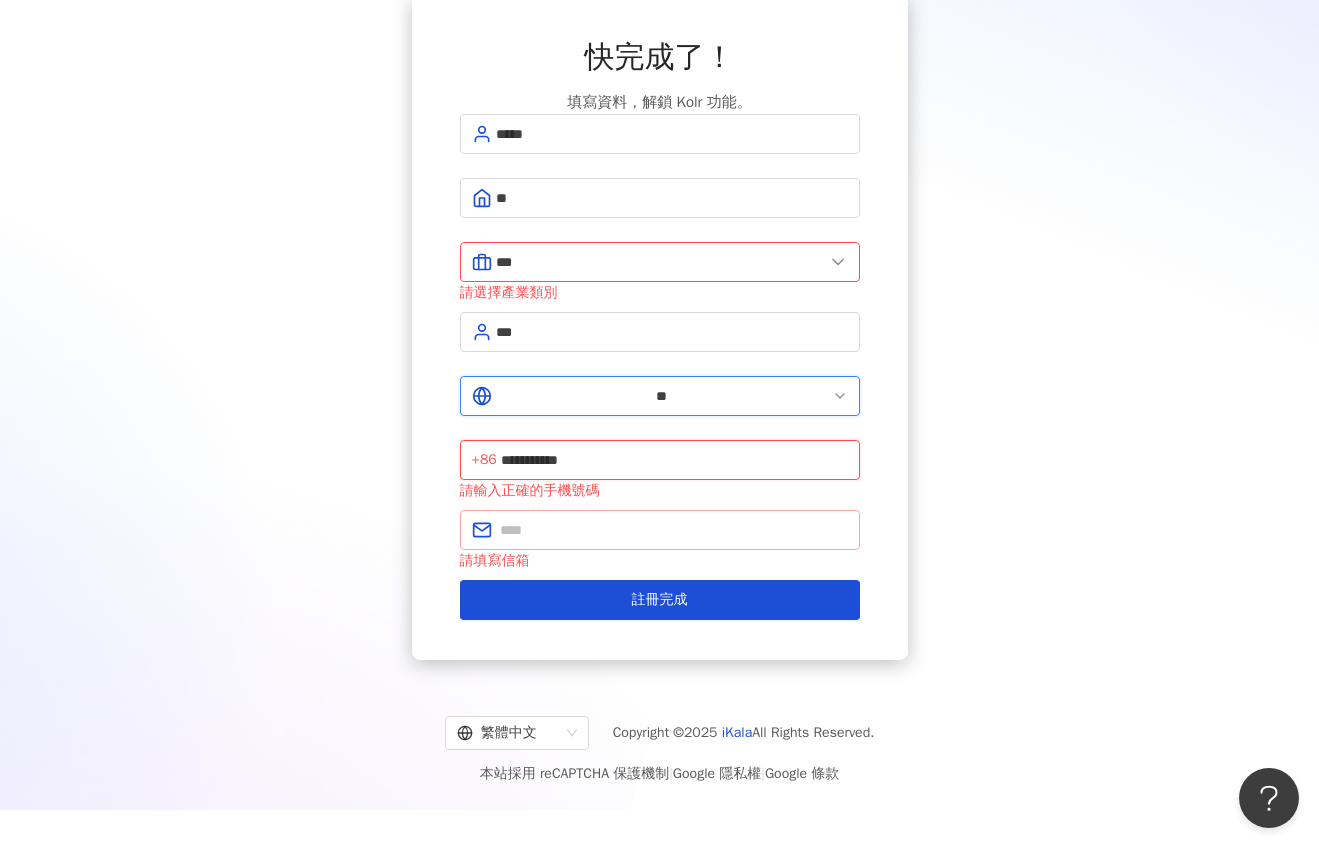type on "**********" 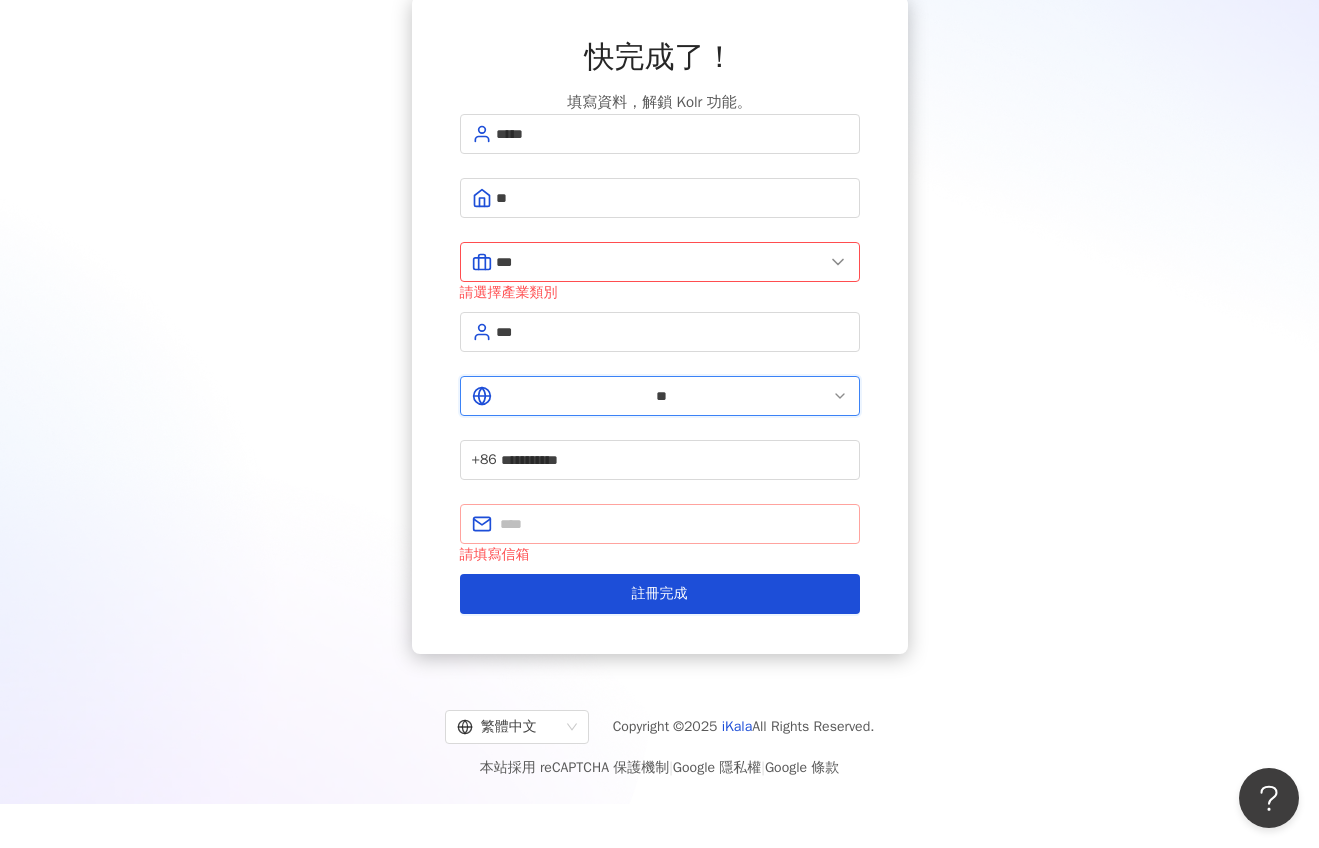 click at bounding box center (660, 524) 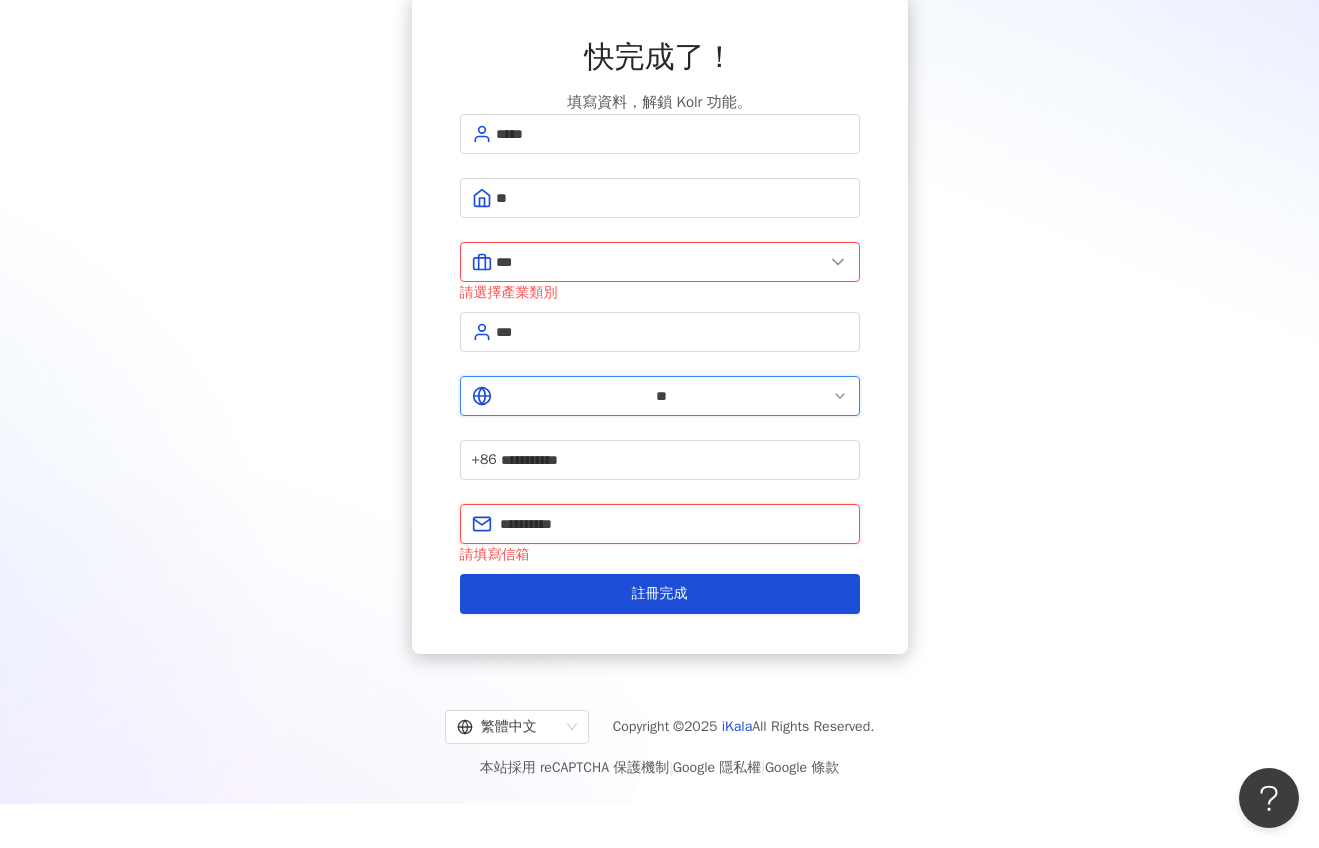type on "**********" 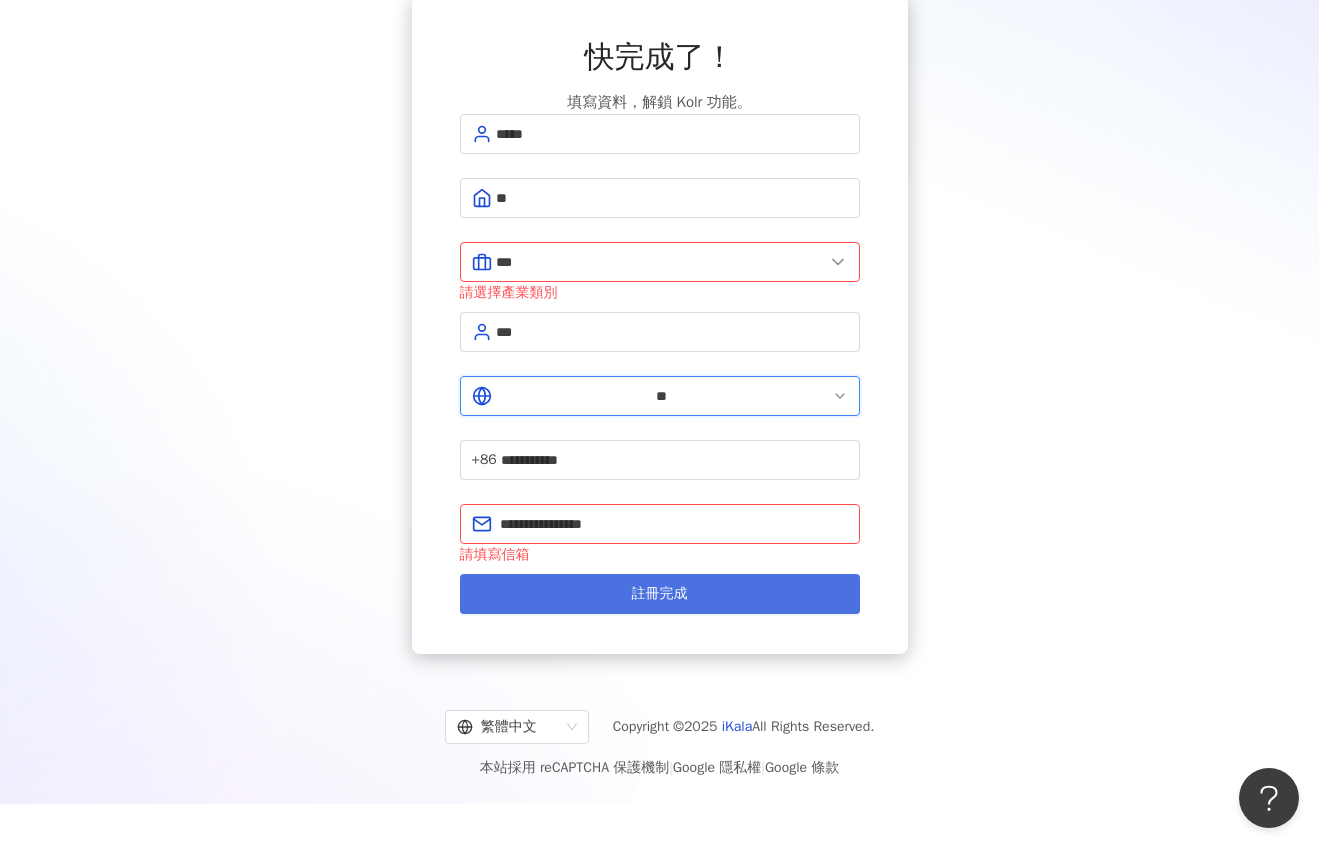 click on "註冊完成" at bounding box center (660, 594) 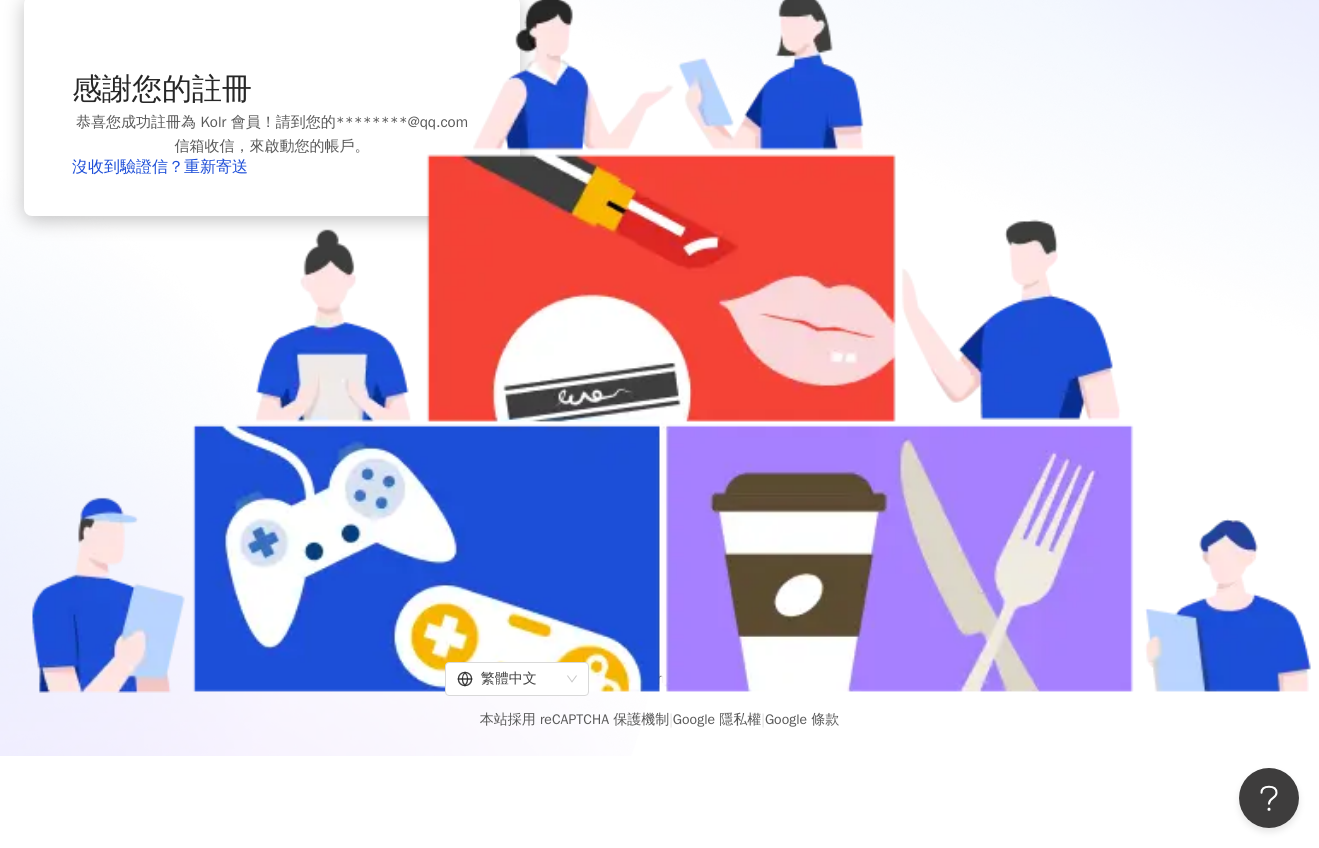 scroll, scrollTop: 0, scrollLeft: 0, axis: both 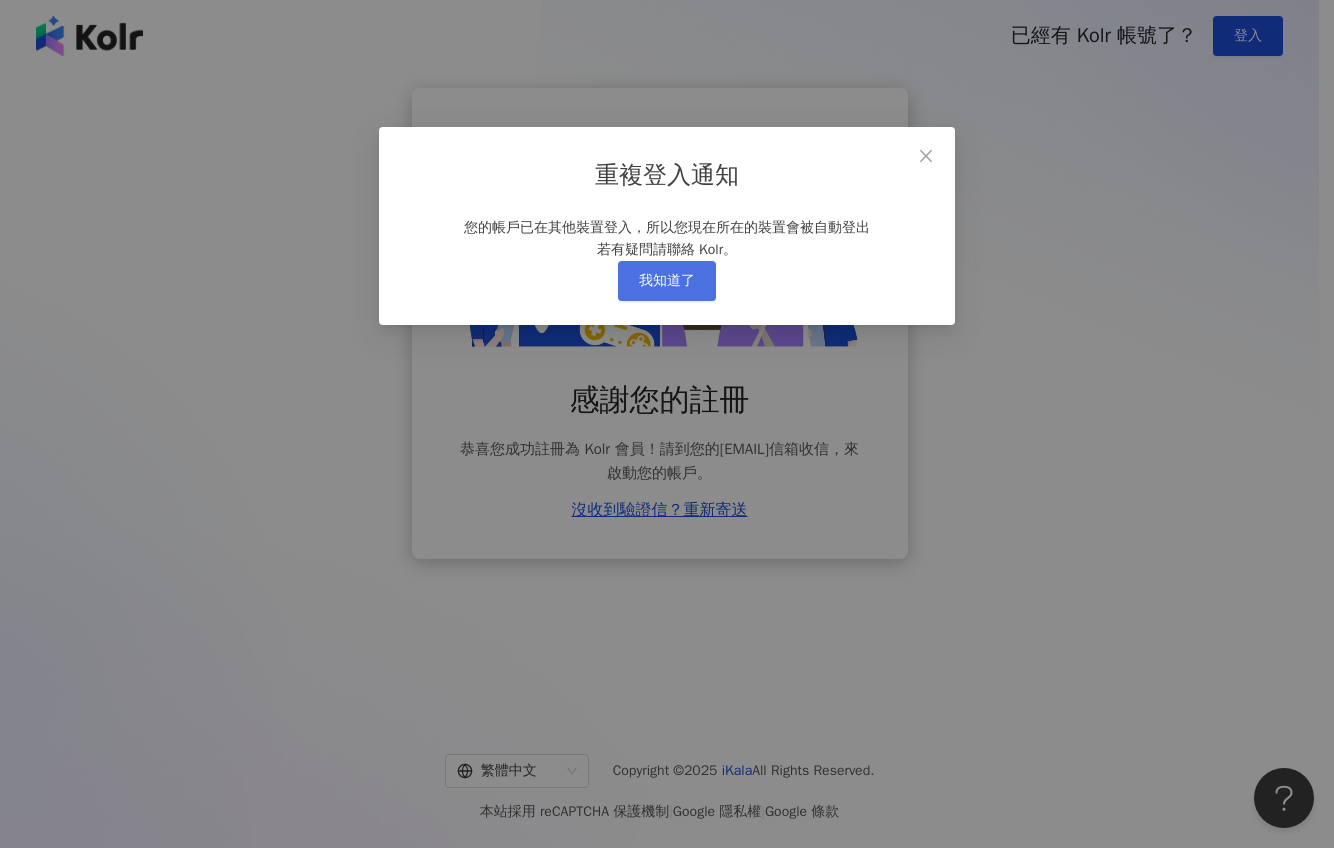 drag, startPoint x: 1051, startPoint y: 403, endPoint x: 651, endPoint y: 291, distance: 415.38416 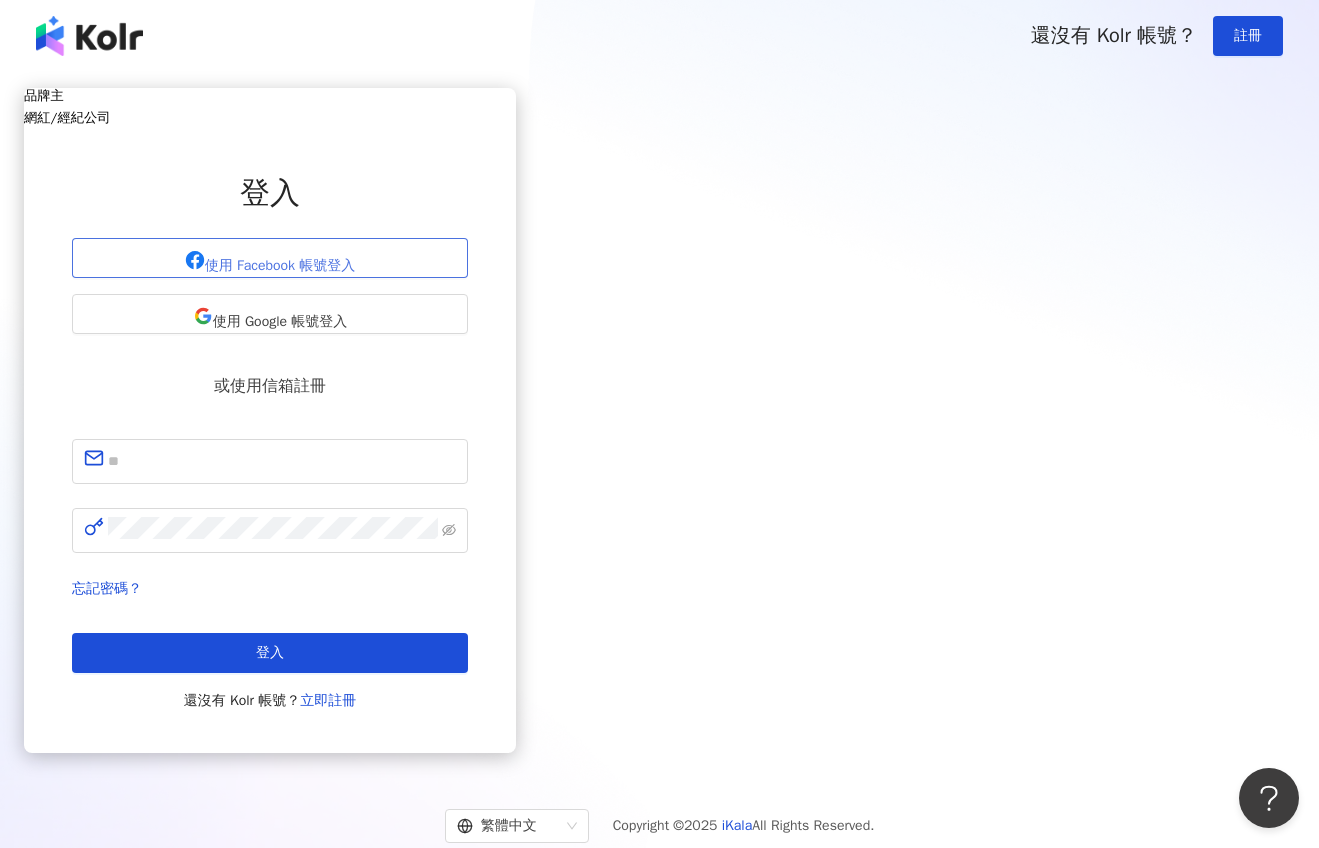 click on "使用 Facebook 帳號登入" at bounding box center [280, 266] 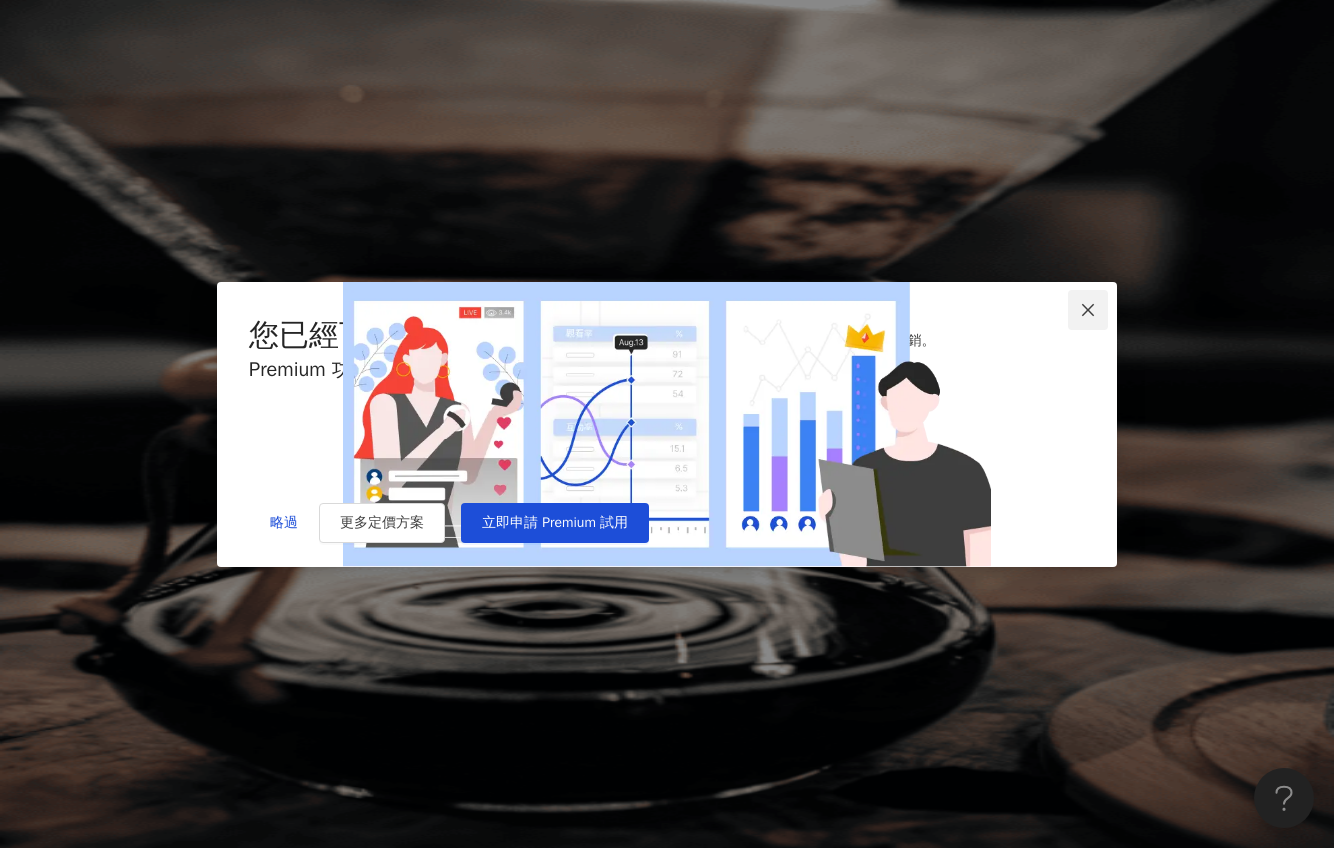 click 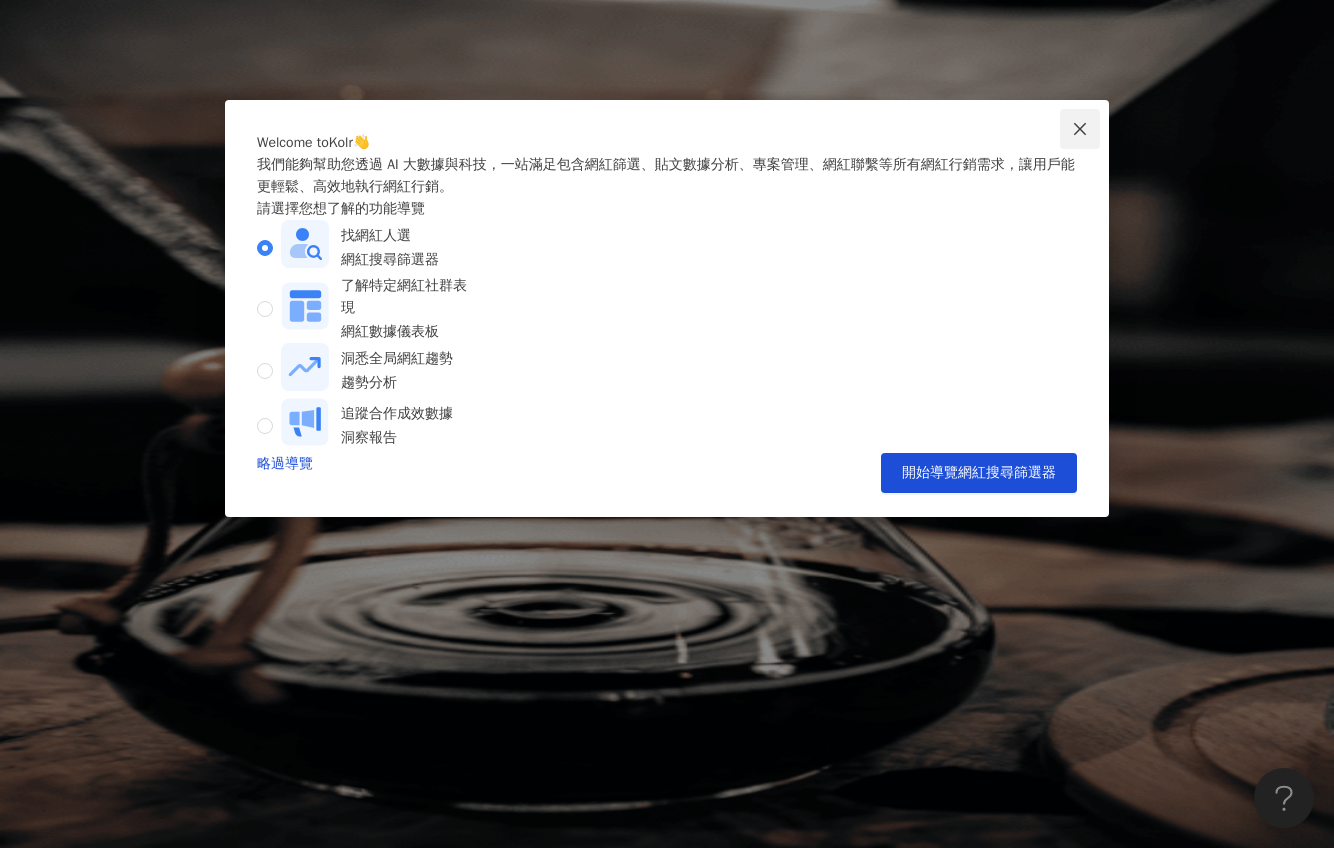 click at bounding box center (1080, 129) 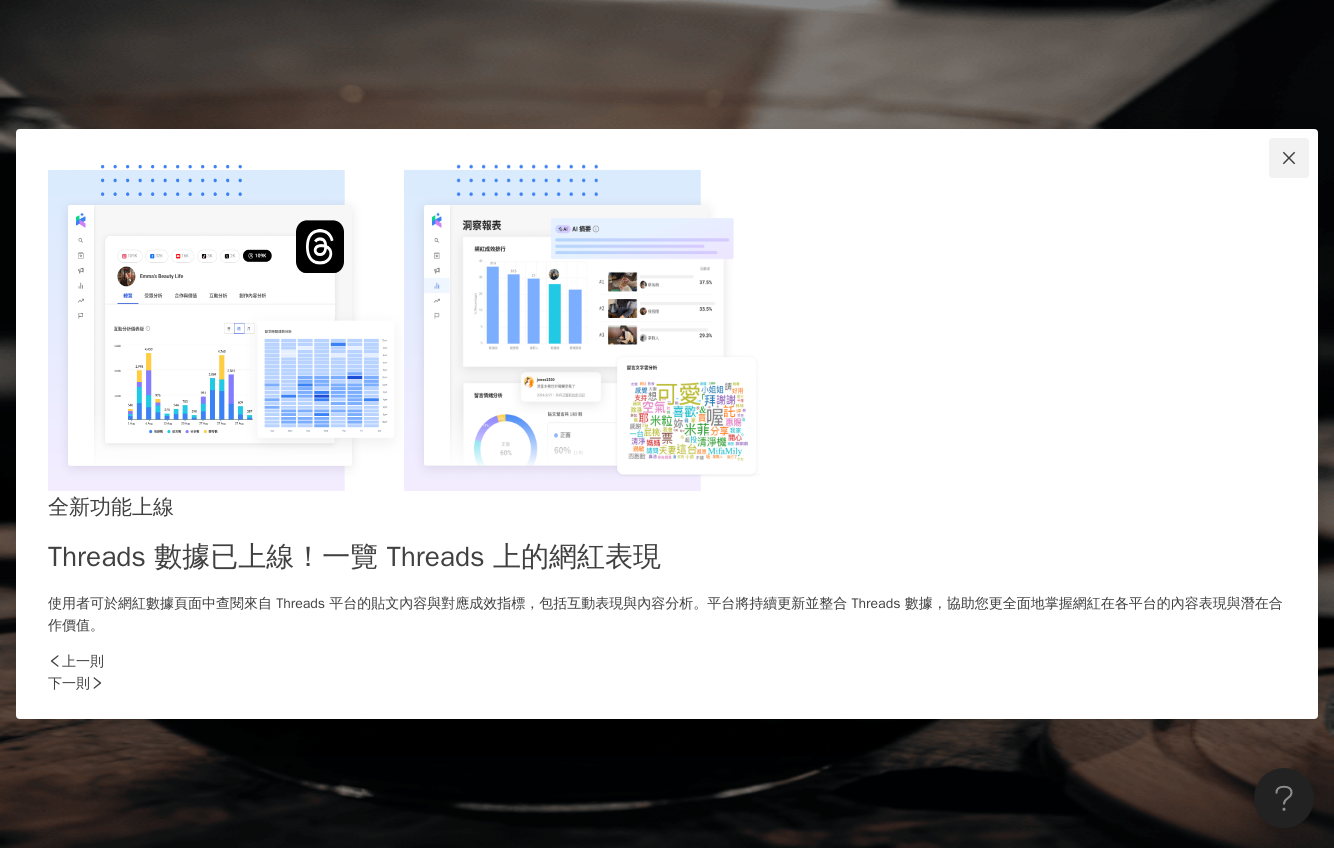 click 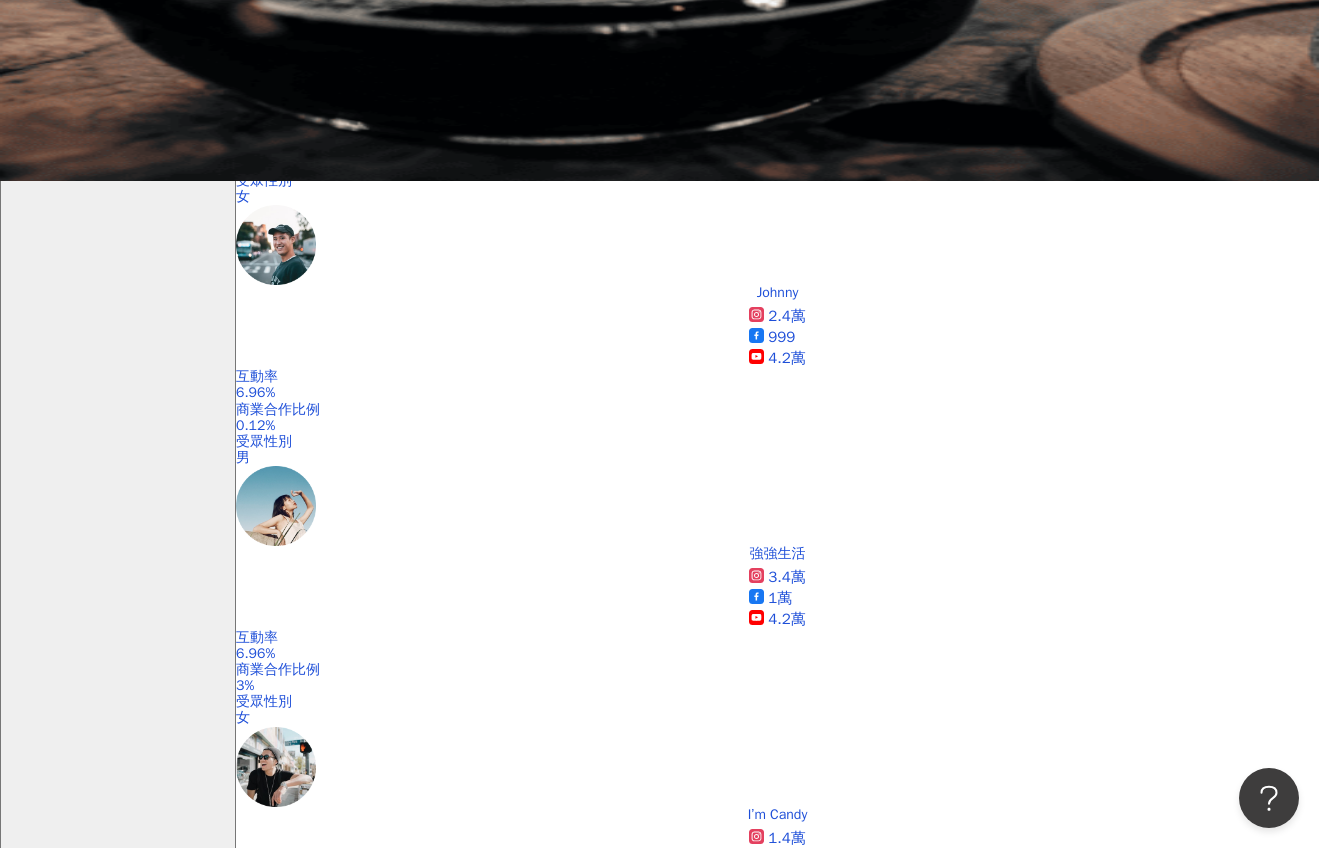 scroll, scrollTop: 494, scrollLeft: 0, axis: vertical 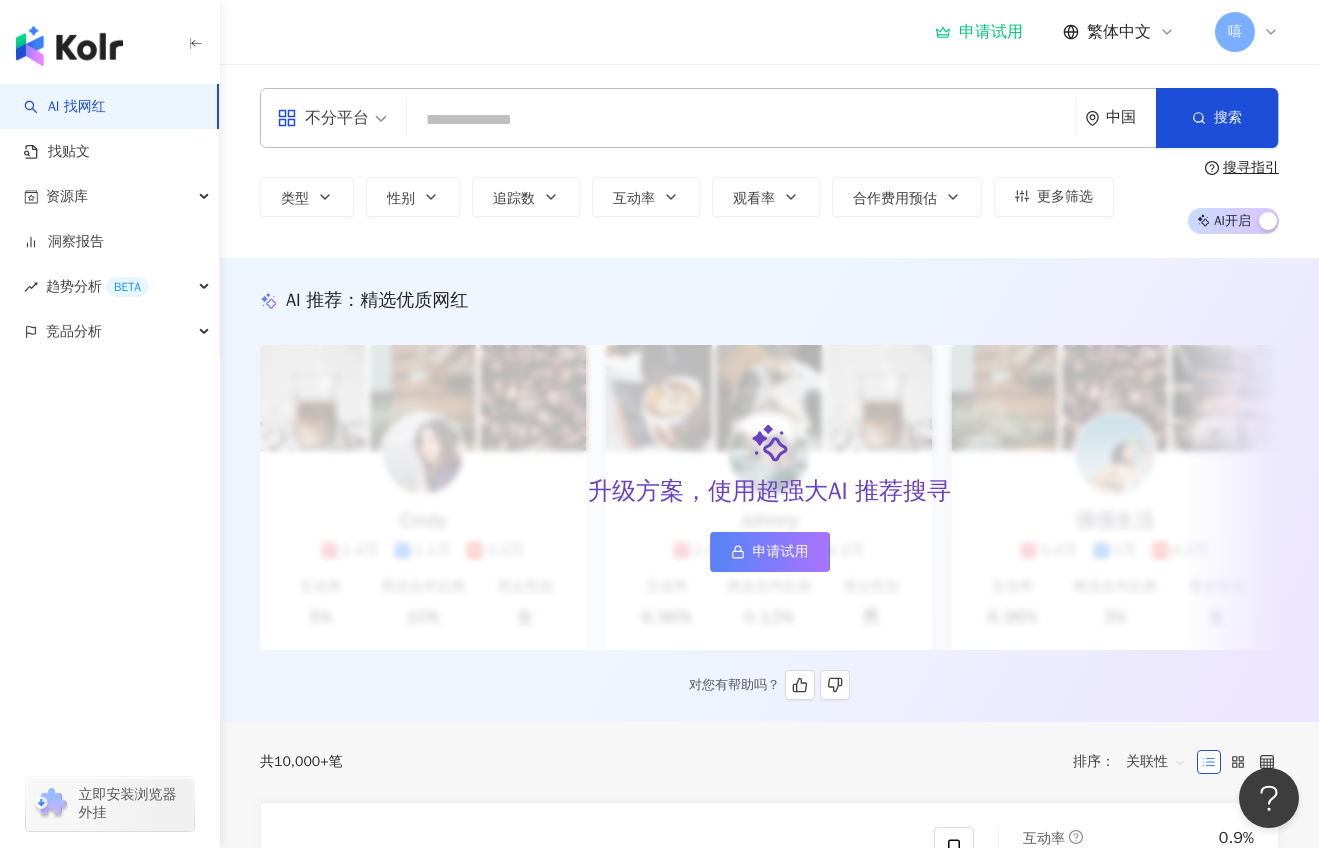 click on "申请试用" at bounding box center [770, 552] 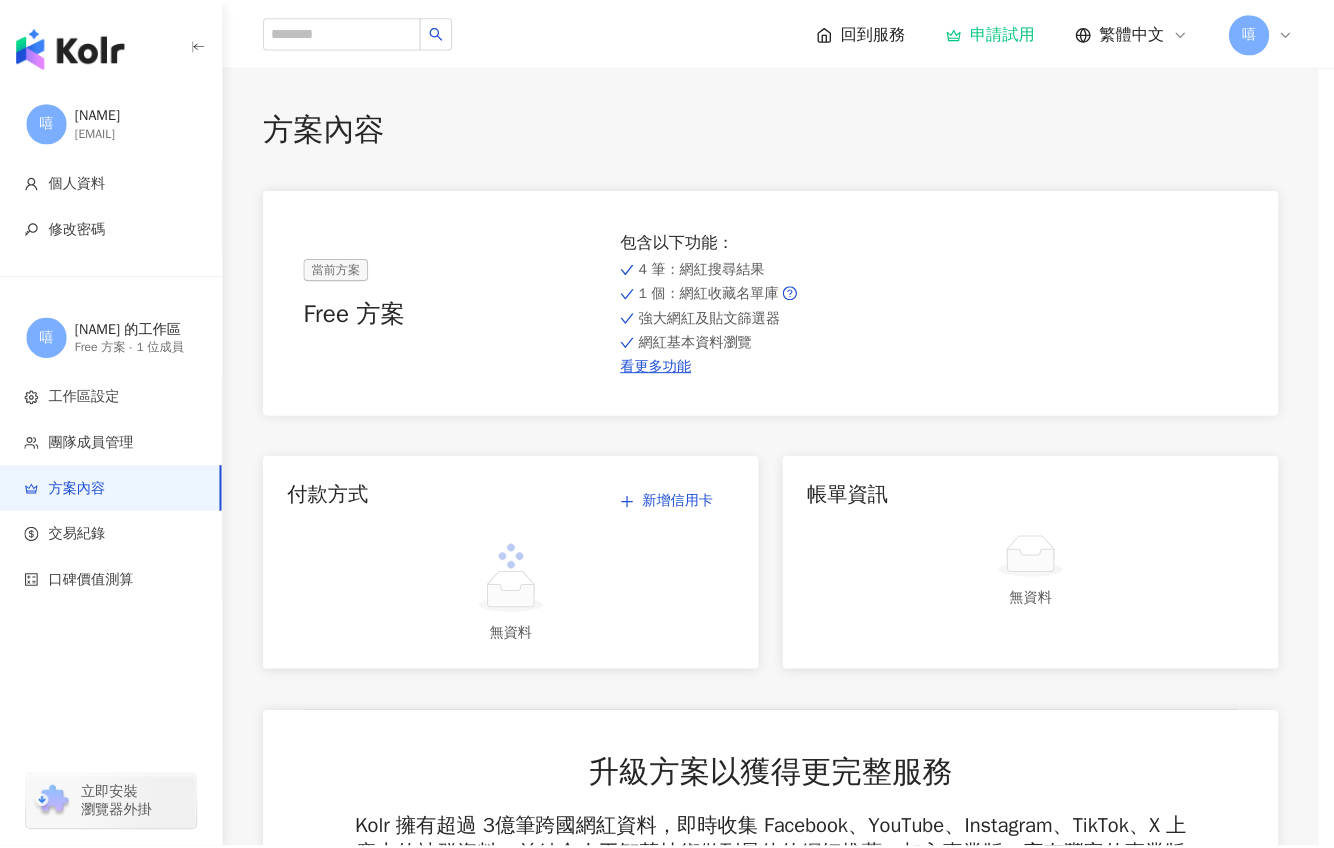 scroll, scrollTop: 0, scrollLeft: 0, axis: both 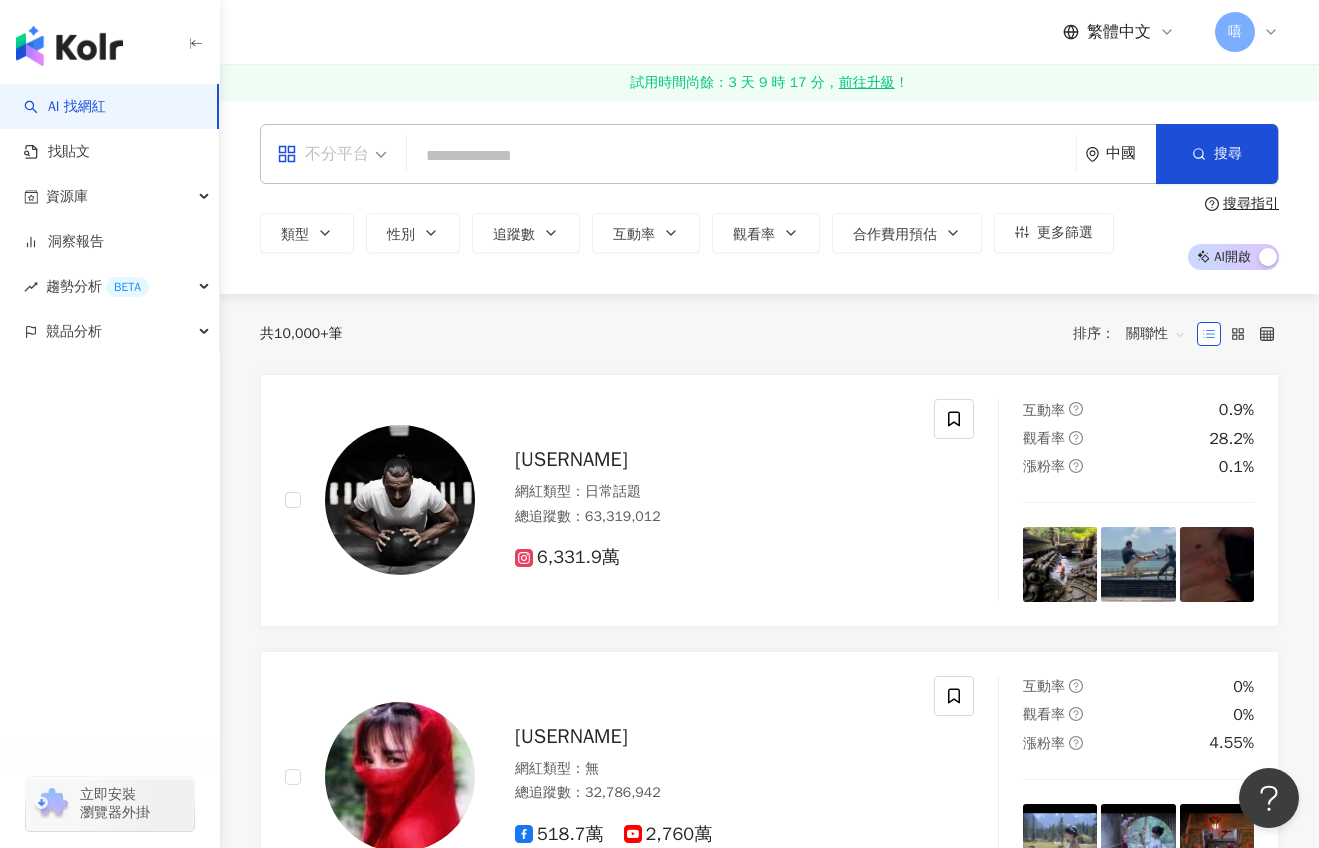 click on "不分平台" at bounding box center [332, 154] 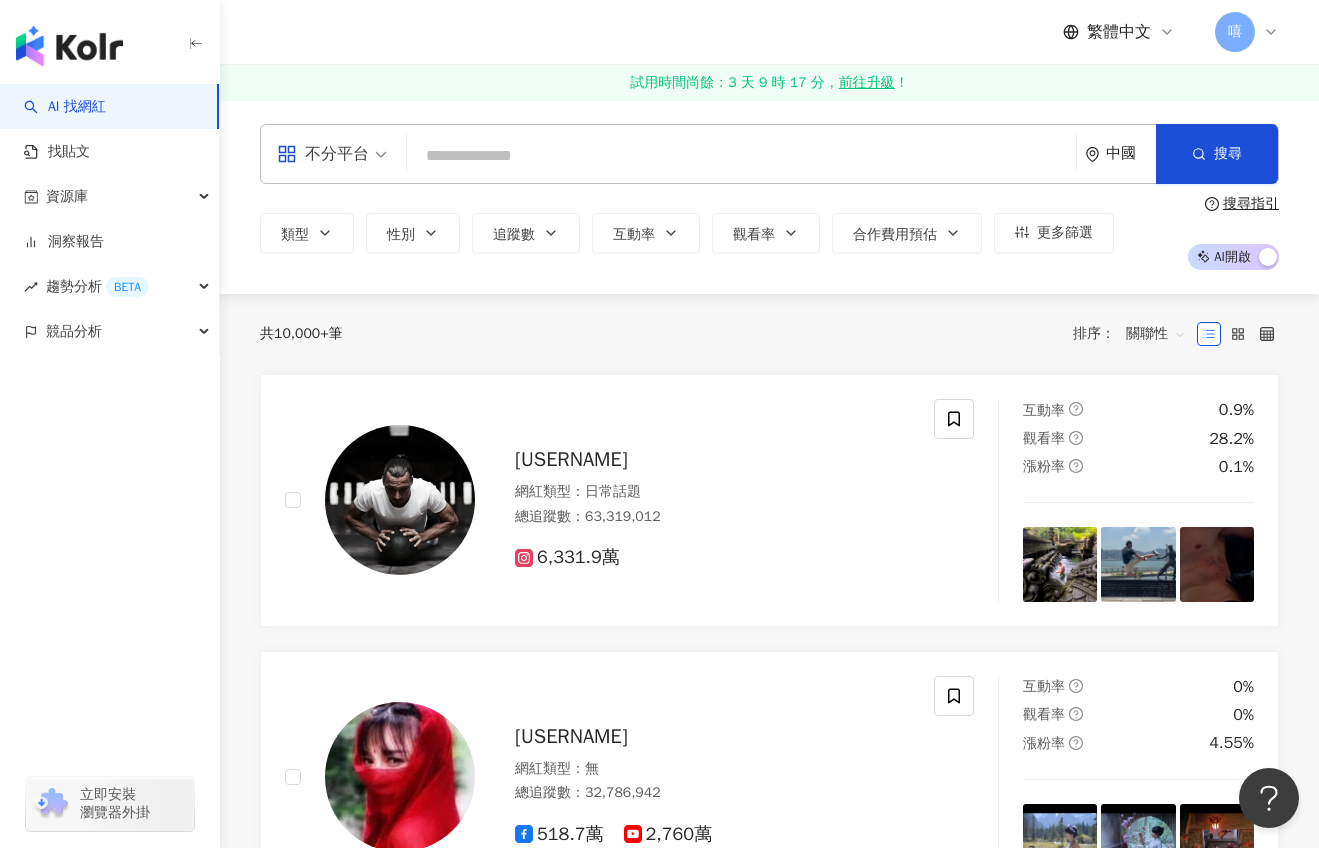 click on "不分平台" at bounding box center (332, 154) 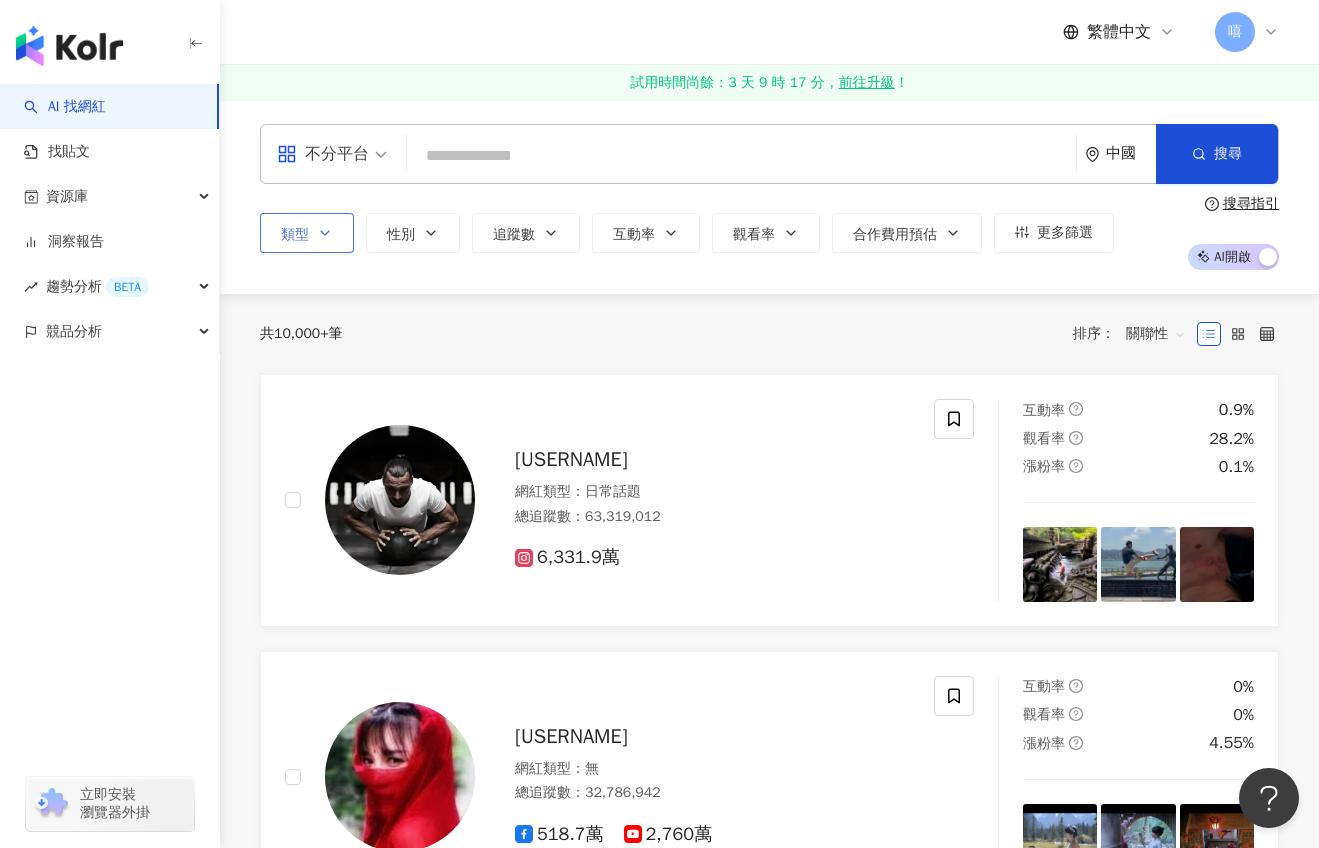 click on "類型" at bounding box center (307, 233) 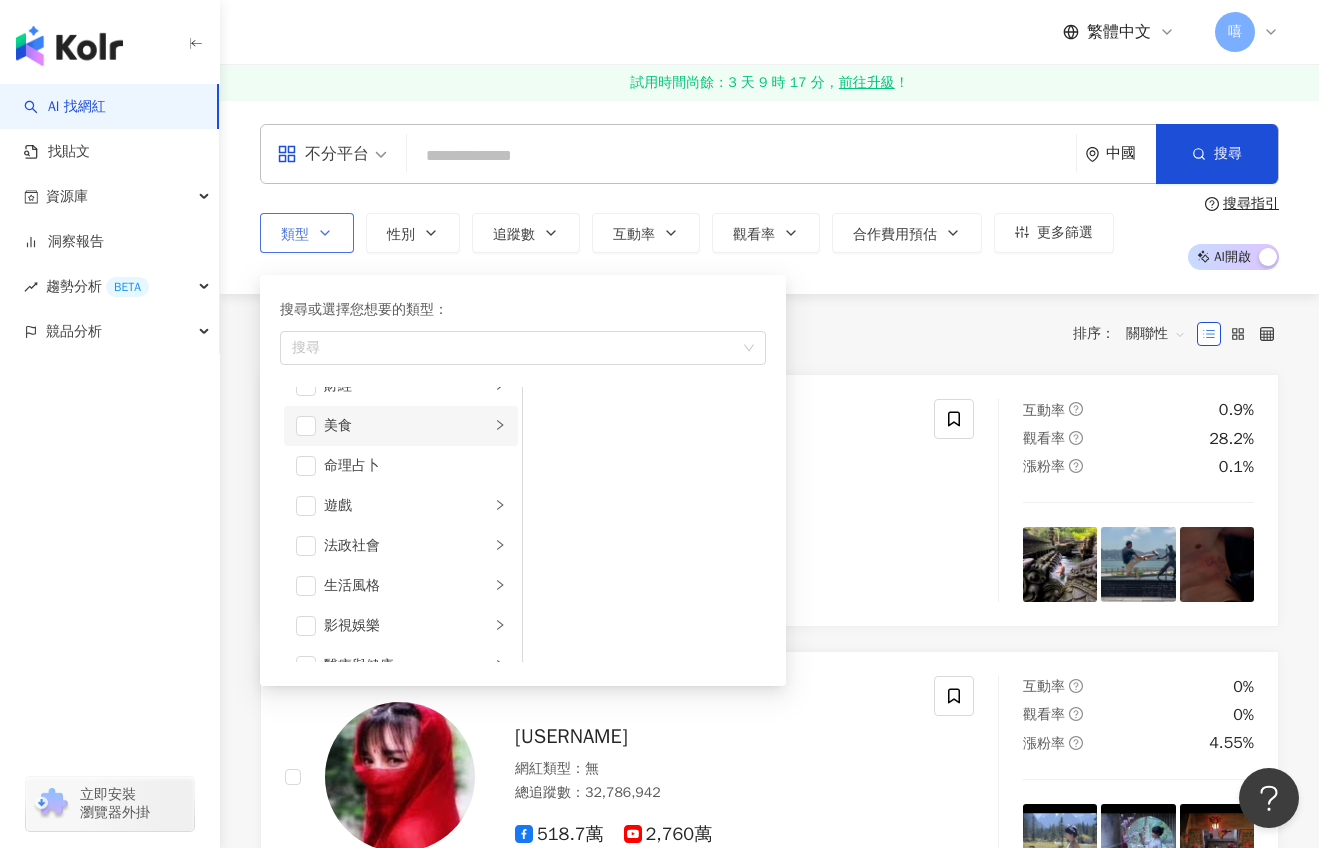 scroll, scrollTop: 300, scrollLeft: 0, axis: vertical 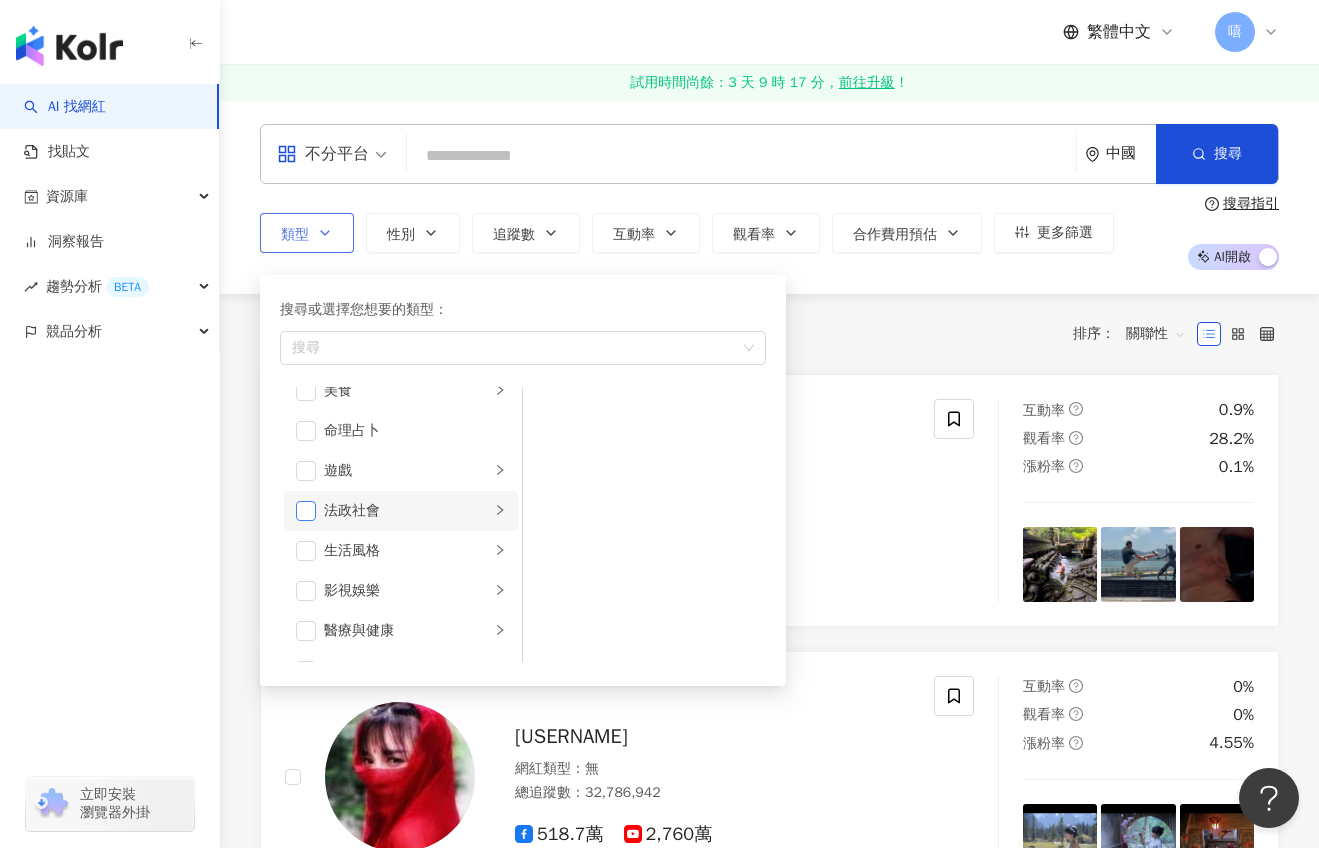 click at bounding box center [306, 511] 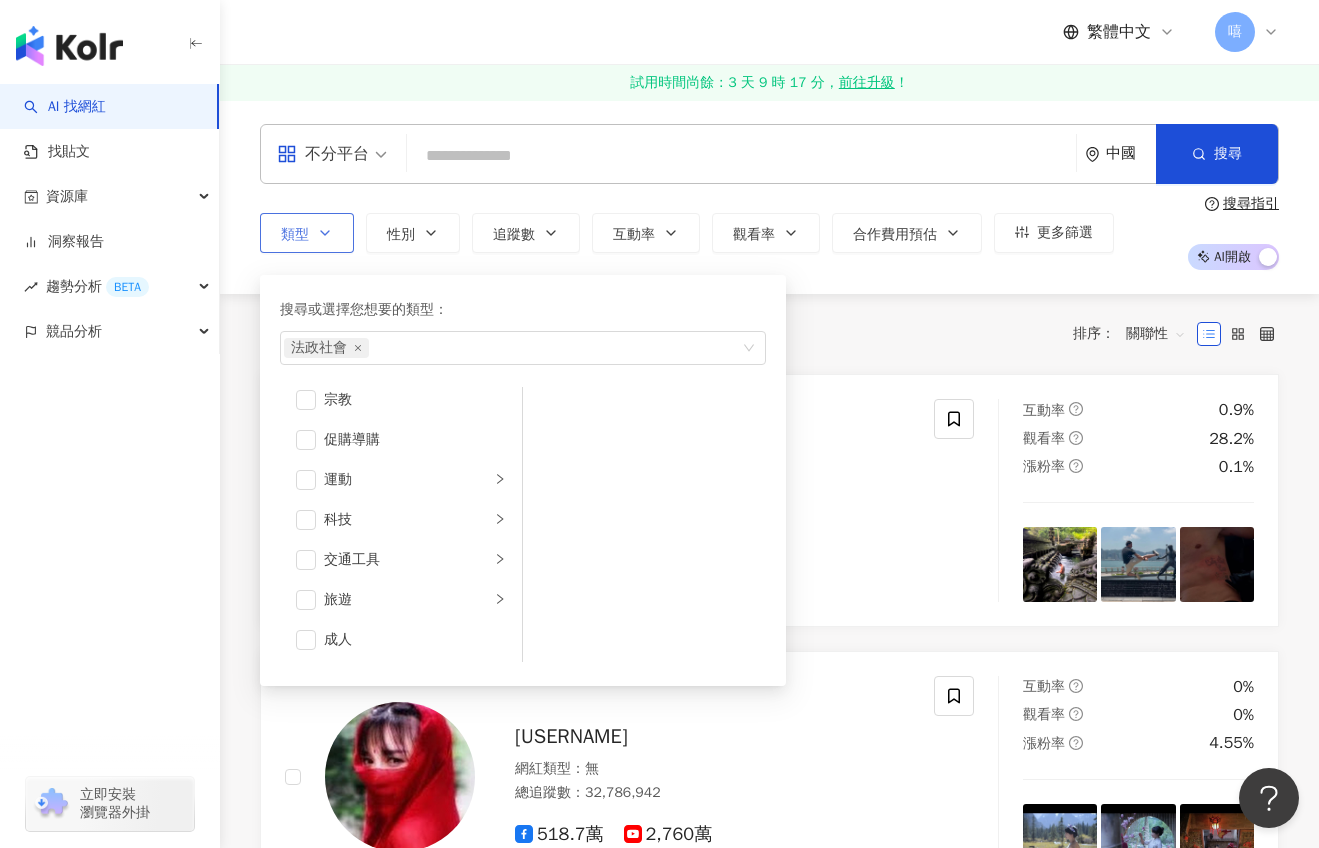 scroll, scrollTop: 693, scrollLeft: 0, axis: vertical 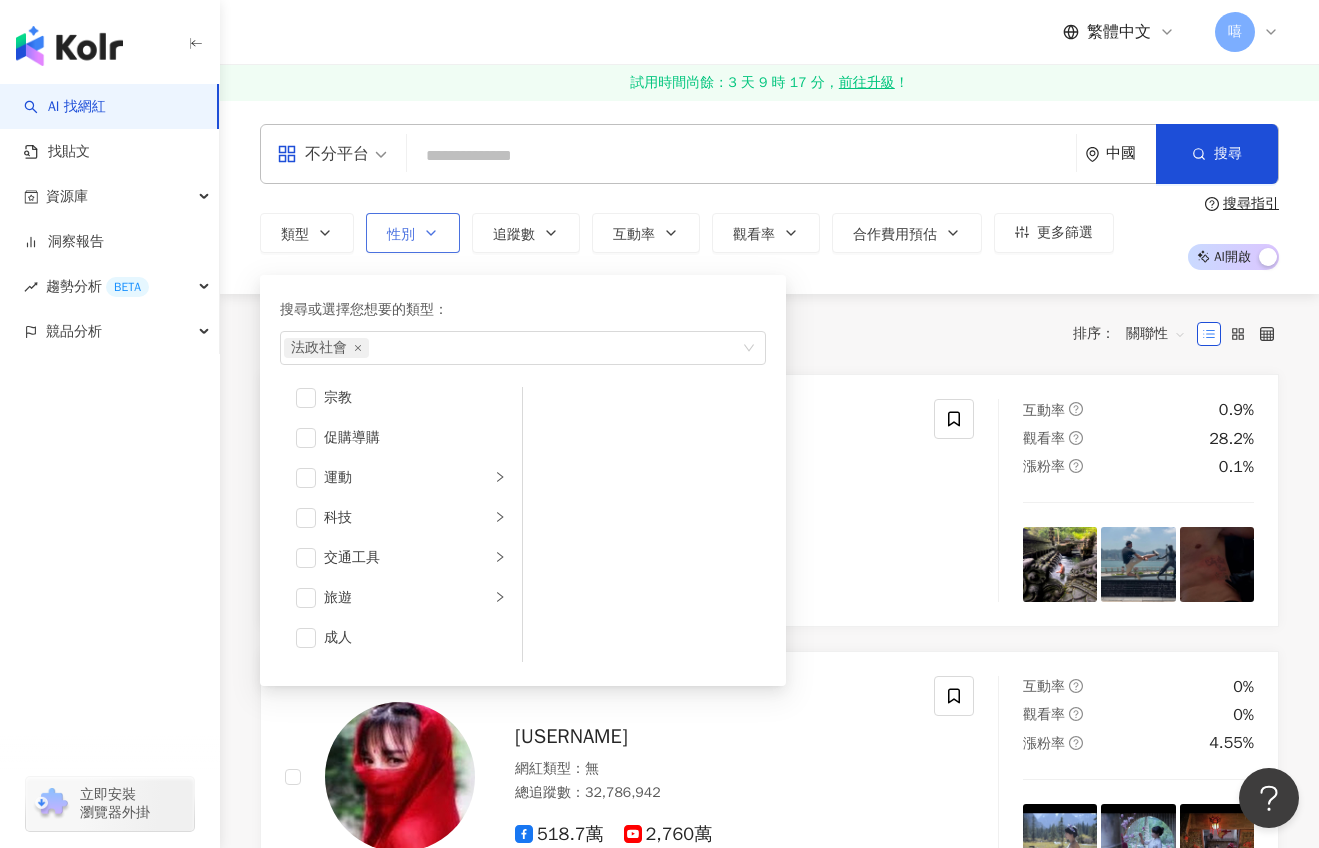 click on "性別" at bounding box center [401, 235] 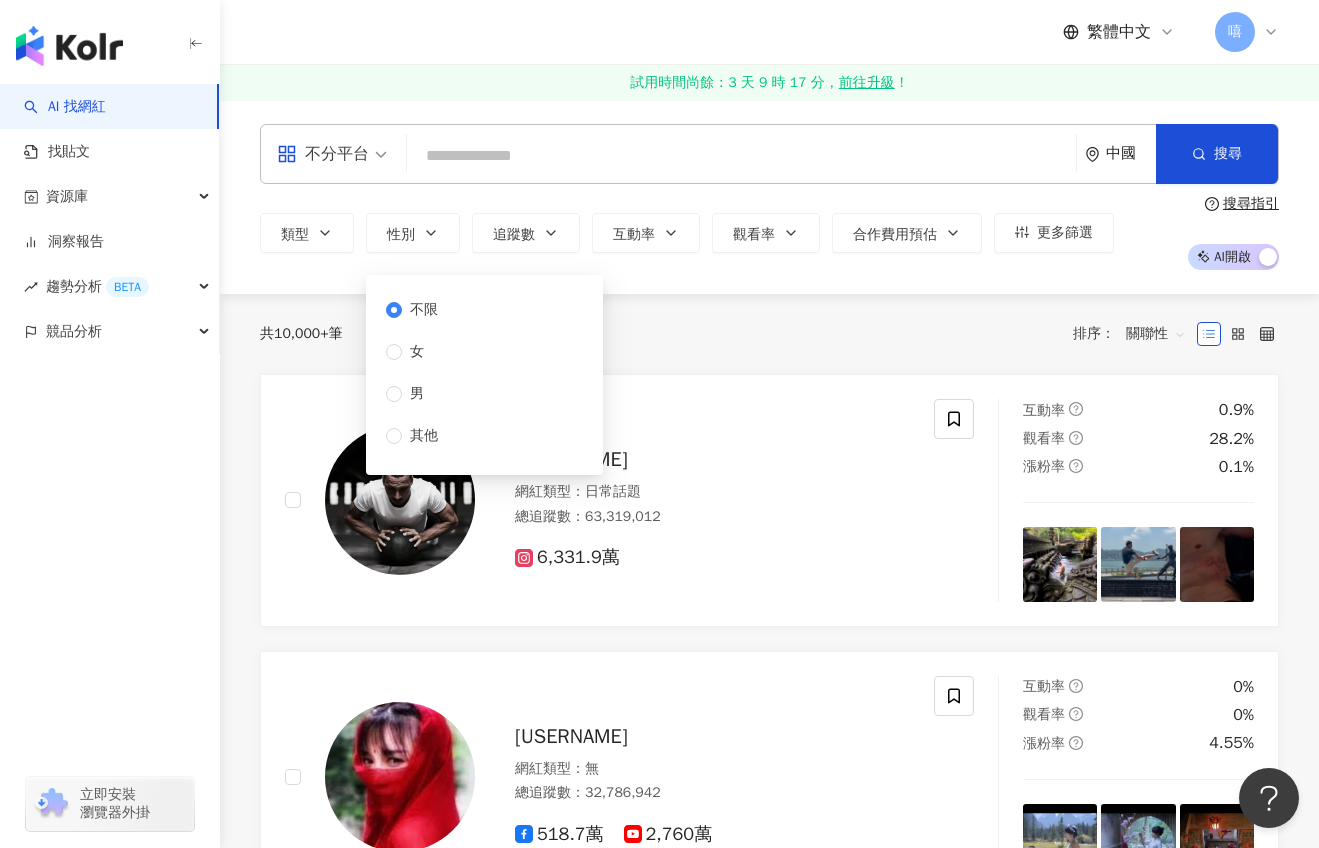 click on "共  10,000+  筆 排序： 關聯性" at bounding box center (769, 334) 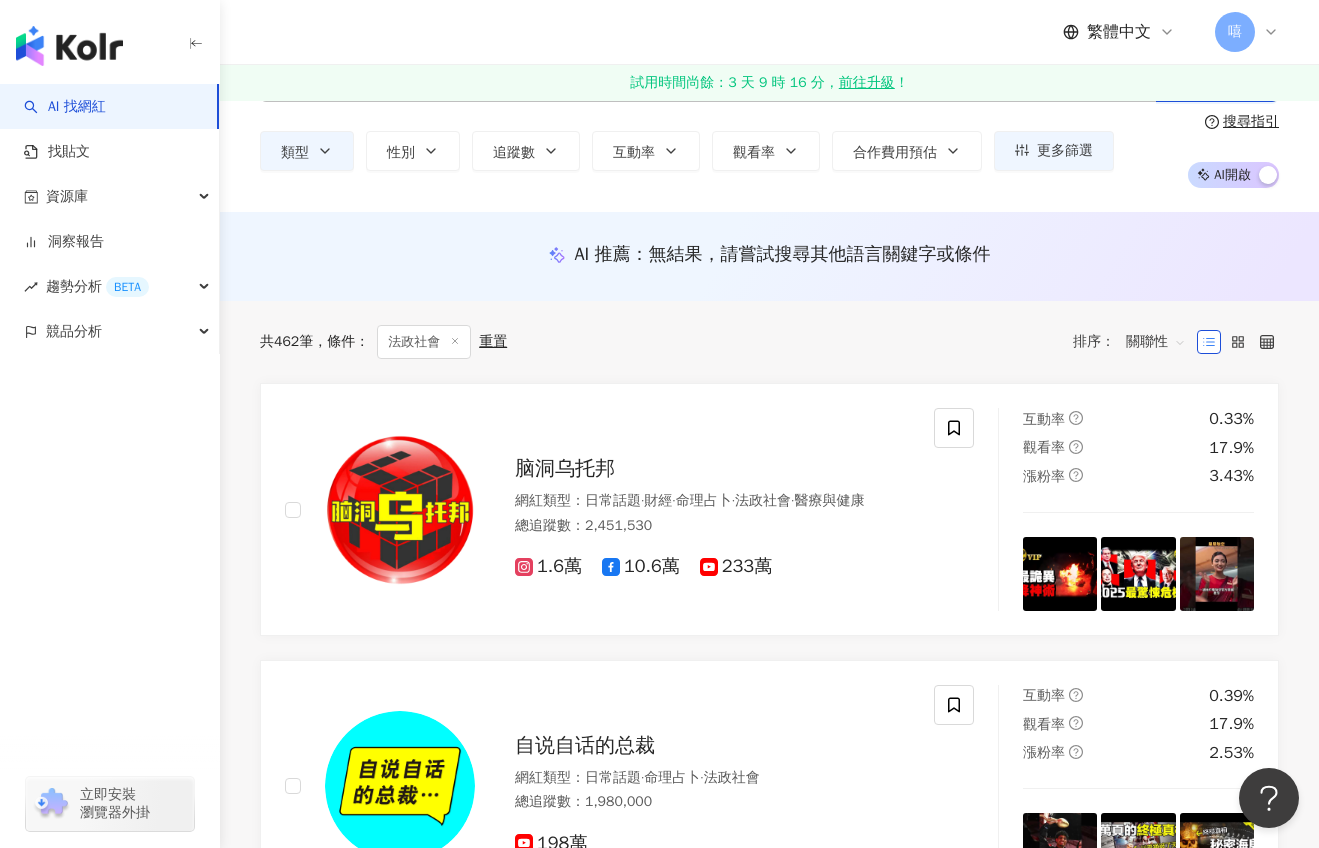 scroll, scrollTop: 0, scrollLeft: 0, axis: both 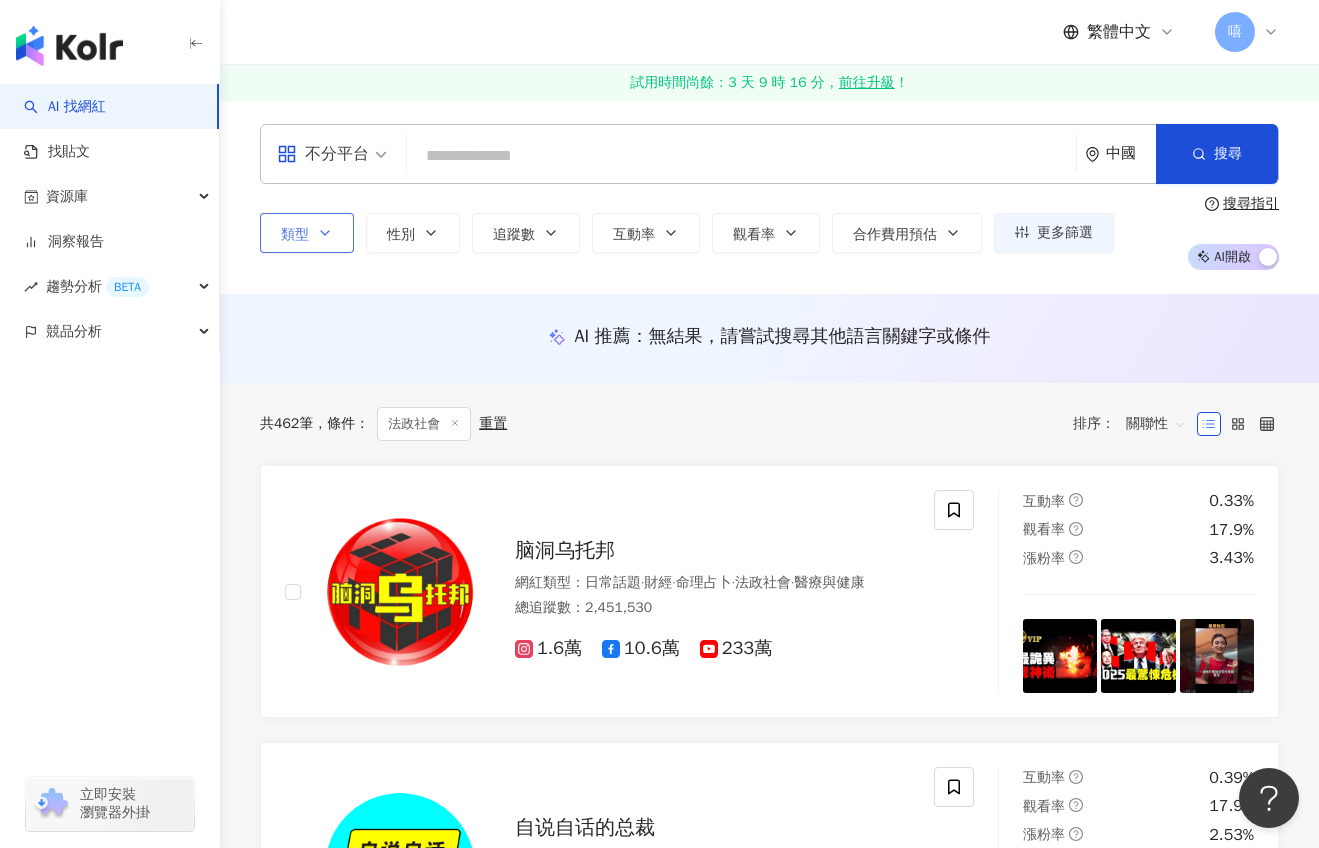 click 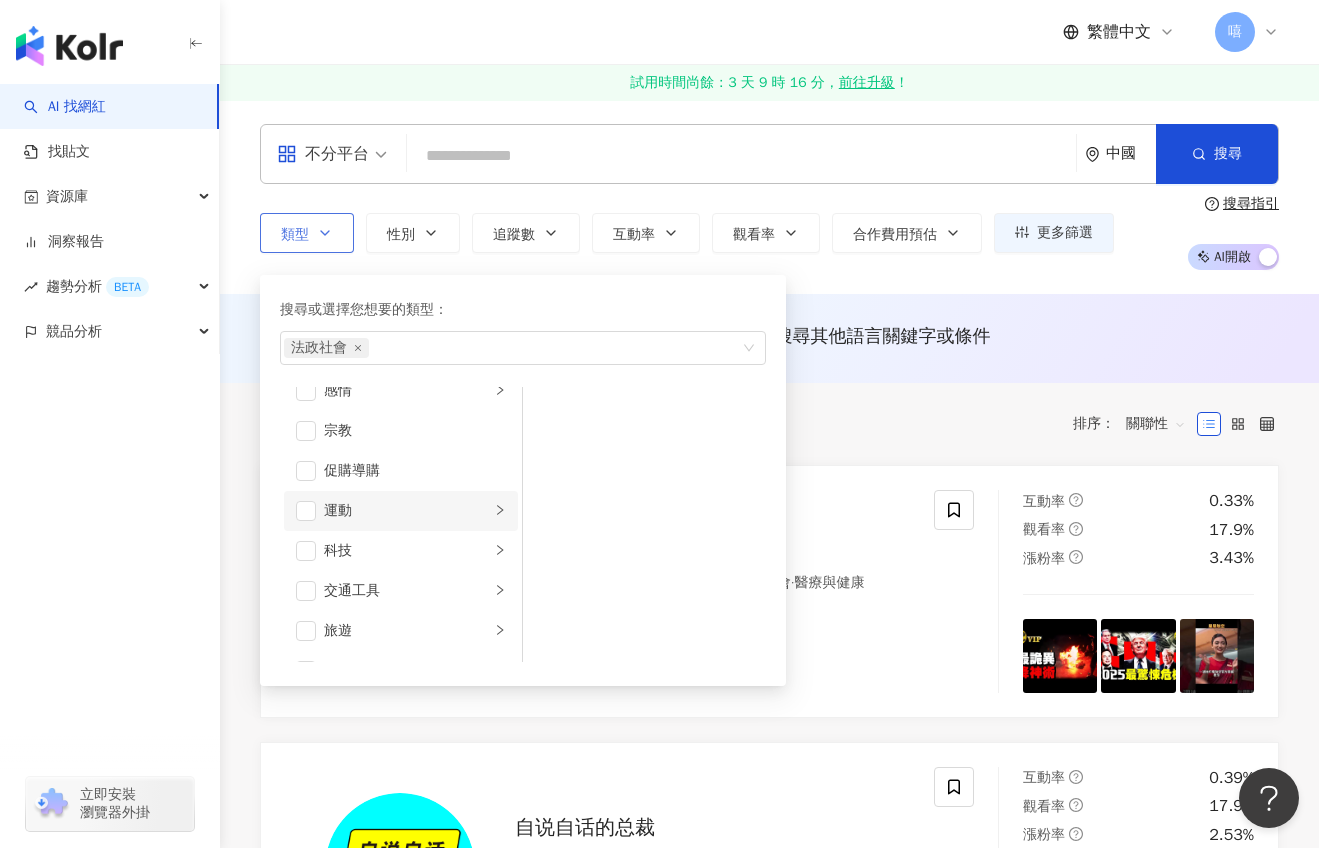 scroll, scrollTop: 693, scrollLeft: 0, axis: vertical 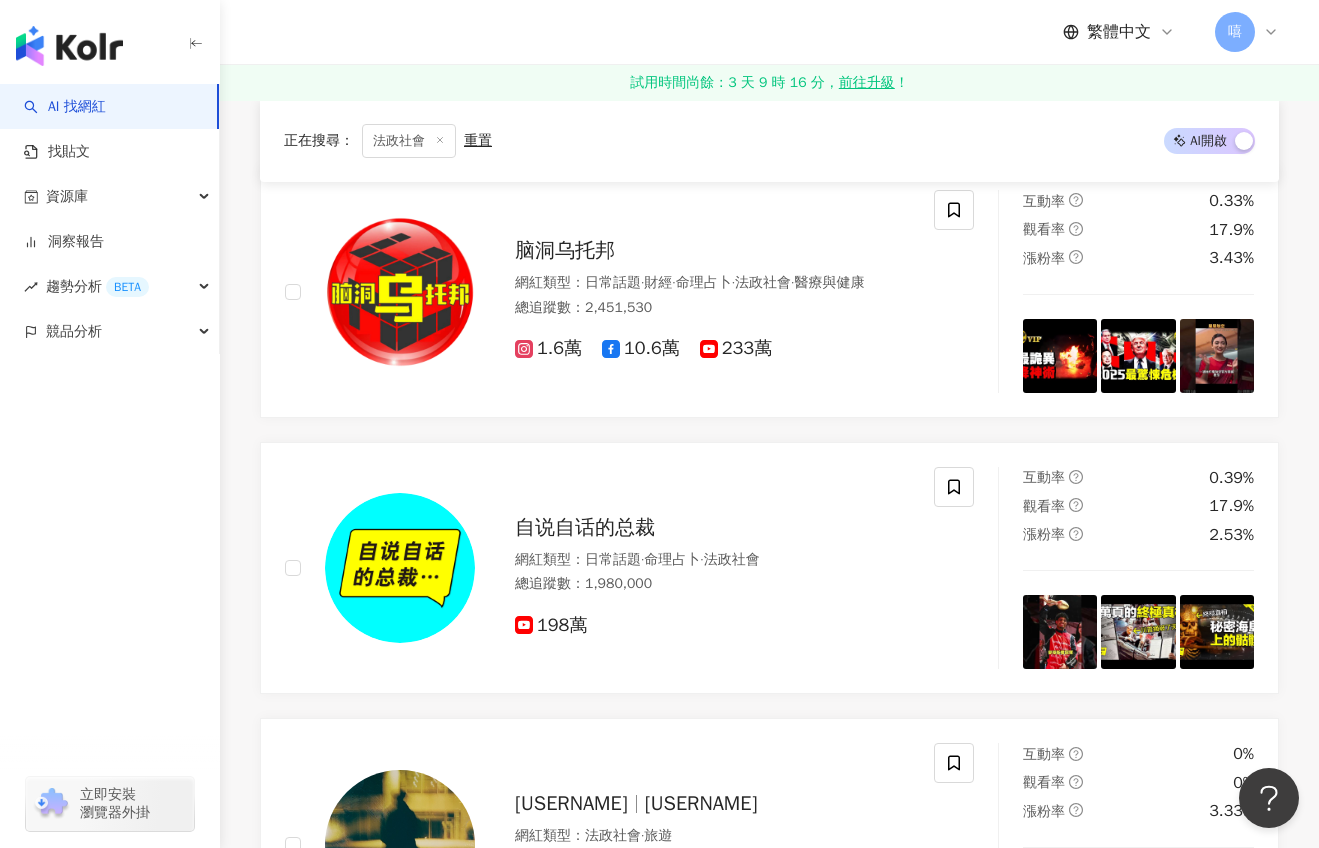 click on "正在搜尋 ： 法政社會 重置 AI  開啟 AI  關閉 脑洞乌托邦 網紅類型 ： 日常話題  ·  財經  ·  命理占卜  ·  法政社會  ·  醫療與健康 總追蹤數 ： 2,451,530 1.6萬 10.6萬 233萬 互動率 0.33% 觀看率 17.9% 漲粉率 3.43% 自说自话的总裁 網紅類型 ： 日常話題  ·  命理占卜  ·  法政社會 總追蹤數 ： 1,980,000 198萬 互動率 0.39% 觀看率 17.9% 漲粉率 2.53% 肖战 XiaoZhan 網紅類型 ： 法政社會  ·  旅遊 總追蹤數 ： 1,173,058 117.3萬 互動率 0% 觀看率 0% 漲粉率 3.33% V科技奇趣 網紅類型 ： 台灣政治  ·  法政社會 總追蹤數 ： 890,000 89萬 互動率 0.12% 觀看率 11.7% 漲粉率 0.34% 公子沈 網紅類型 ： 法政社會 總追蹤數 ： 804,000 80.4萬 互動率 0.85% 觀看率 17.8% 漲粉率 6.47% stone记 網紅類型 ： 遊戲  ·  法政社會 總追蹤數 ： 479,000 47.9萬 互動率 0.1% 觀看率 15.2% 漲粉率 1.88% 你可敢信 網紅類型 ： 法政社會 ： 458,000" at bounding box center (769, 2136) 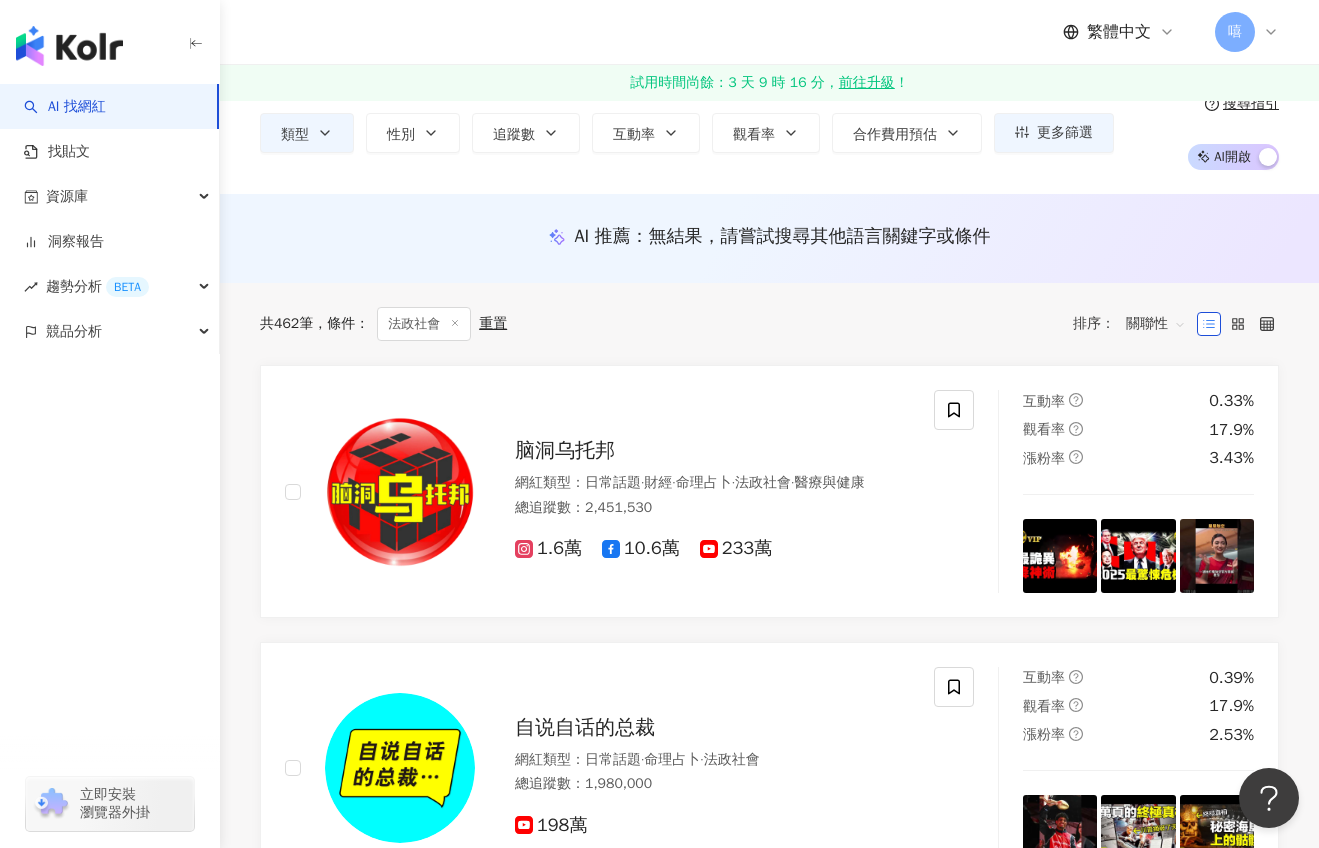 scroll, scrollTop: 0, scrollLeft: 0, axis: both 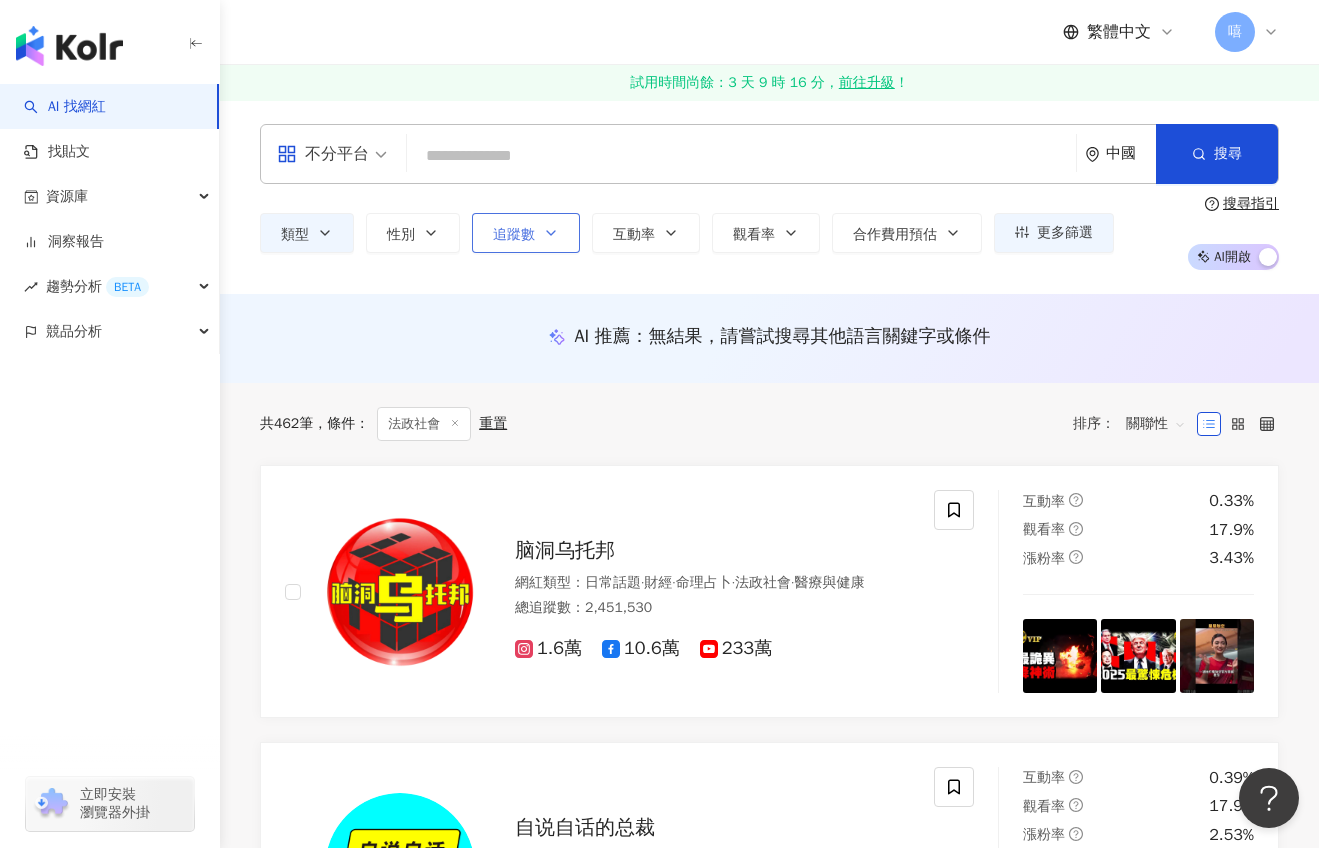 click 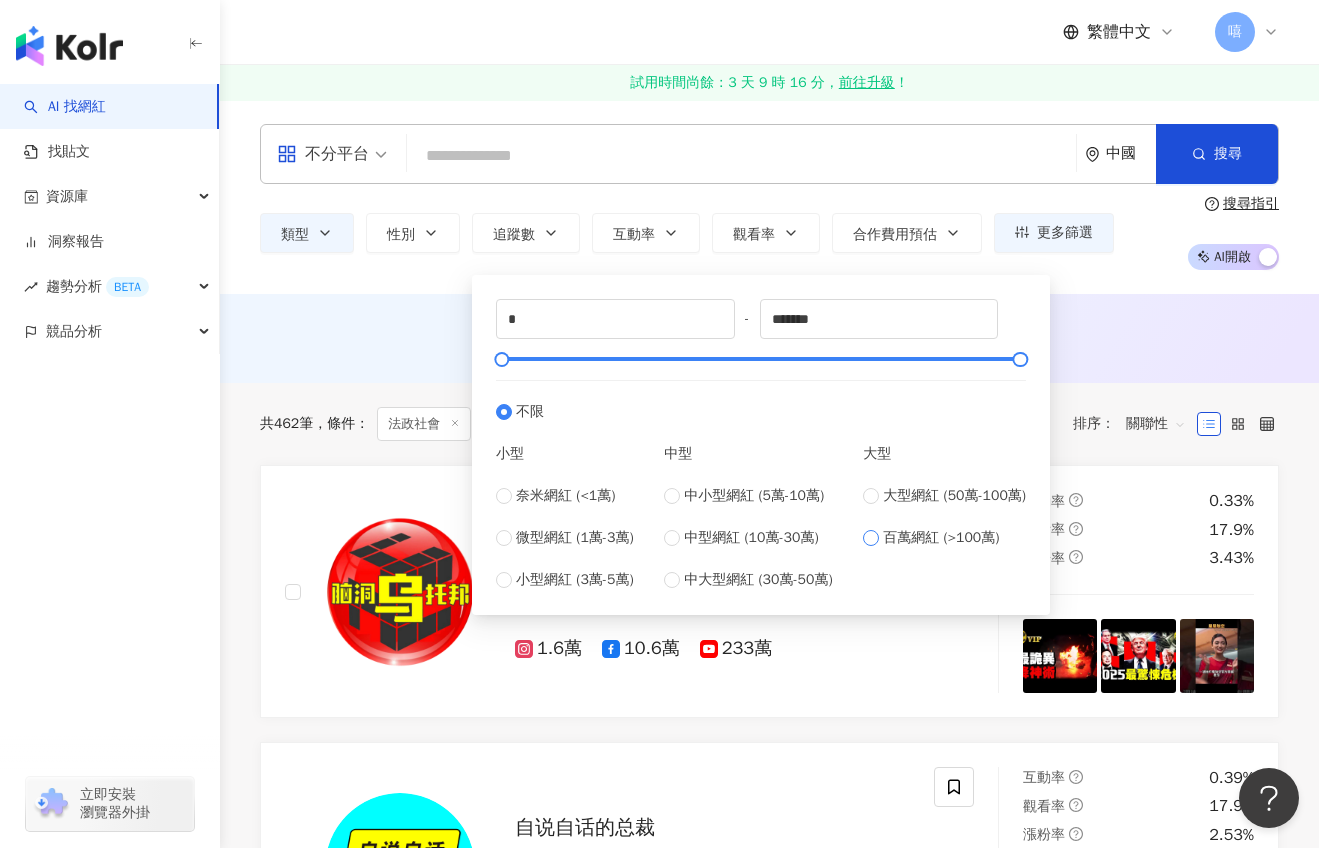 type on "*******" 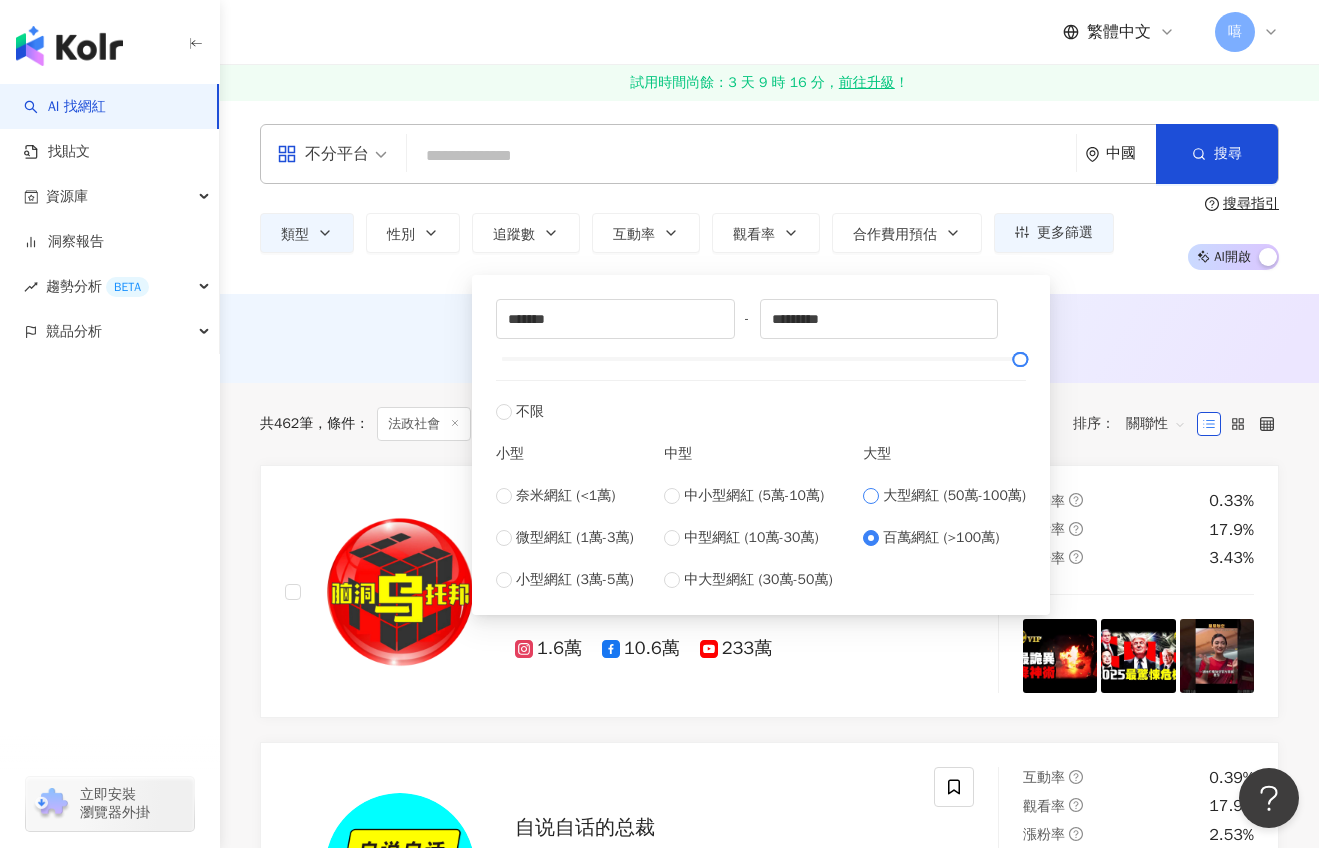 type on "******" 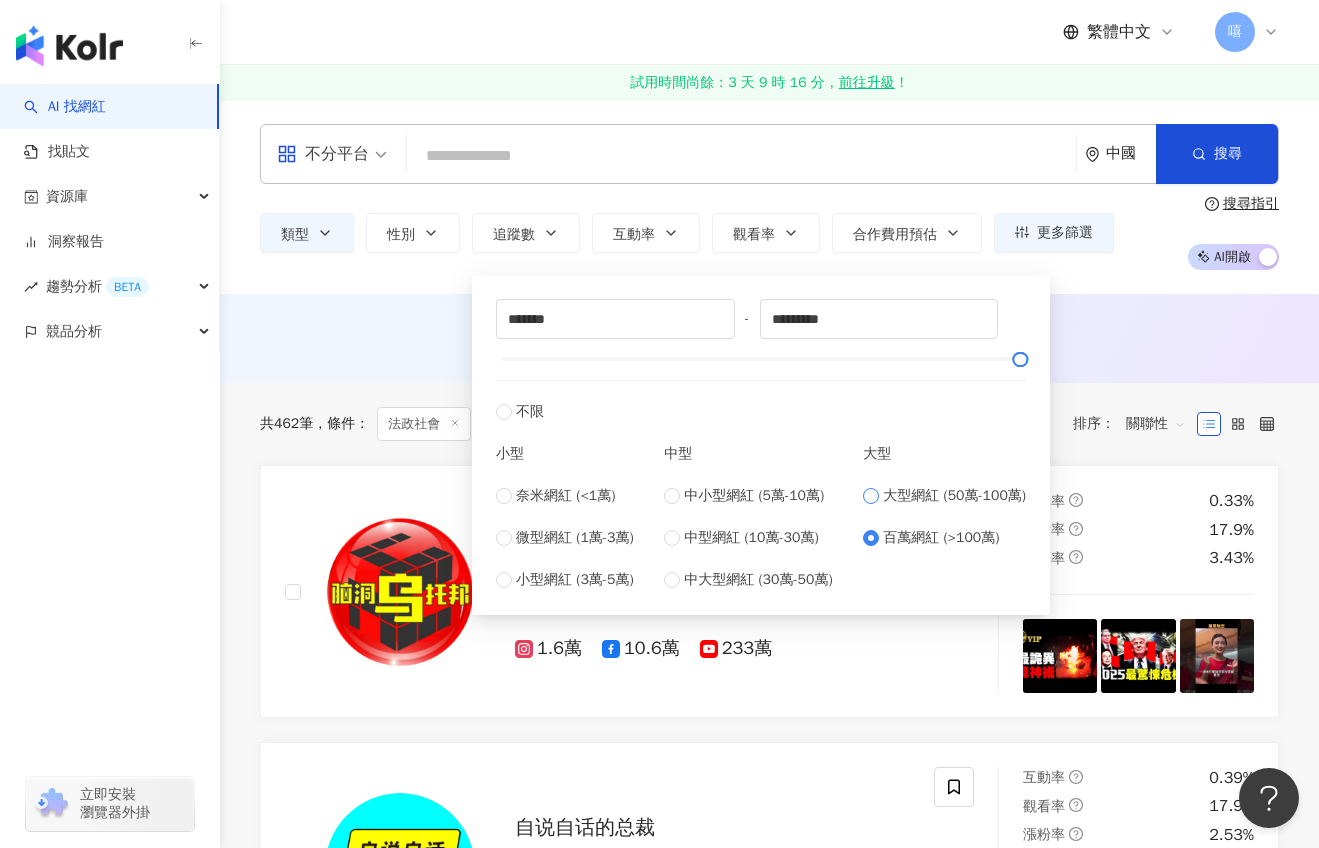 type on "******" 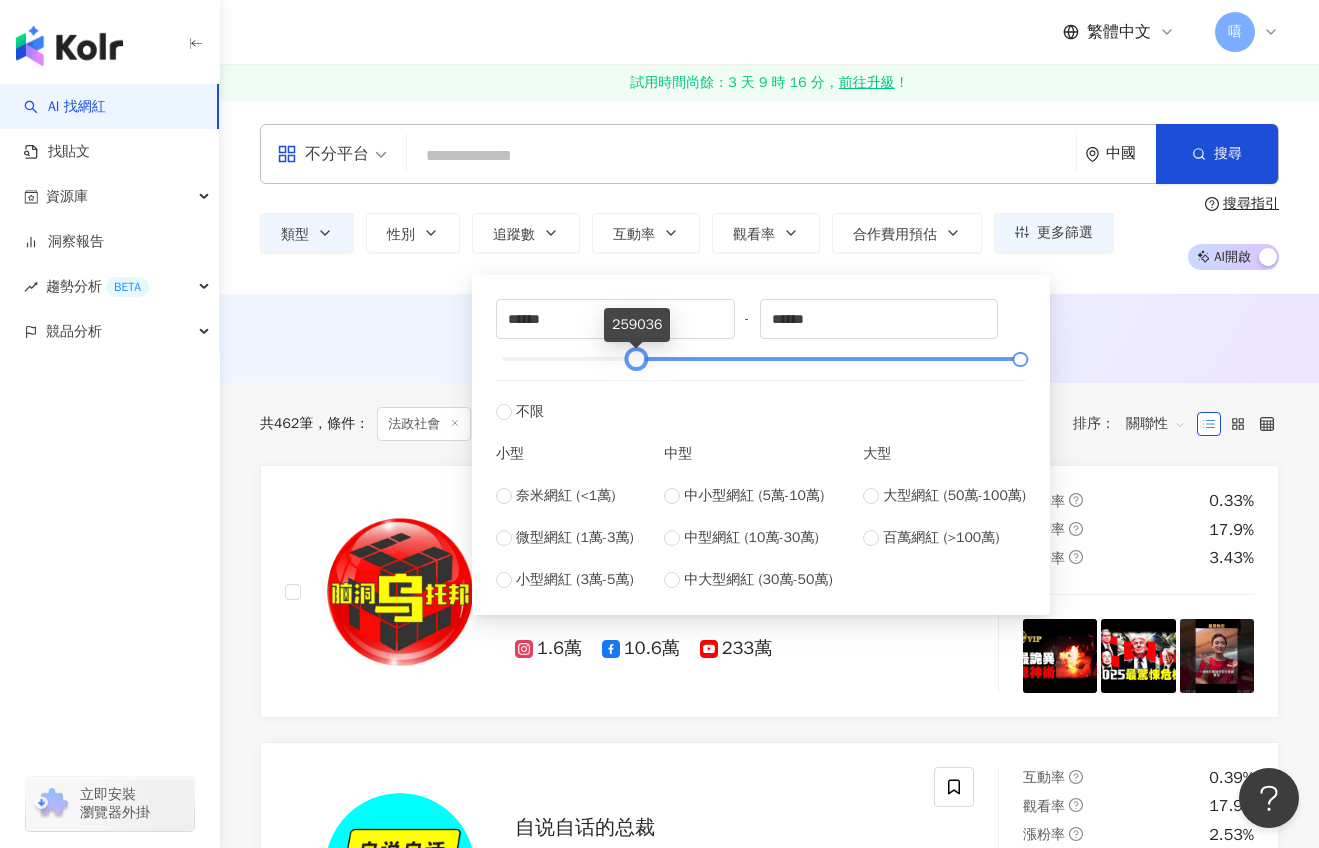 drag, startPoint x: 755, startPoint y: 354, endPoint x: 630, endPoint y: 364, distance: 125.39936 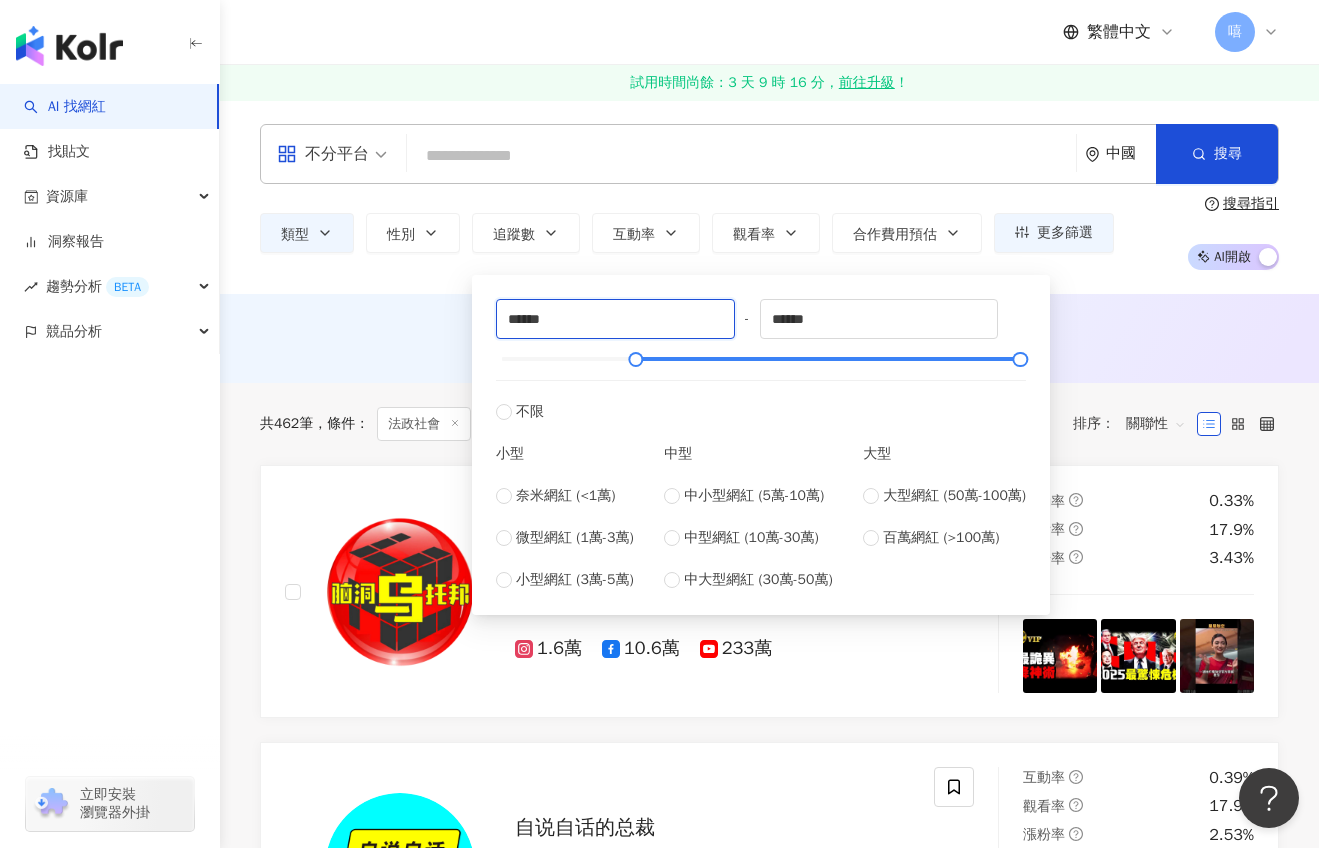 drag, startPoint x: 563, startPoint y: 322, endPoint x: 494, endPoint y: 326, distance: 69.115845 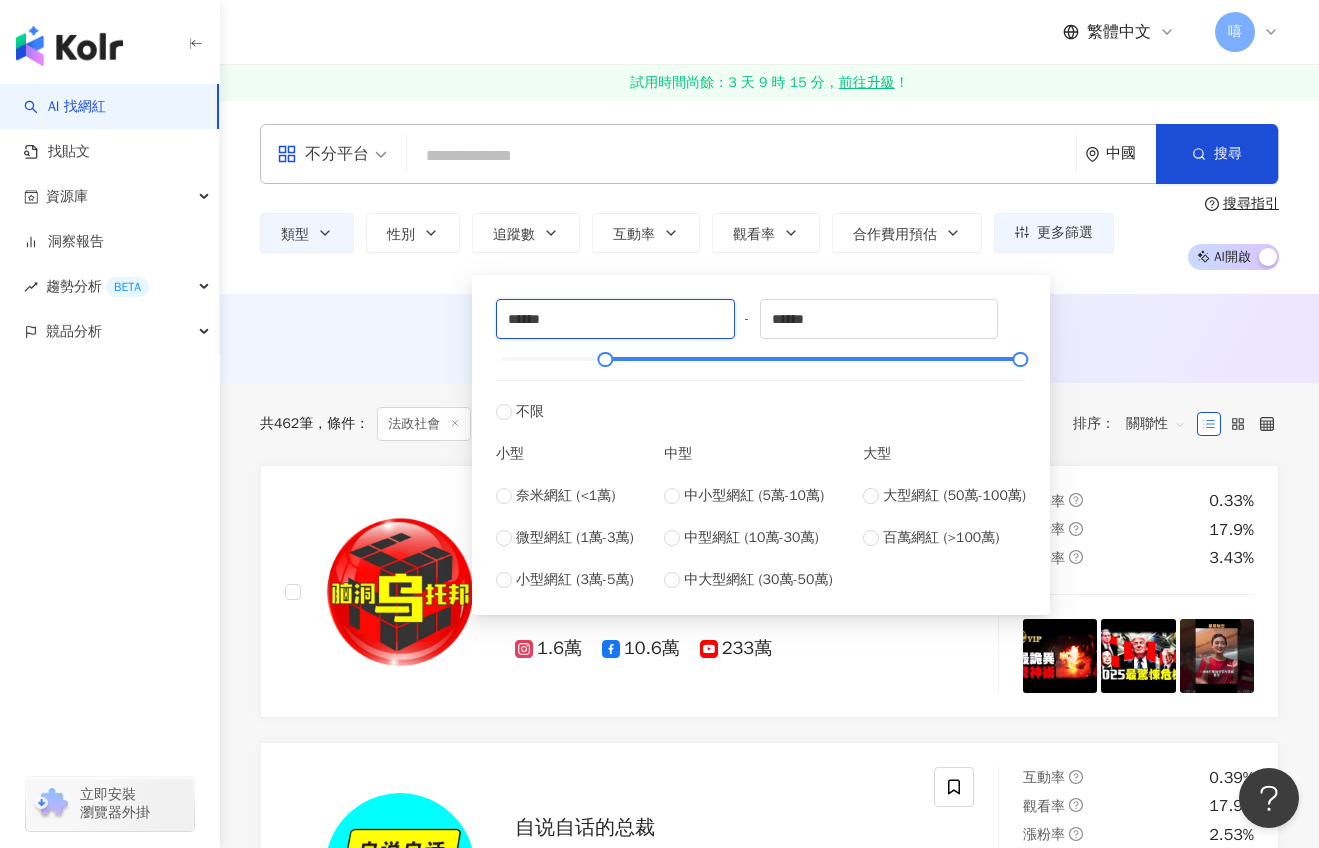 type on "******" 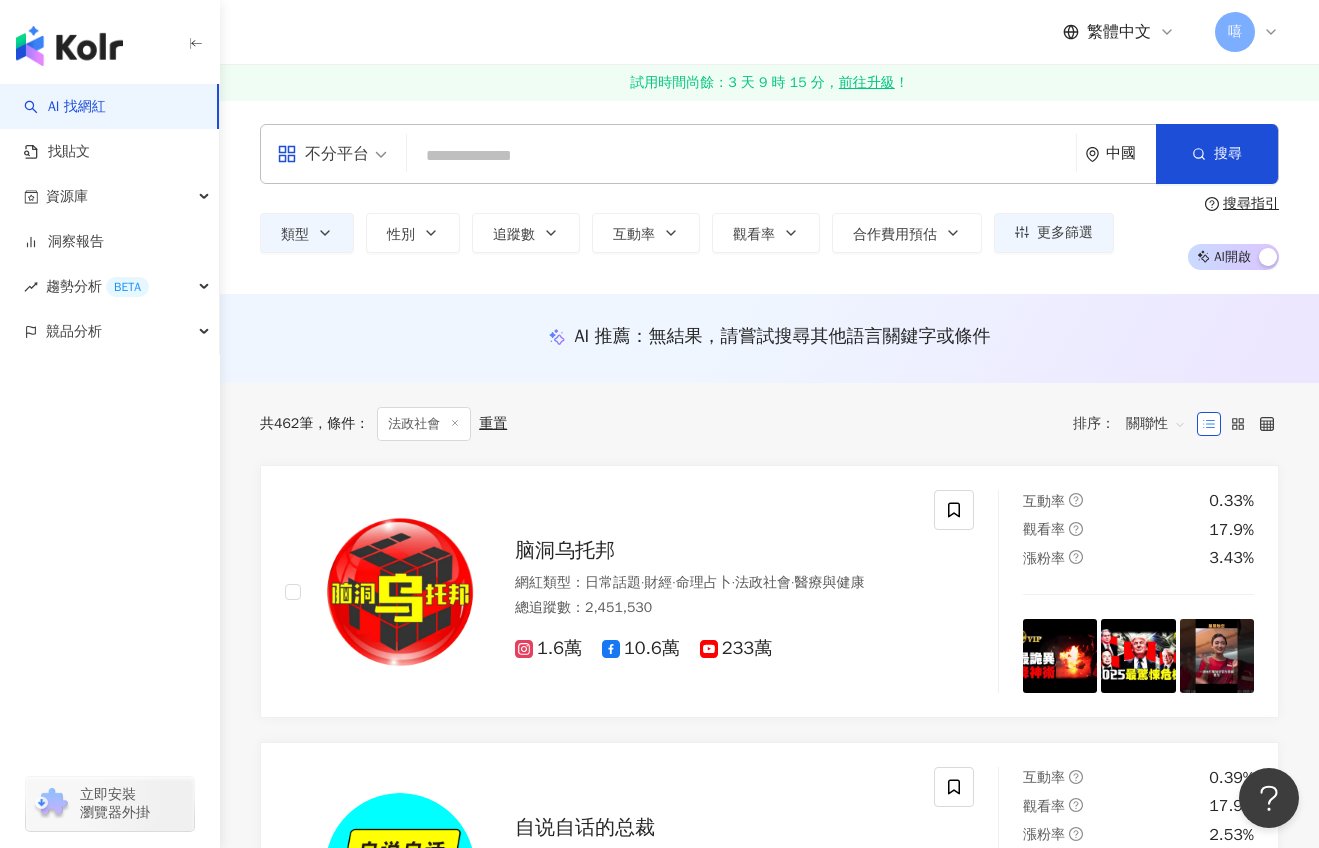 click on "不分平台 中國 搜尋 類型 性別 追蹤數 互動率 觀看率 合作費用預估  更多篩選 不限 女 男 其他 ******  -  ****** 不限 小型 奈米網紅 (<1萬) 微型網紅 (1萬-3萬) 小型網紅 (3萬-5萬) 中型 中小型網紅 (5萬-10萬) 中型網紅 (10萬-30萬) 中大型網紅 (30萬-50萬) 大型 大型網紅 (50萬-100萬) 百萬網紅 (>100萬) 搜尋指引 AI  開啟 AI  關閉" at bounding box center (769, 197) 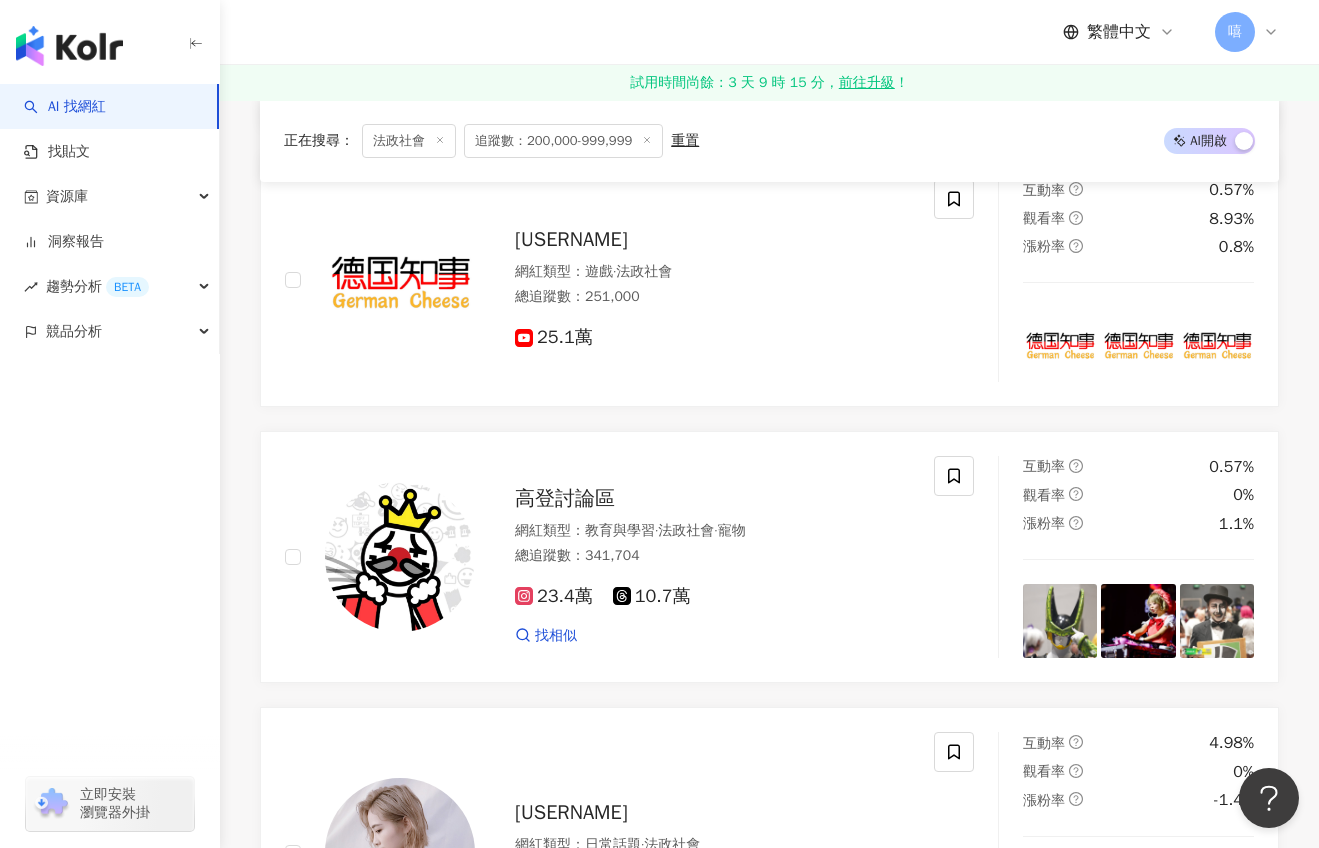 scroll, scrollTop: 3200, scrollLeft: 0, axis: vertical 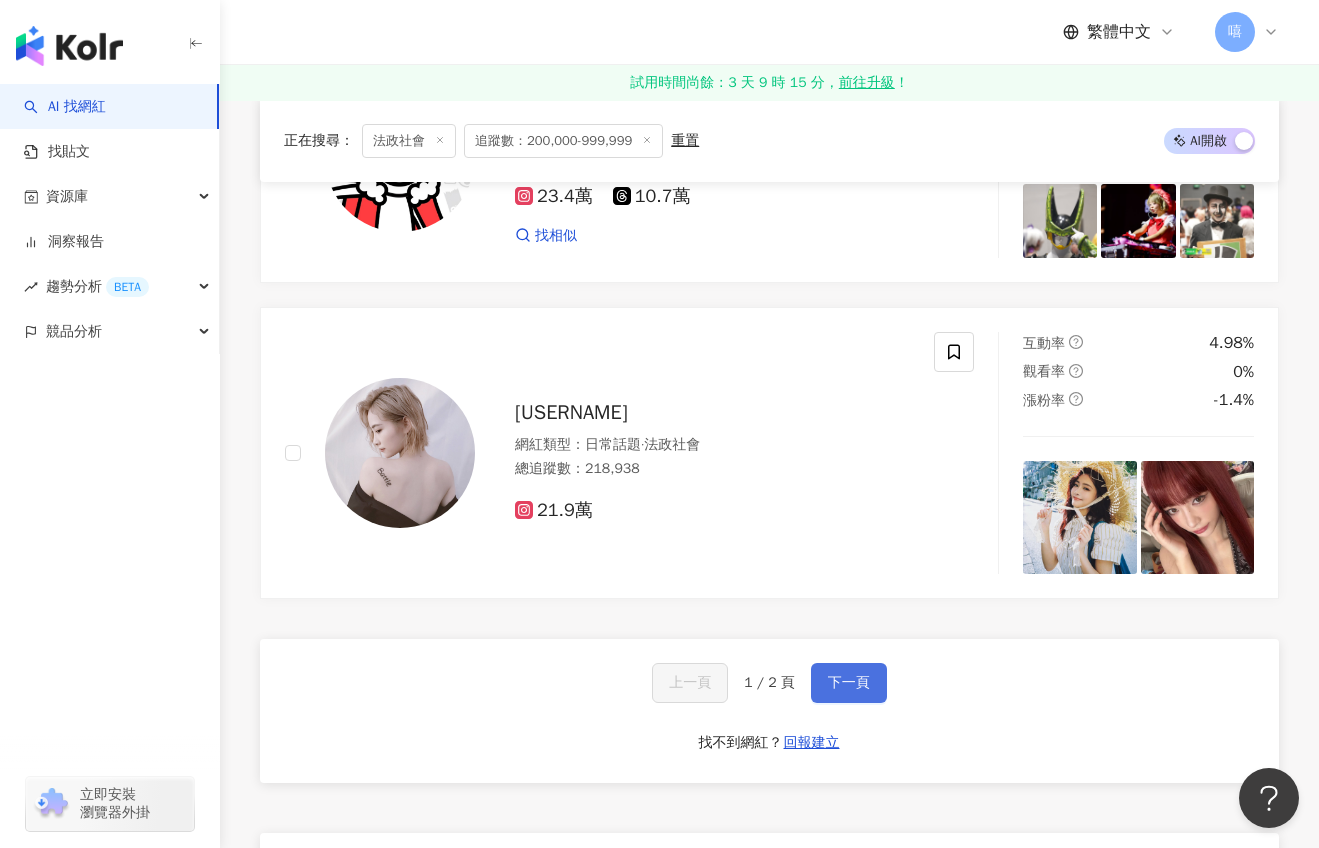 click on "下一頁" at bounding box center (849, 683) 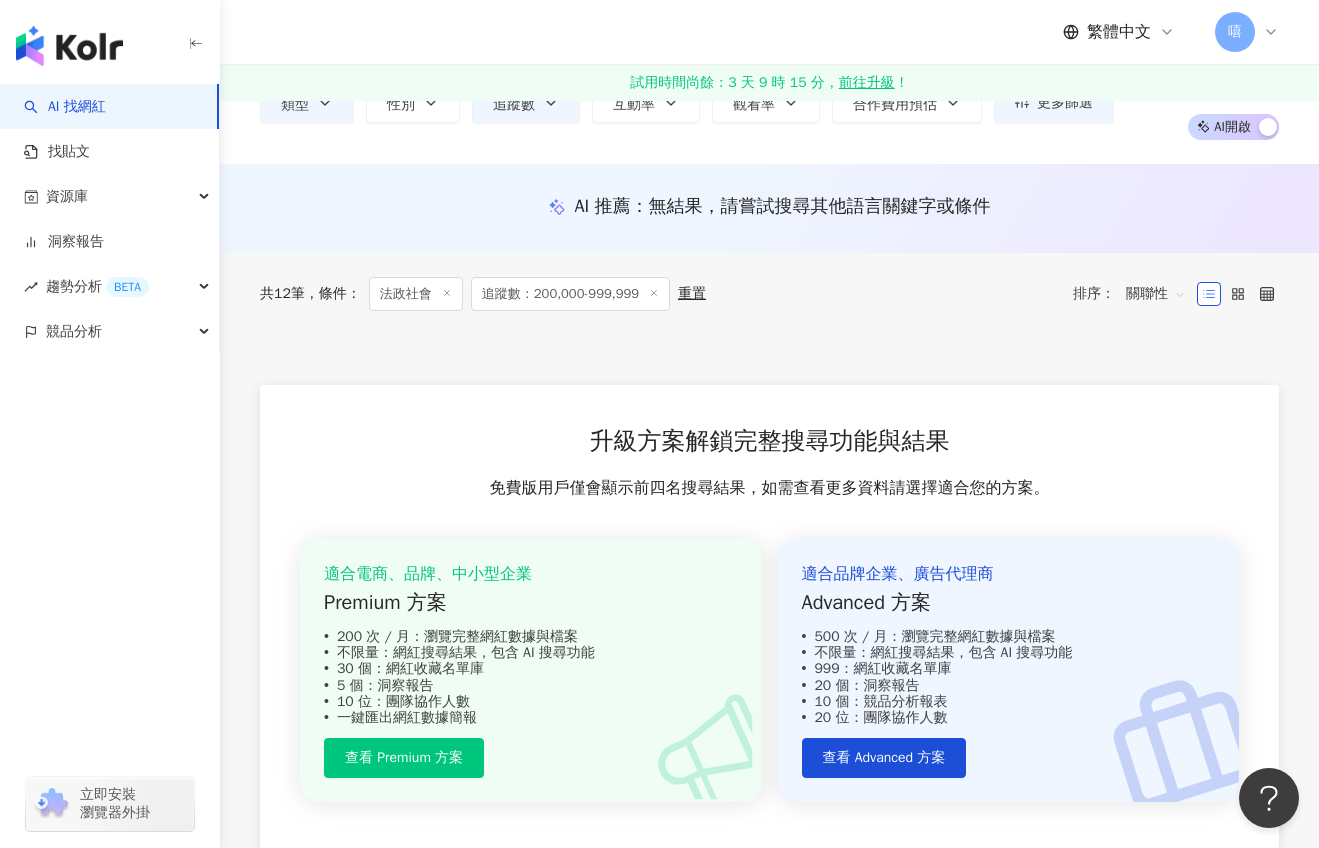 scroll, scrollTop: 0, scrollLeft: 0, axis: both 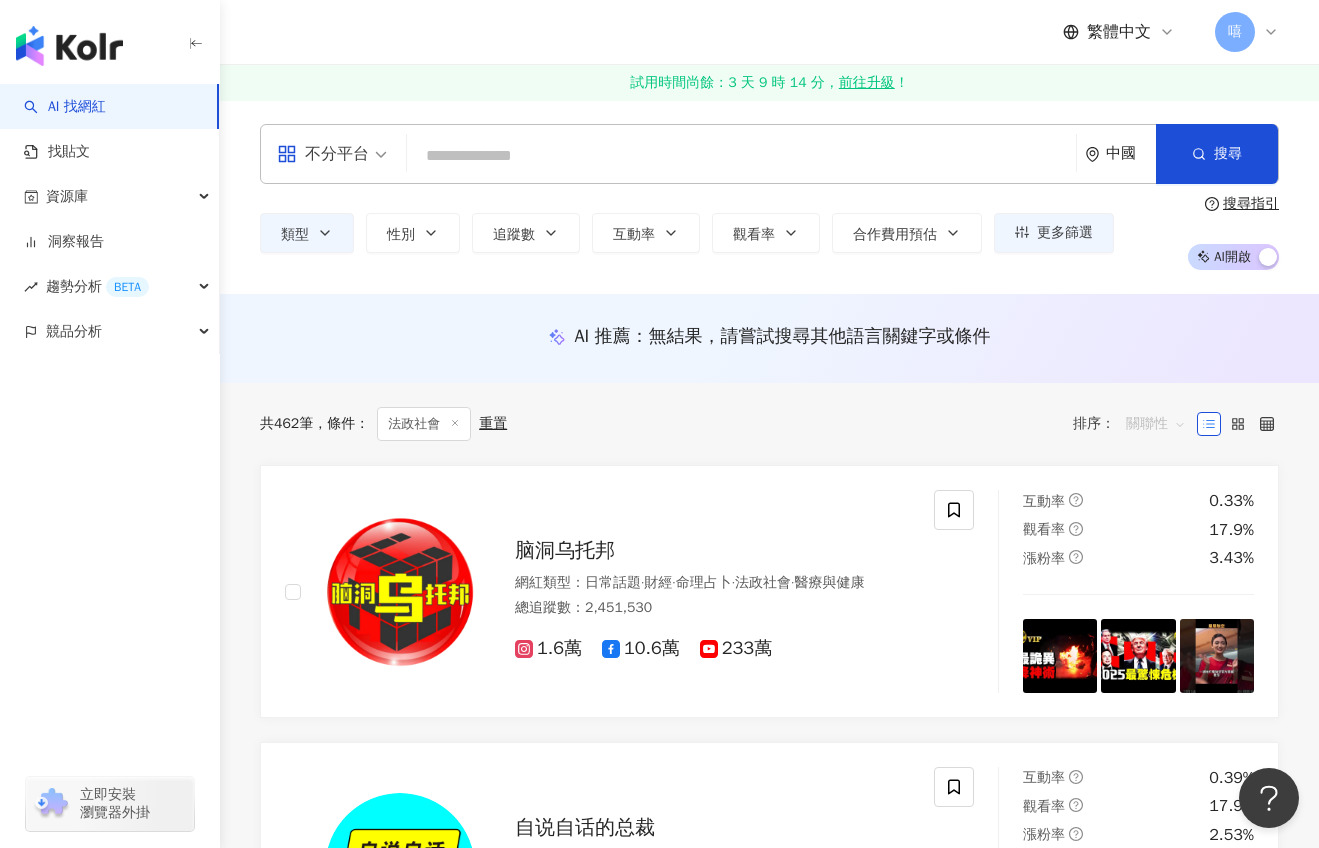 click on "關聯性" at bounding box center [1156, 424] 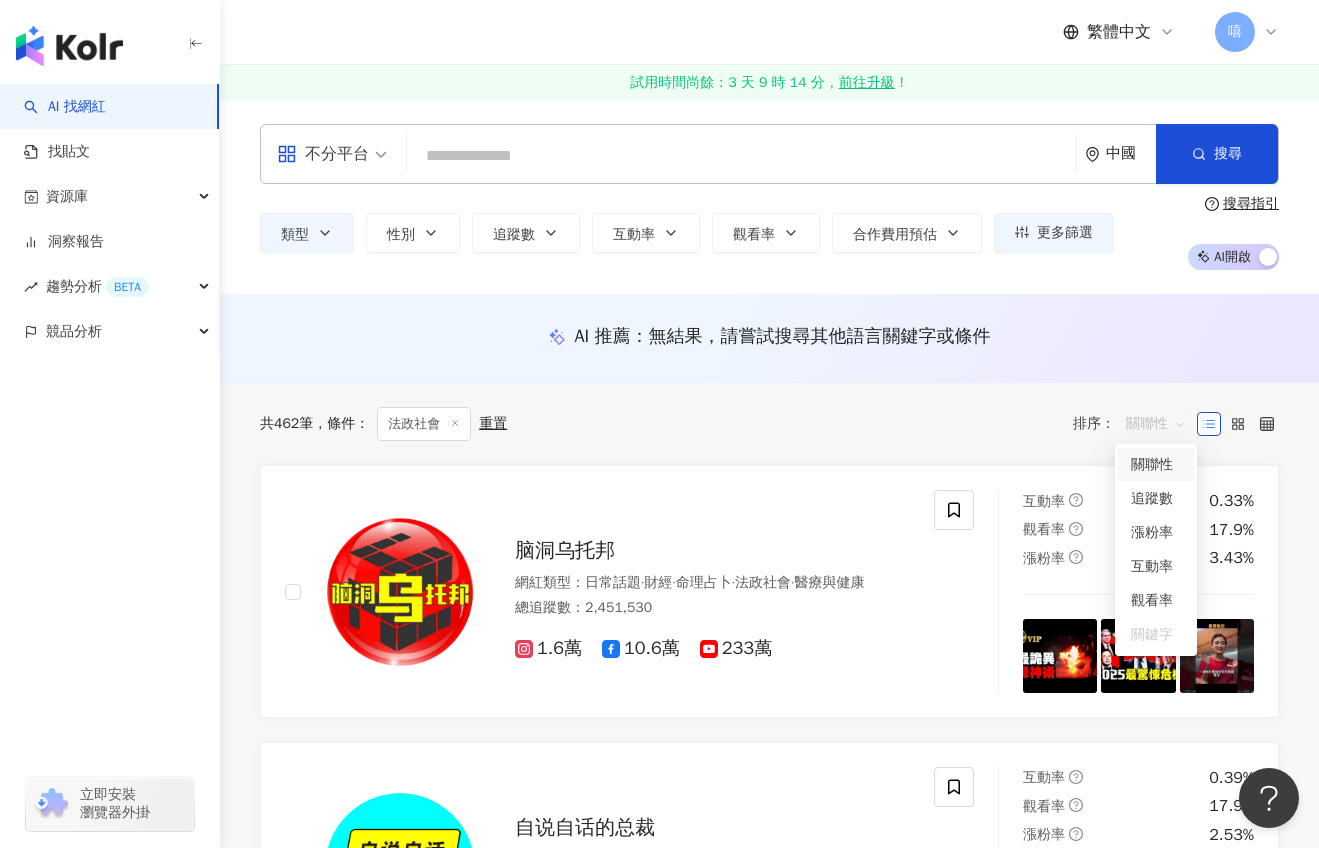 click on "關聯性" at bounding box center (1156, 424) 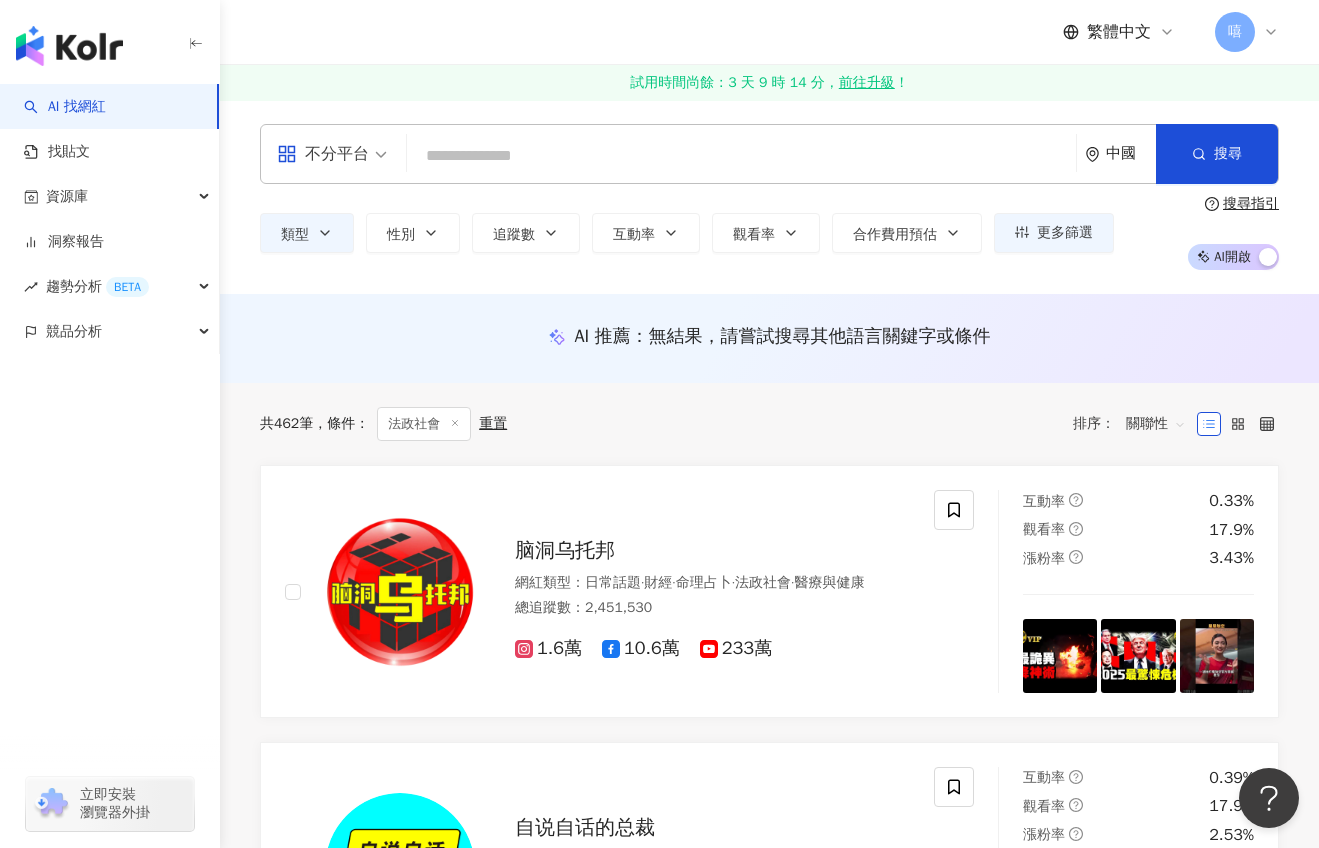 click at bounding box center (741, 156) 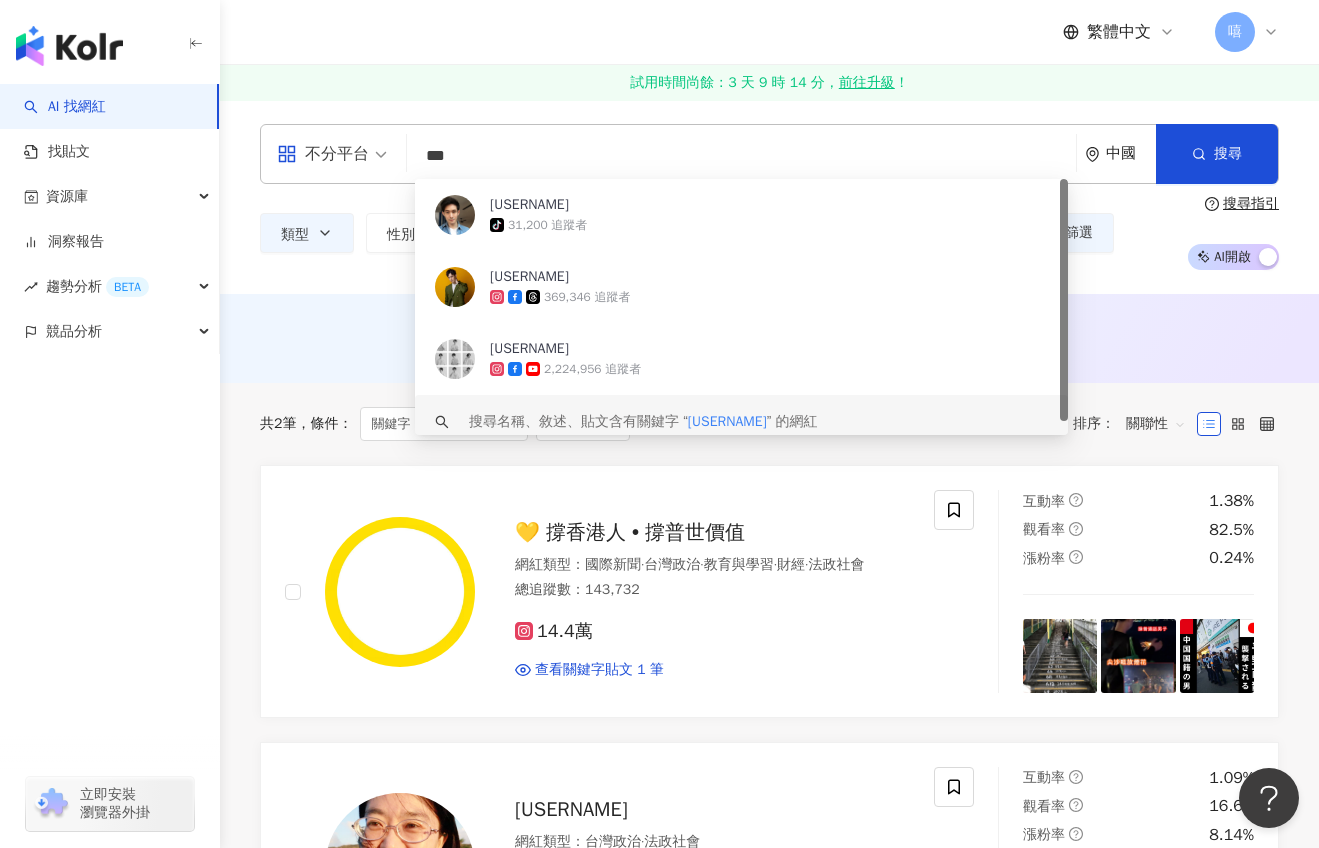 type on "***" 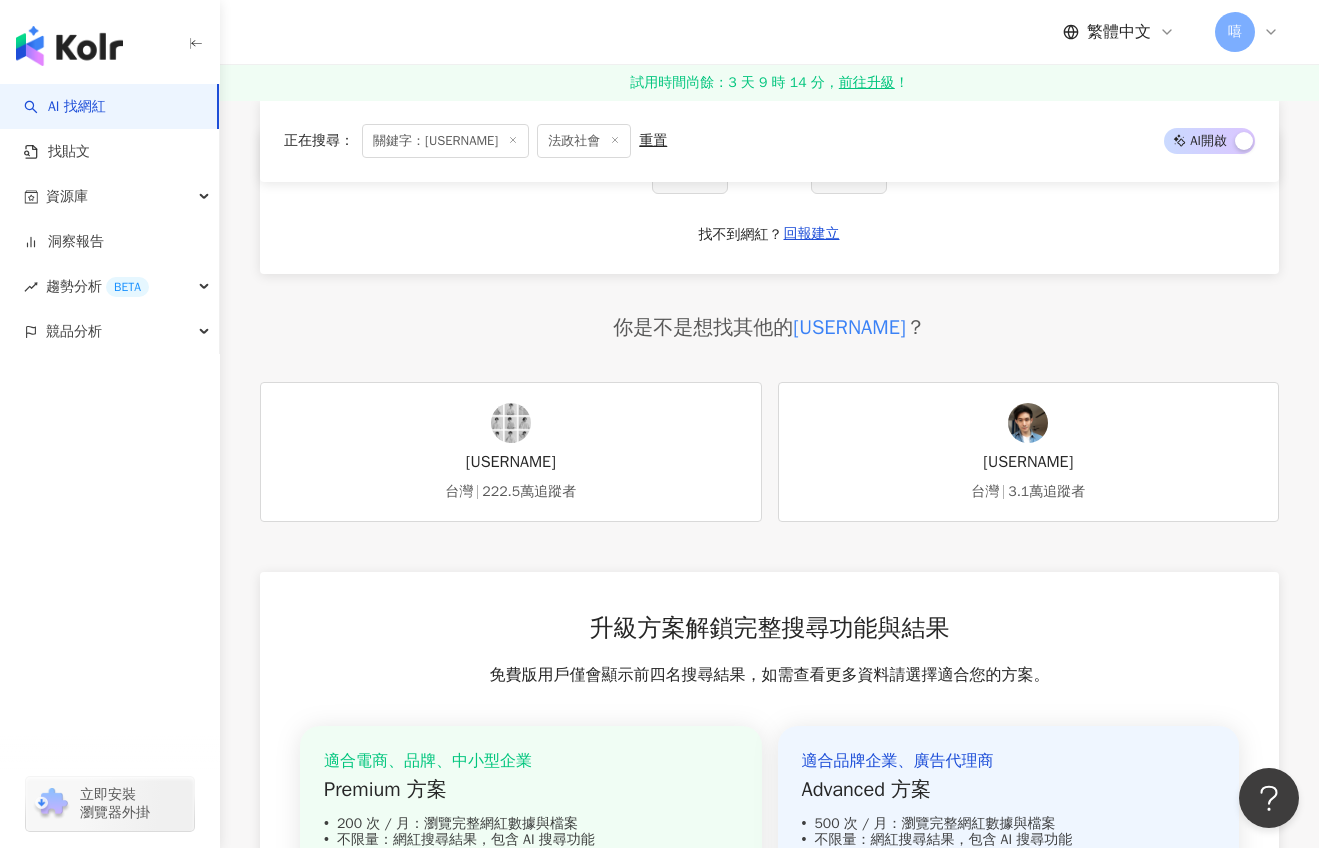 scroll, scrollTop: 900, scrollLeft: 0, axis: vertical 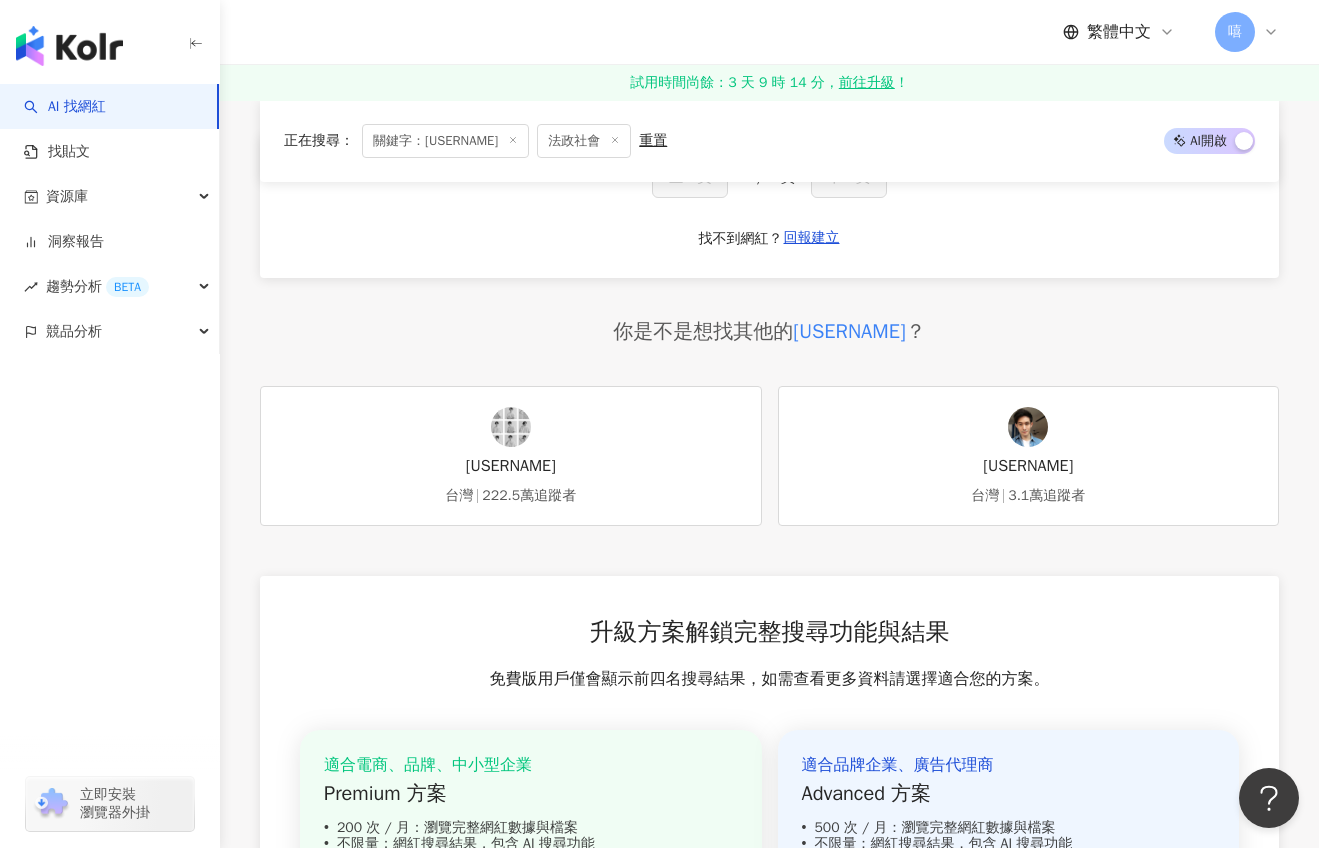 click on "波特王" at bounding box center [511, 466] 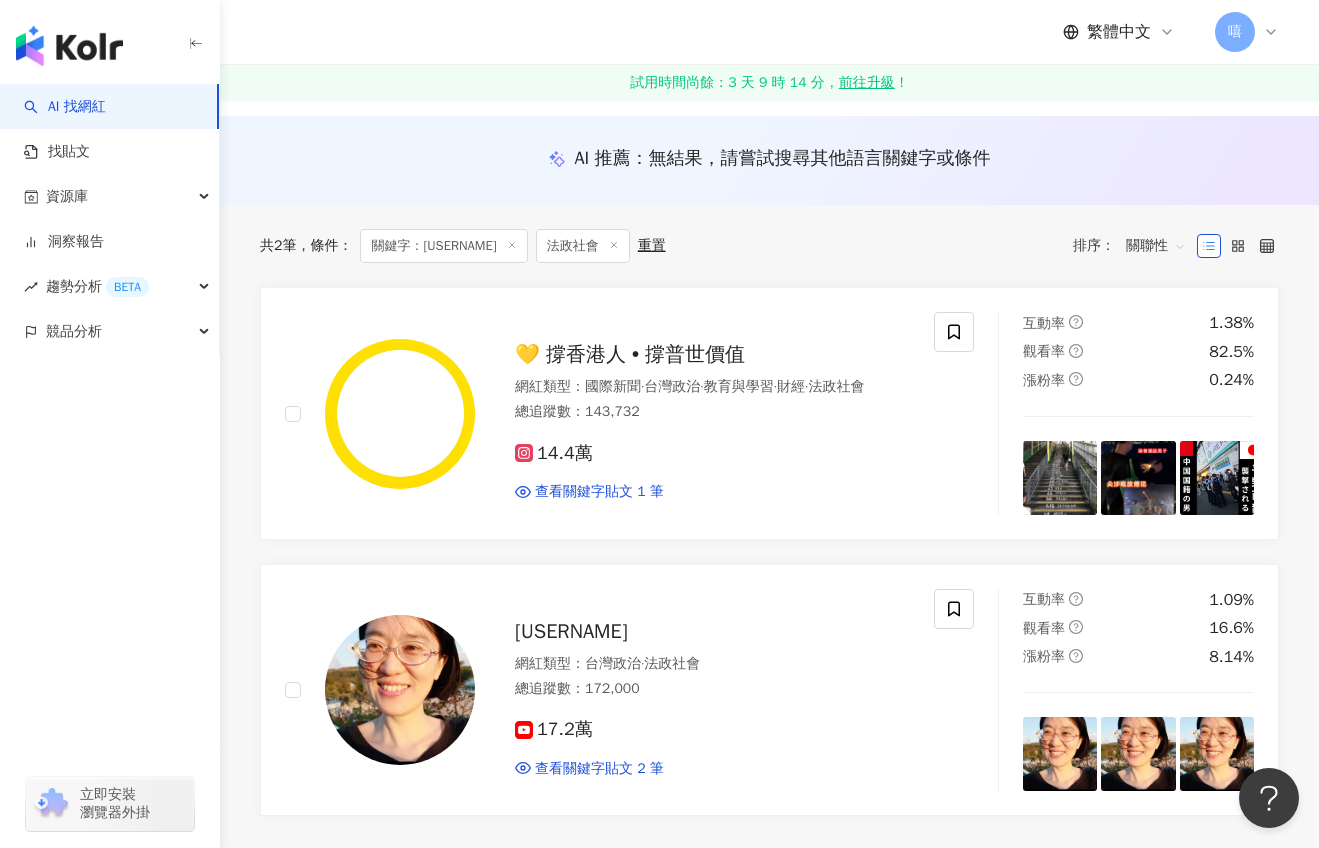 scroll, scrollTop: 400, scrollLeft: 0, axis: vertical 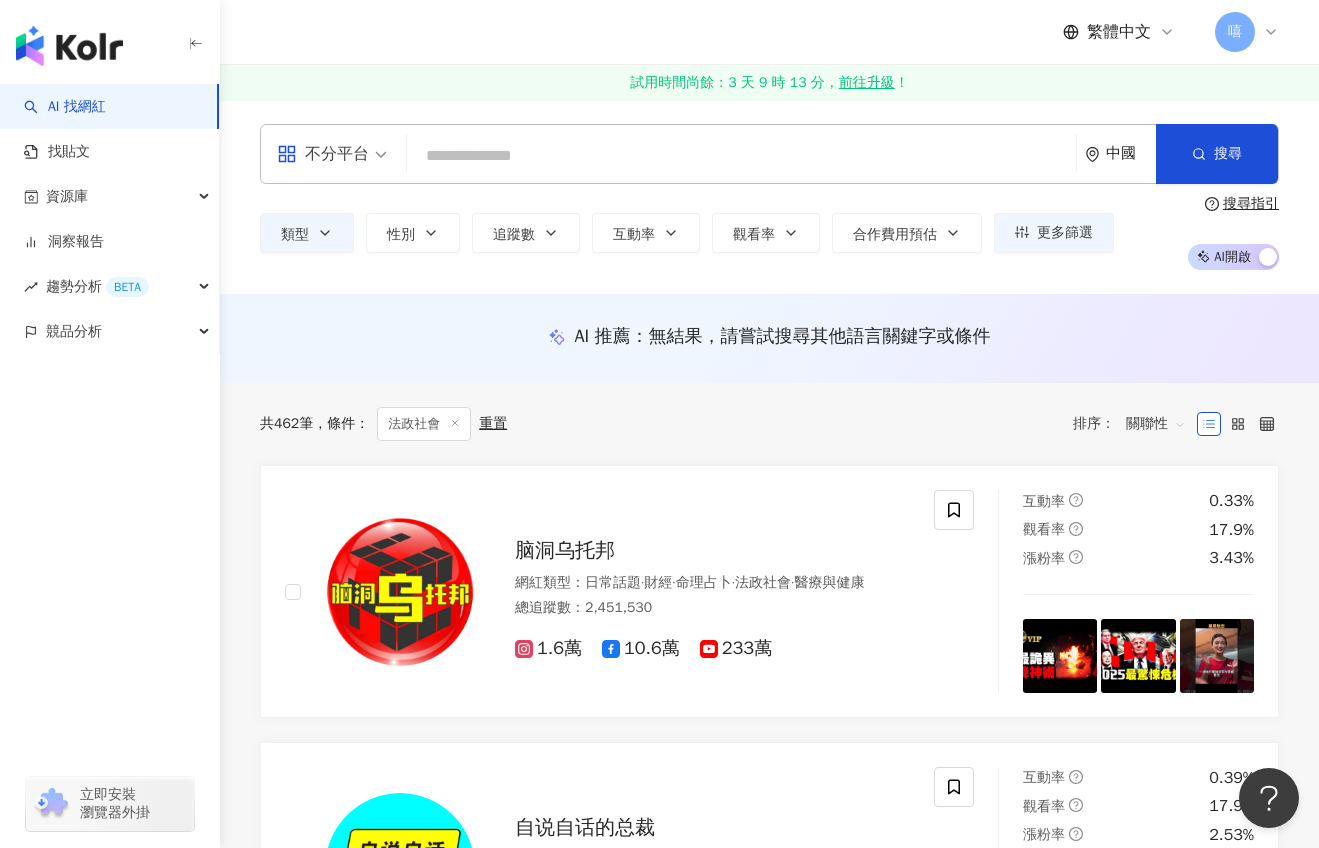 click at bounding box center [741, 156] 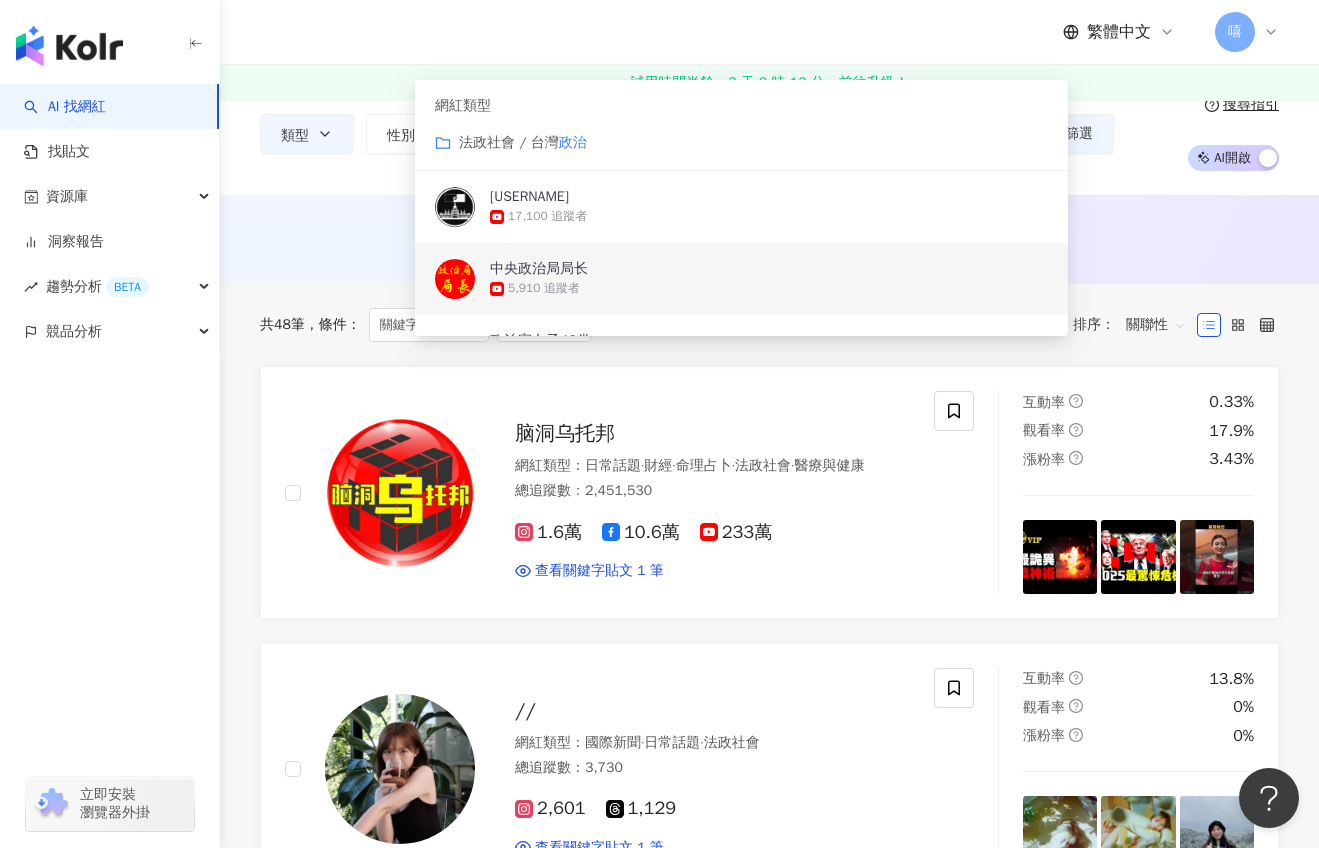 scroll, scrollTop: 100, scrollLeft: 0, axis: vertical 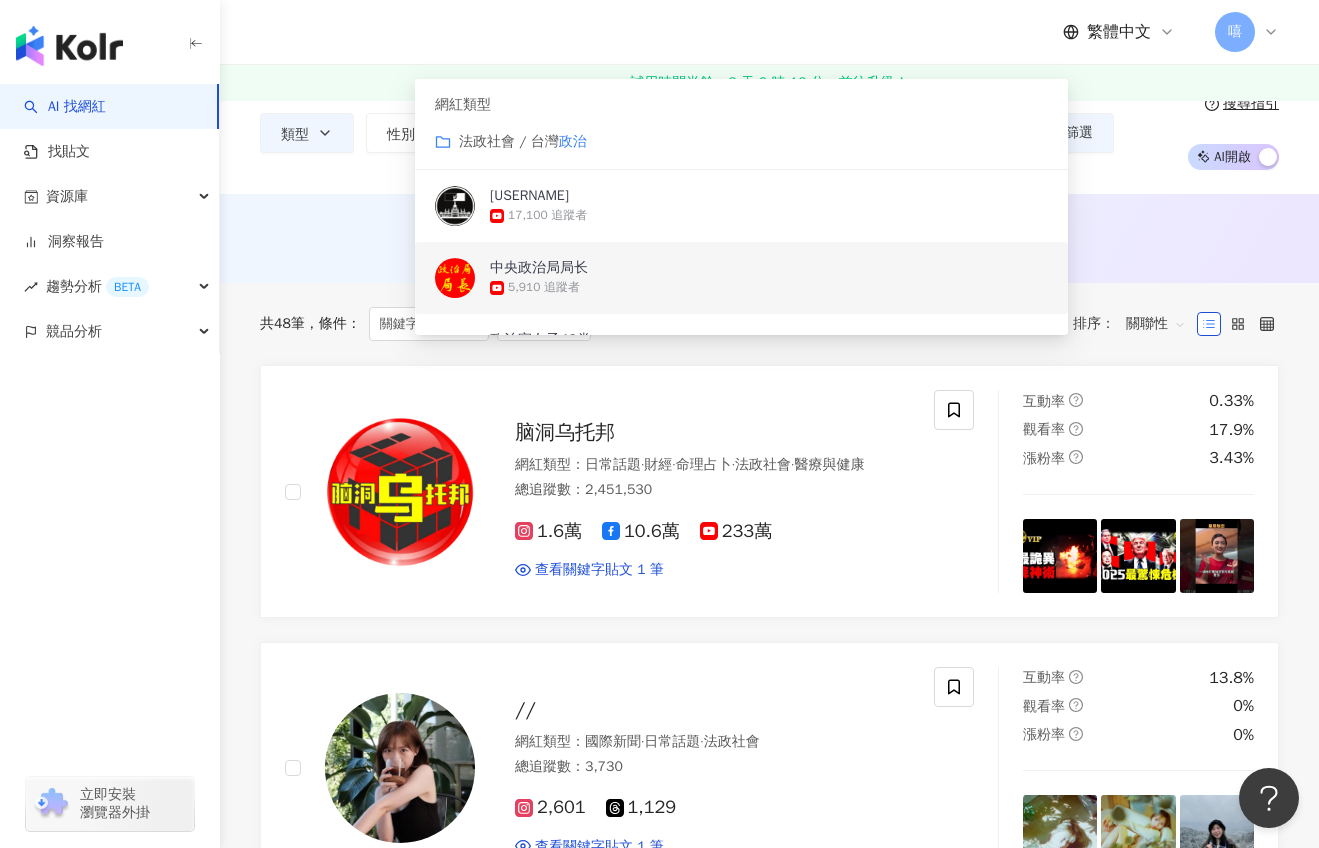 type on "**" 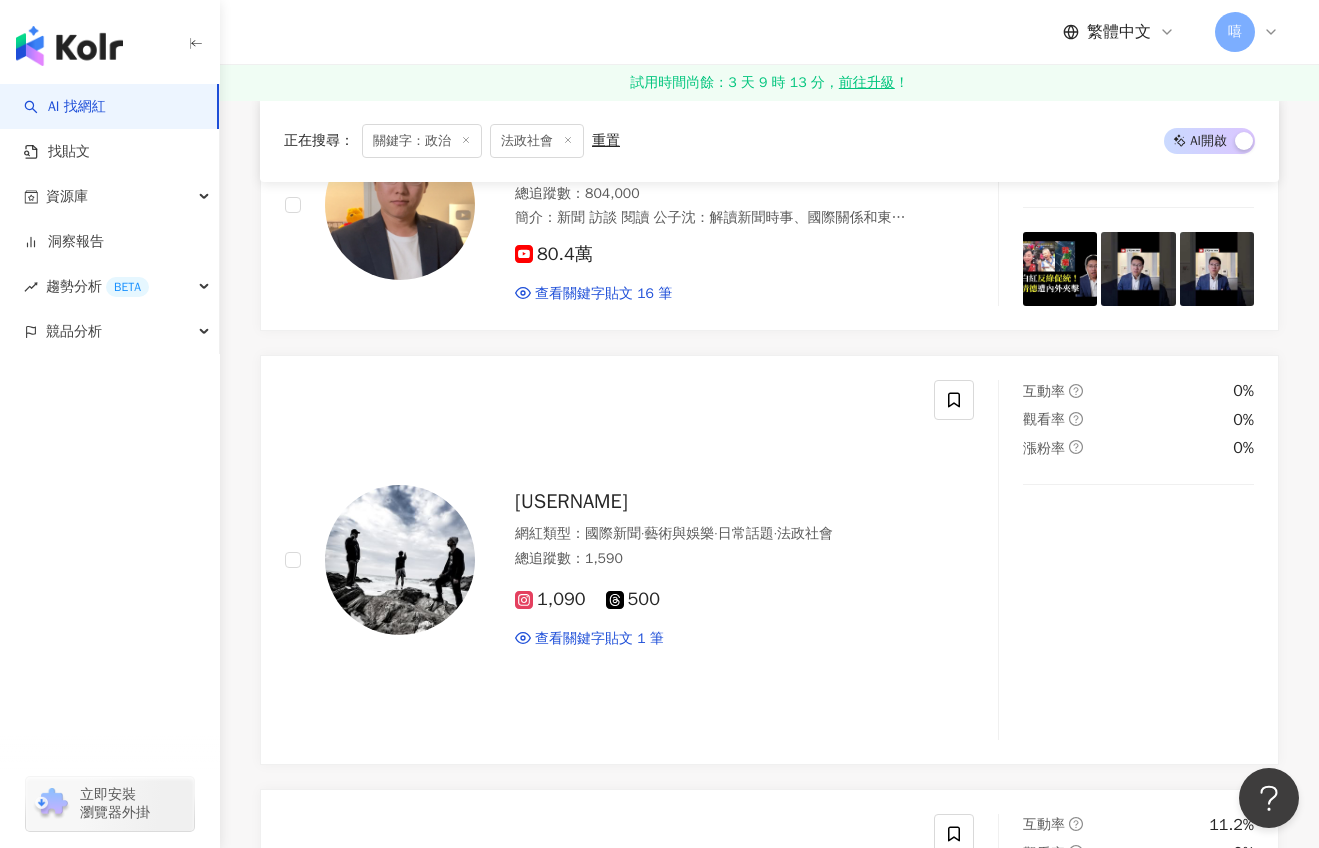 scroll, scrollTop: 1200, scrollLeft: 0, axis: vertical 